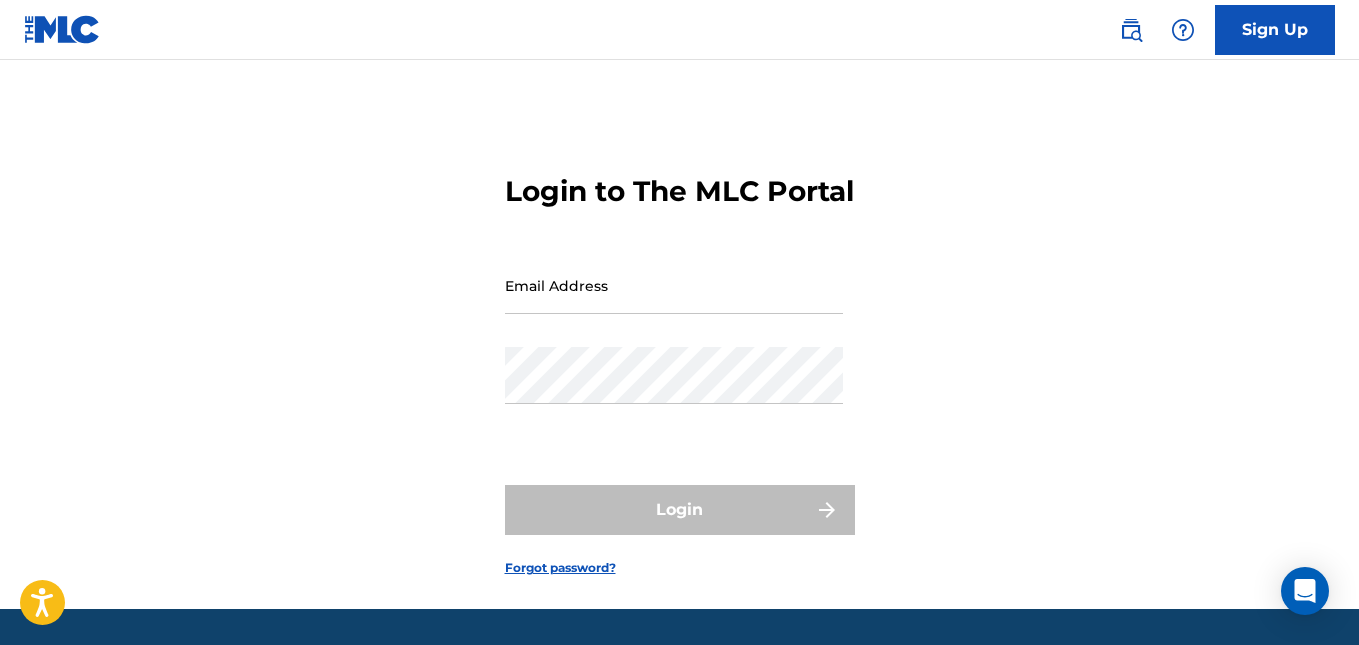 scroll, scrollTop: 0, scrollLeft: 0, axis: both 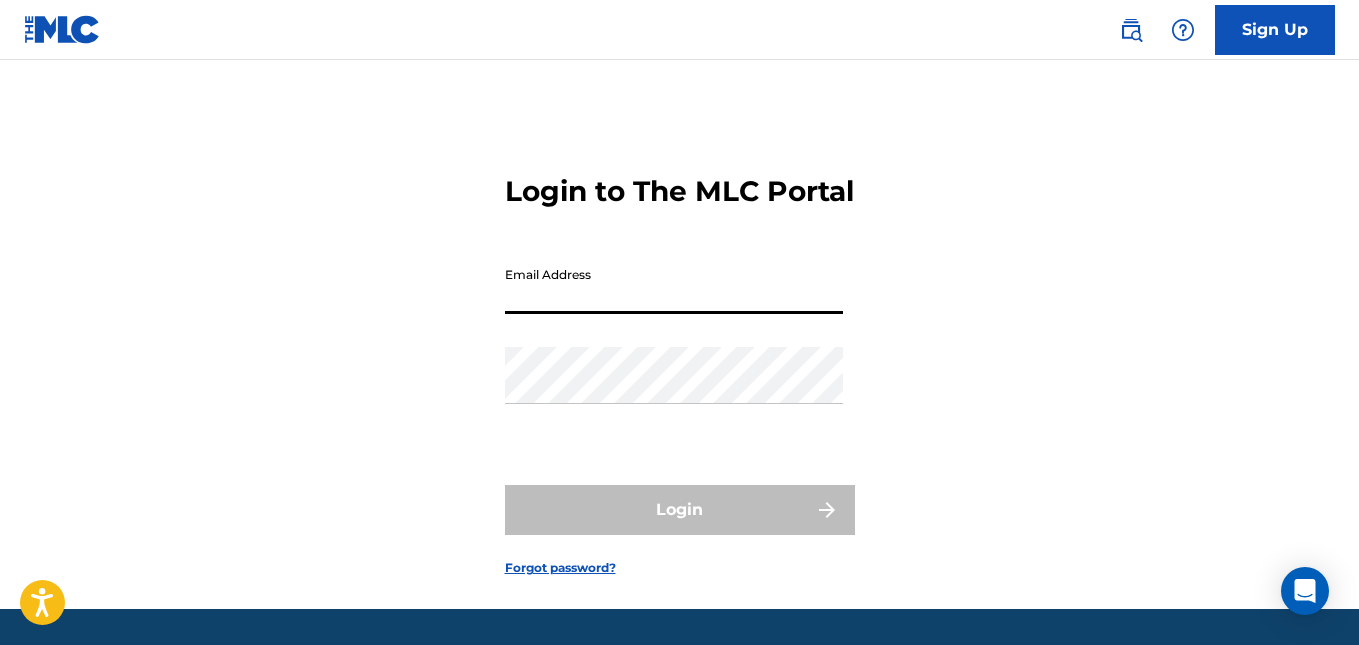 click on "Email Address" at bounding box center [674, 285] 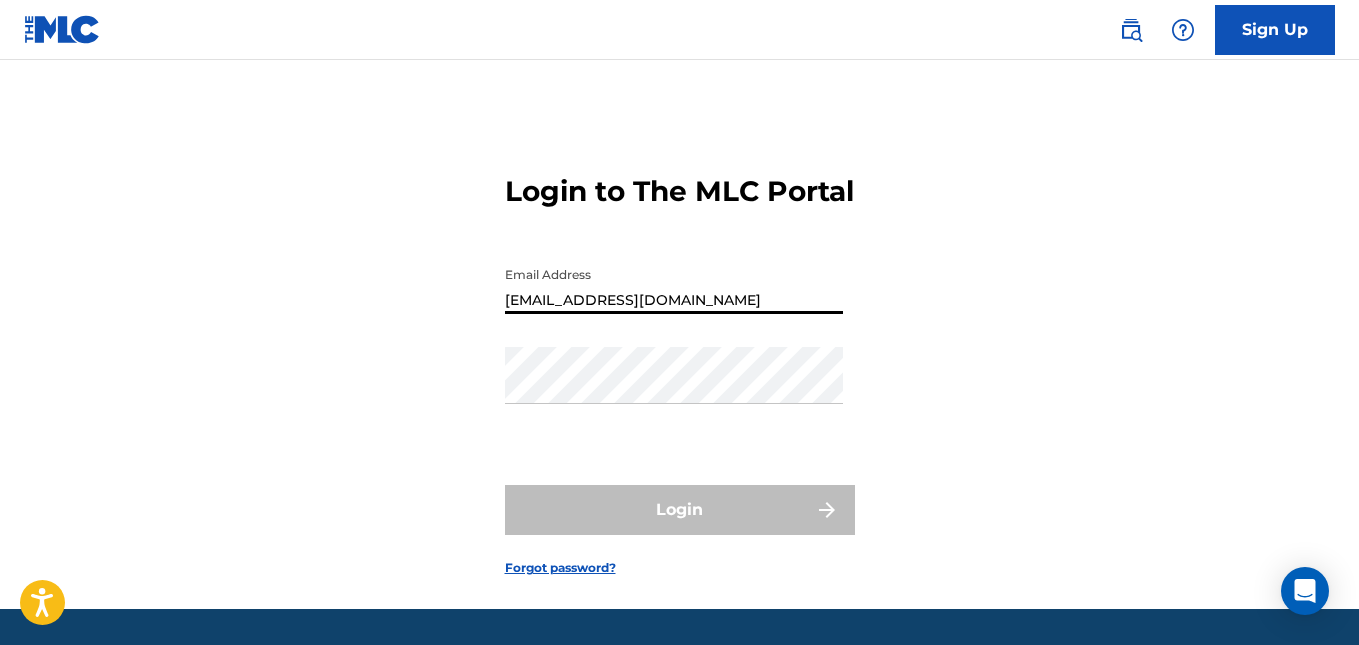 type on "[EMAIL_ADDRESS][DOMAIN_NAME]" 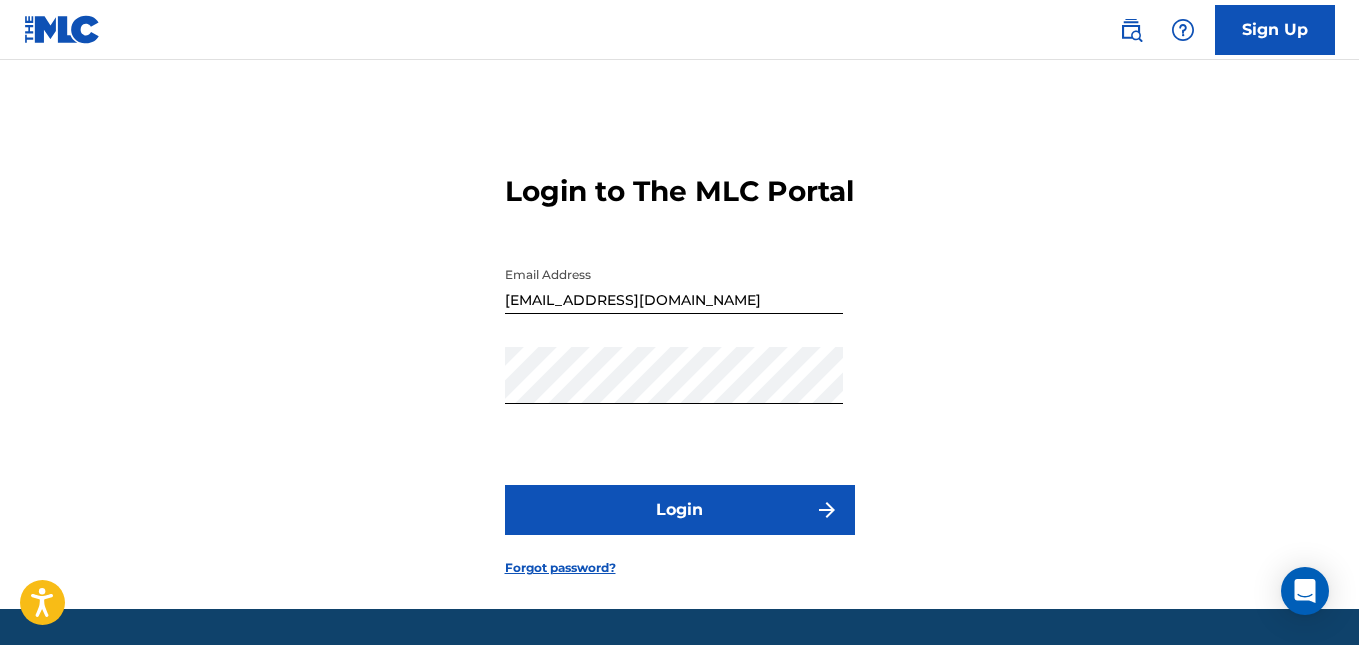 click on "Login" at bounding box center (680, 510) 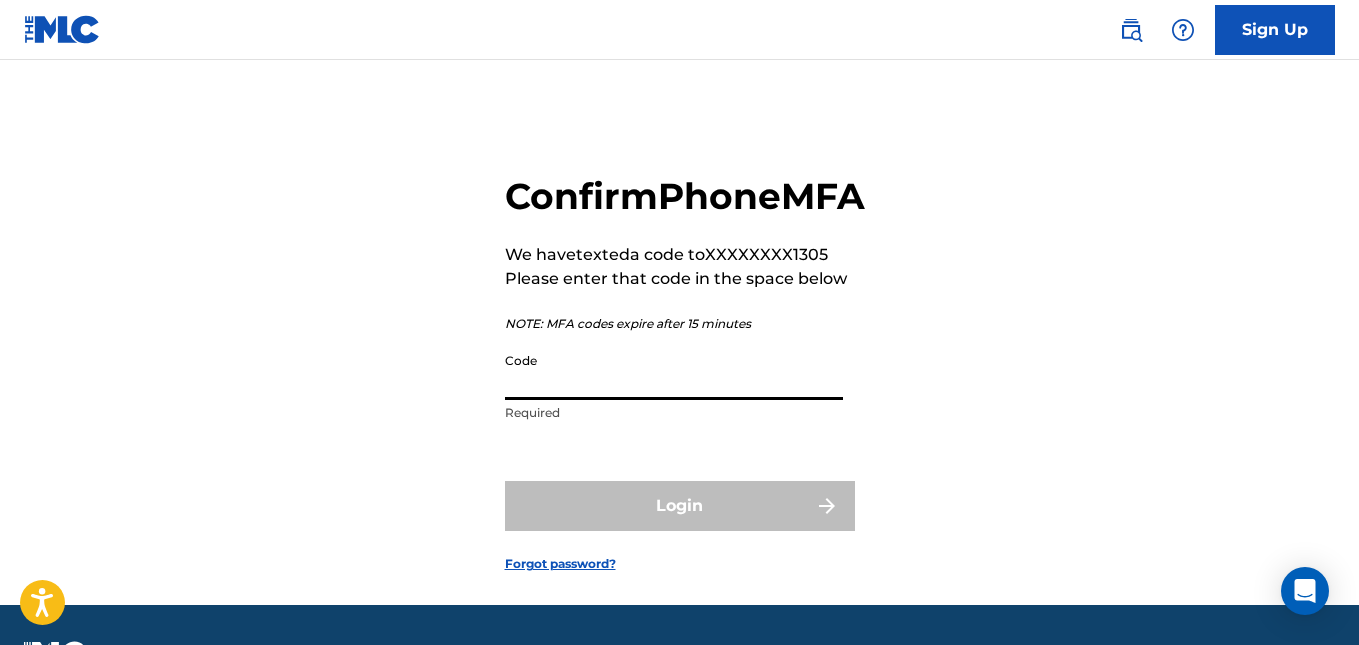 click on "Code" at bounding box center (674, 371) 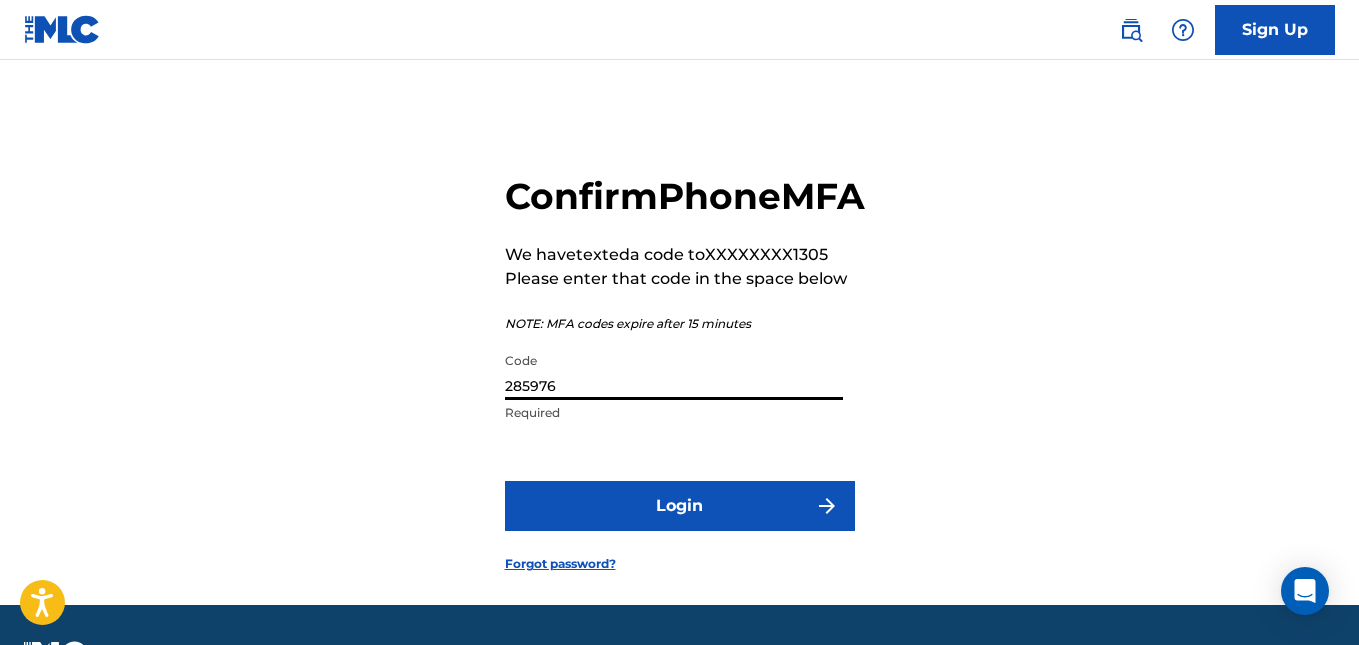 type on "285976" 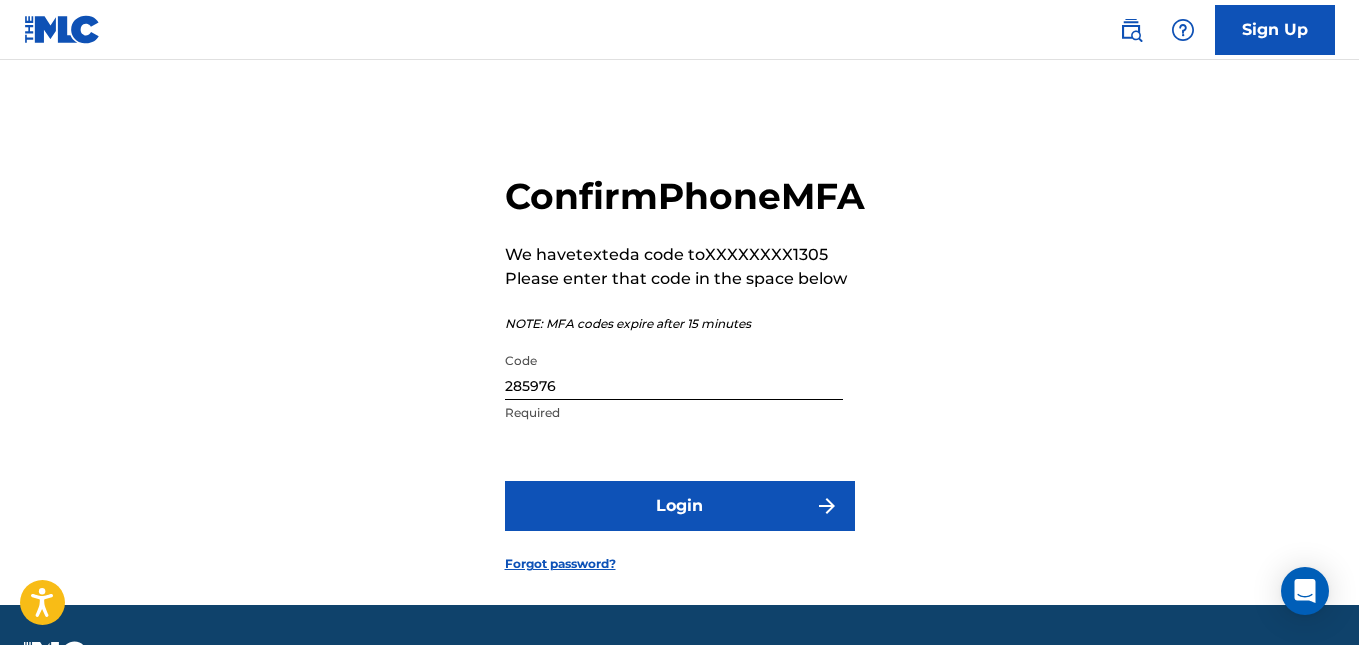click on "Login" at bounding box center (680, 506) 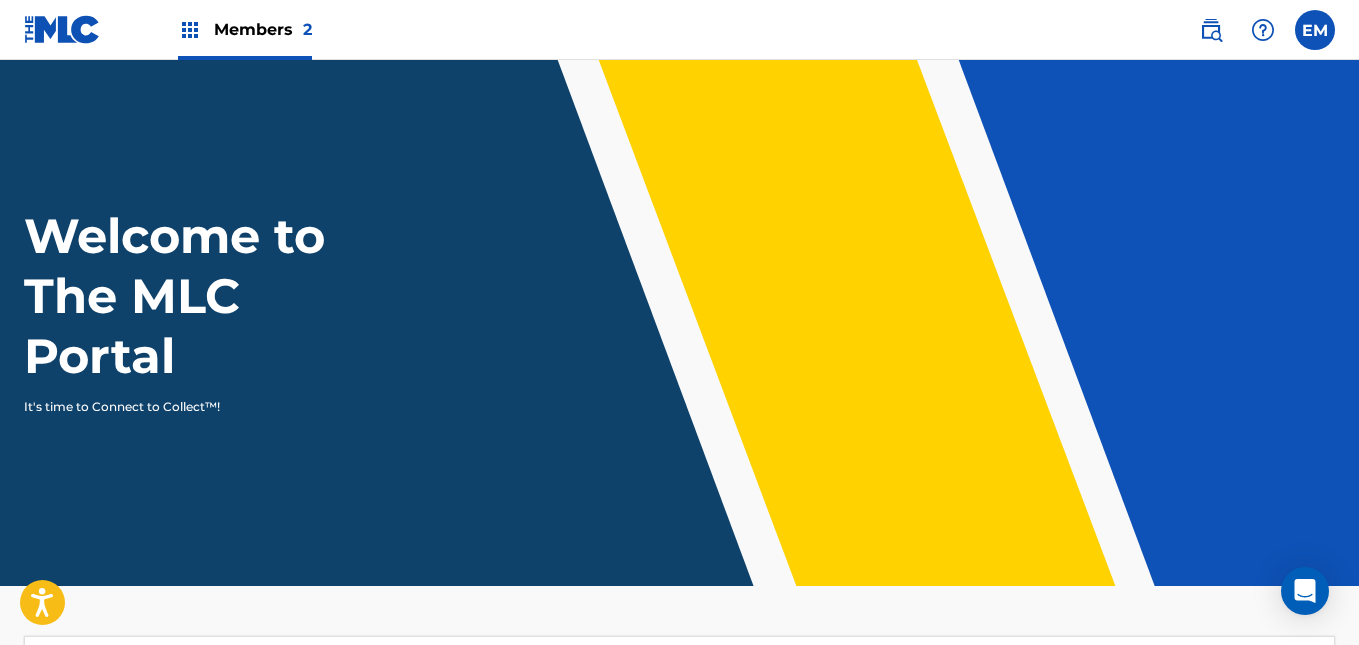 scroll, scrollTop: 0, scrollLeft: 0, axis: both 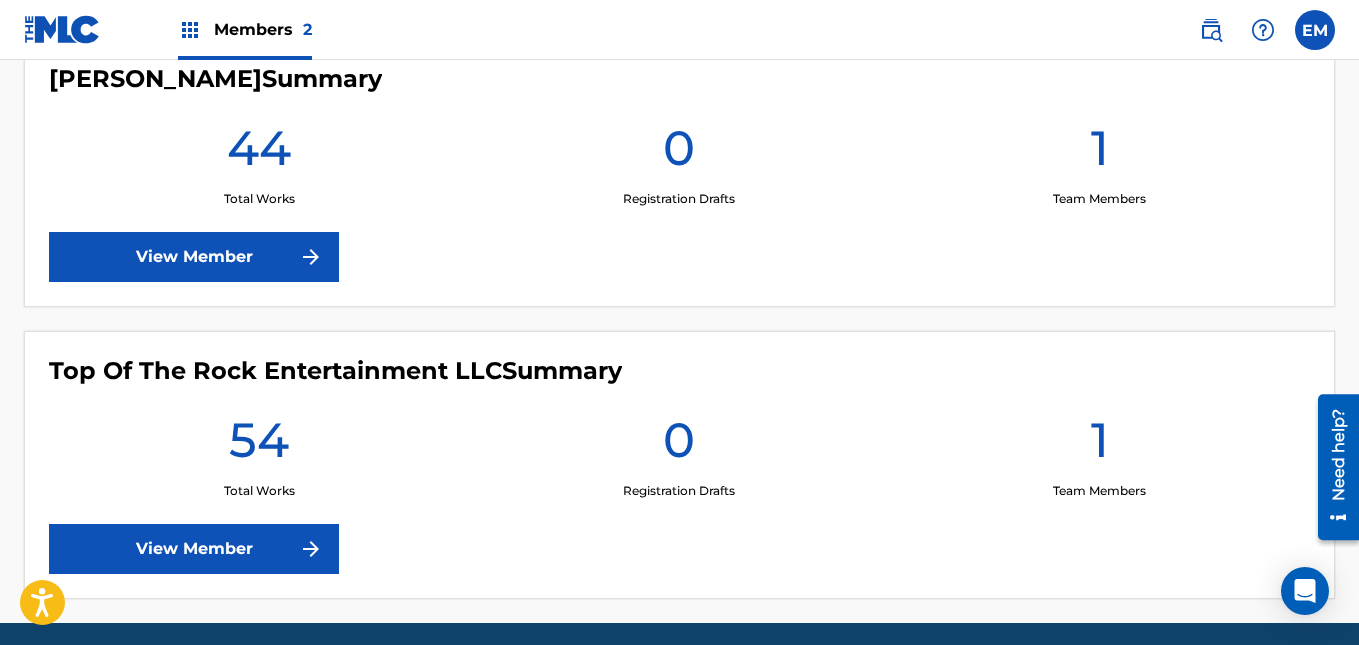 click at bounding box center (311, 257) 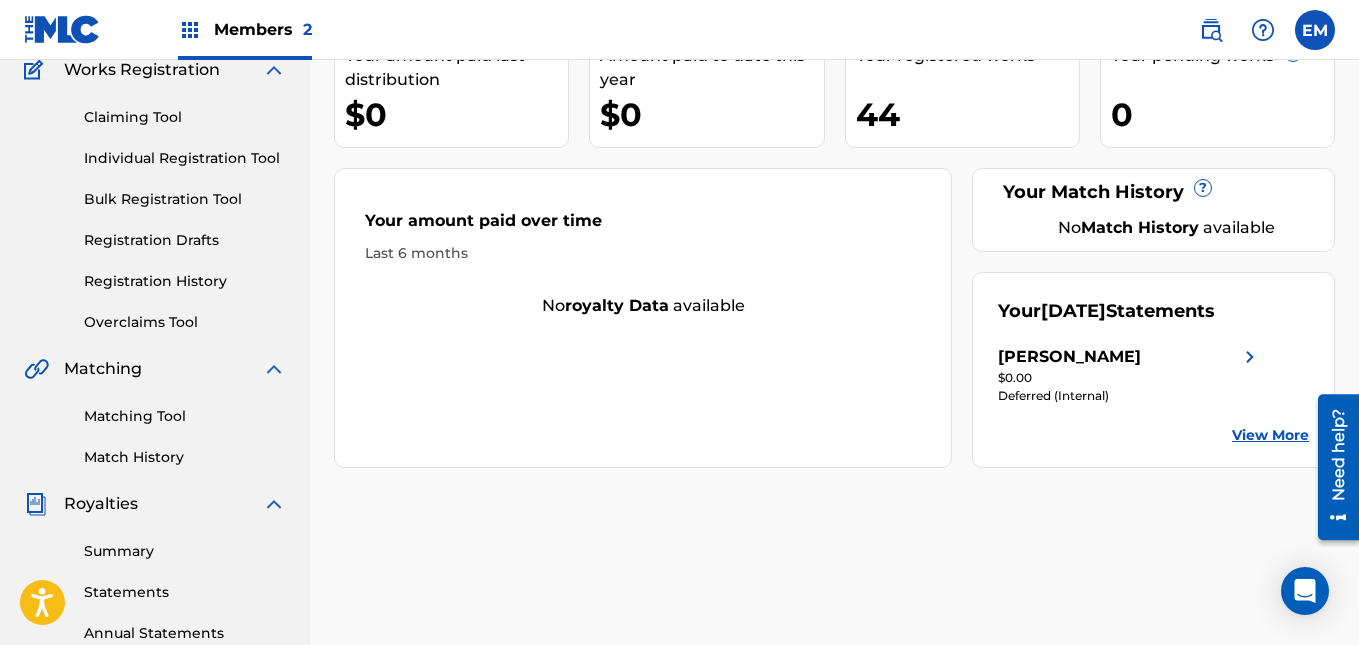 scroll, scrollTop: 0, scrollLeft: 0, axis: both 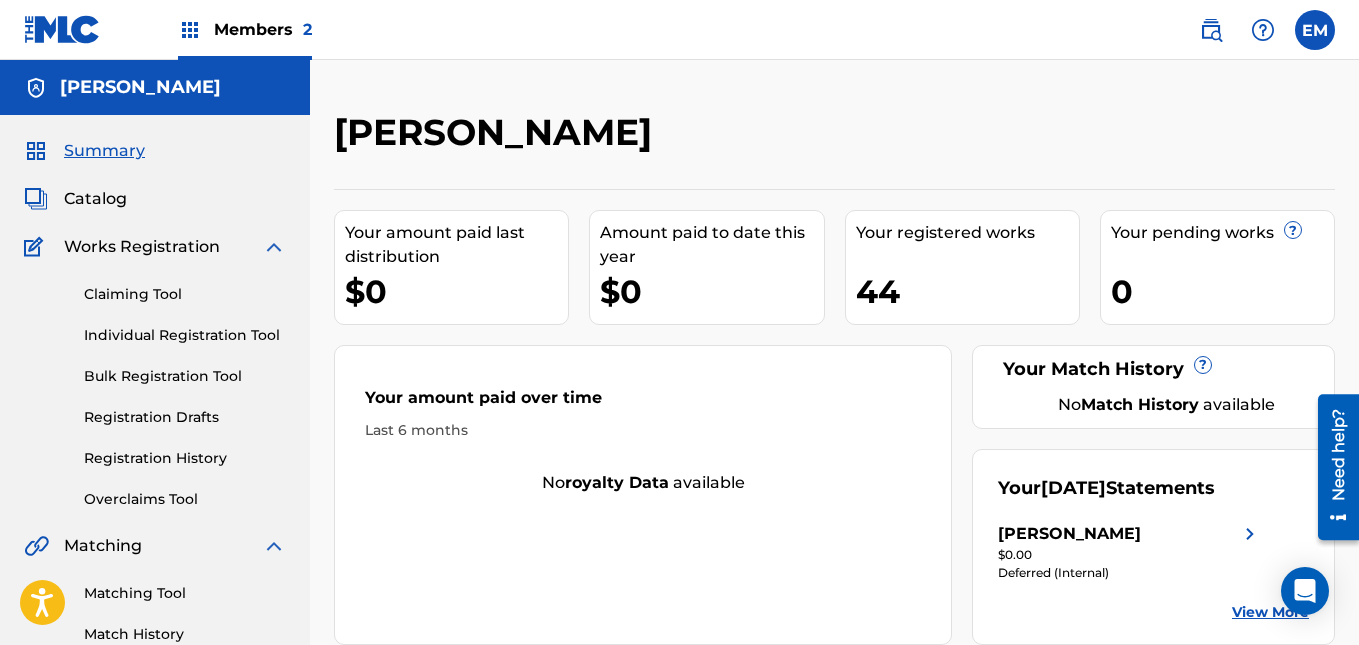 click on "Catalog" at bounding box center (95, 199) 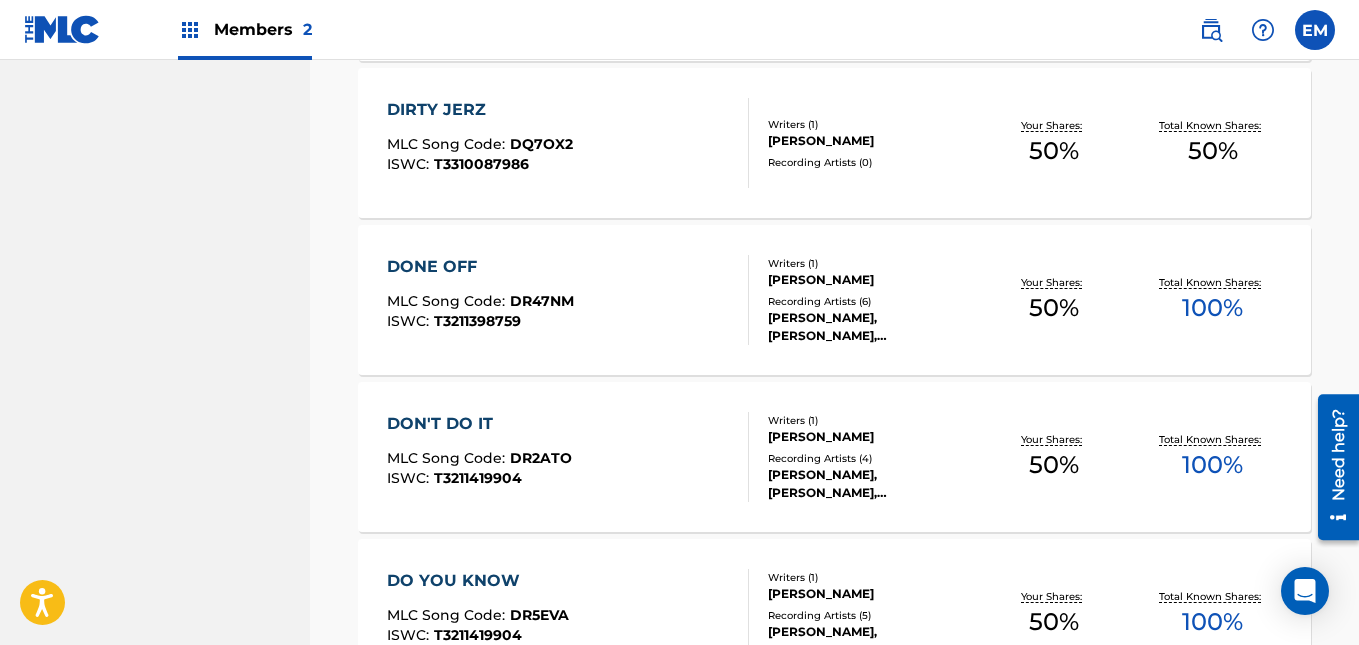 scroll, scrollTop: 1452, scrollLeft: 0, axis: vertical 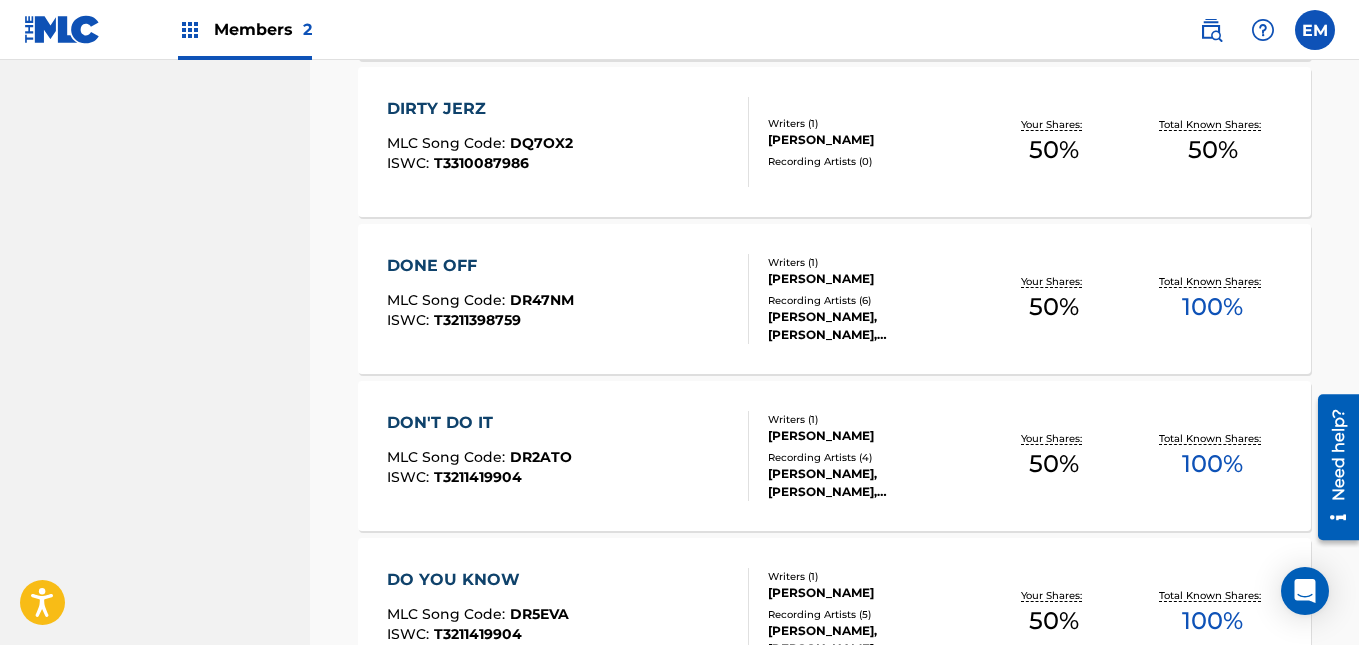 click on "DONE OFF MLC Song Code : DR47NM ISWC : T3211398759" at bounding box center (568, 299) 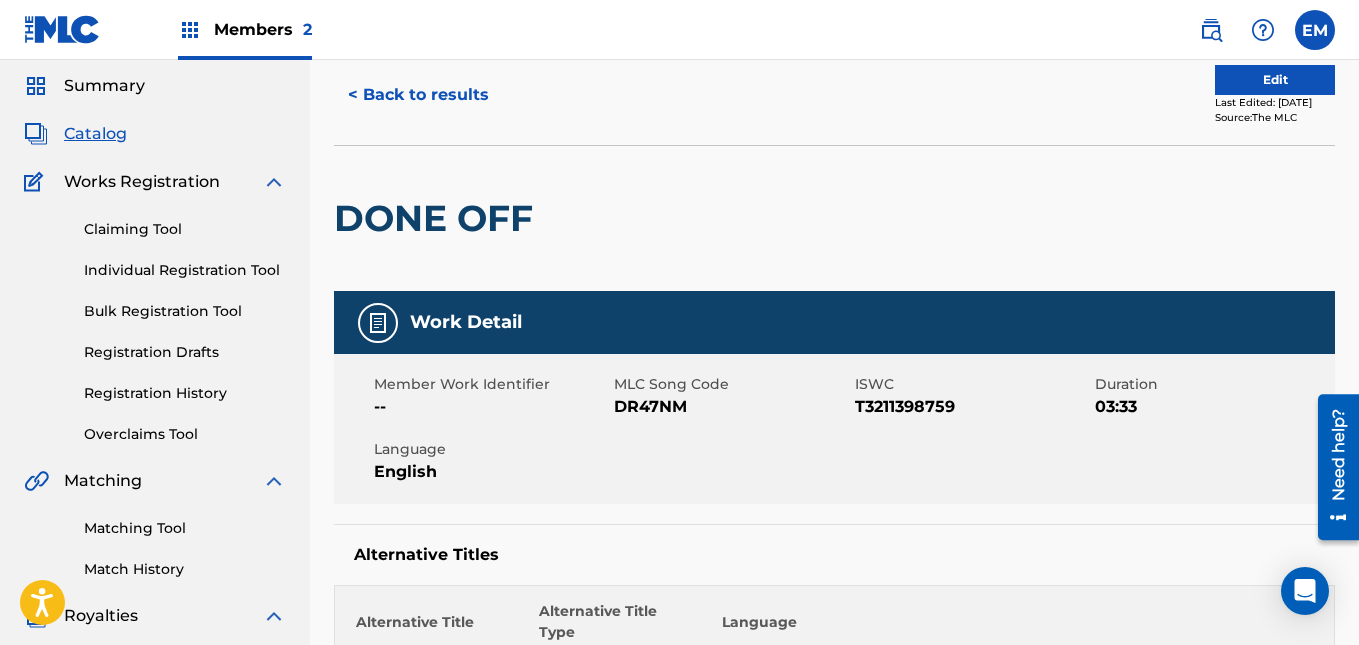 scroll, scrollTop: 0, scrollLeft: 0, axis: both 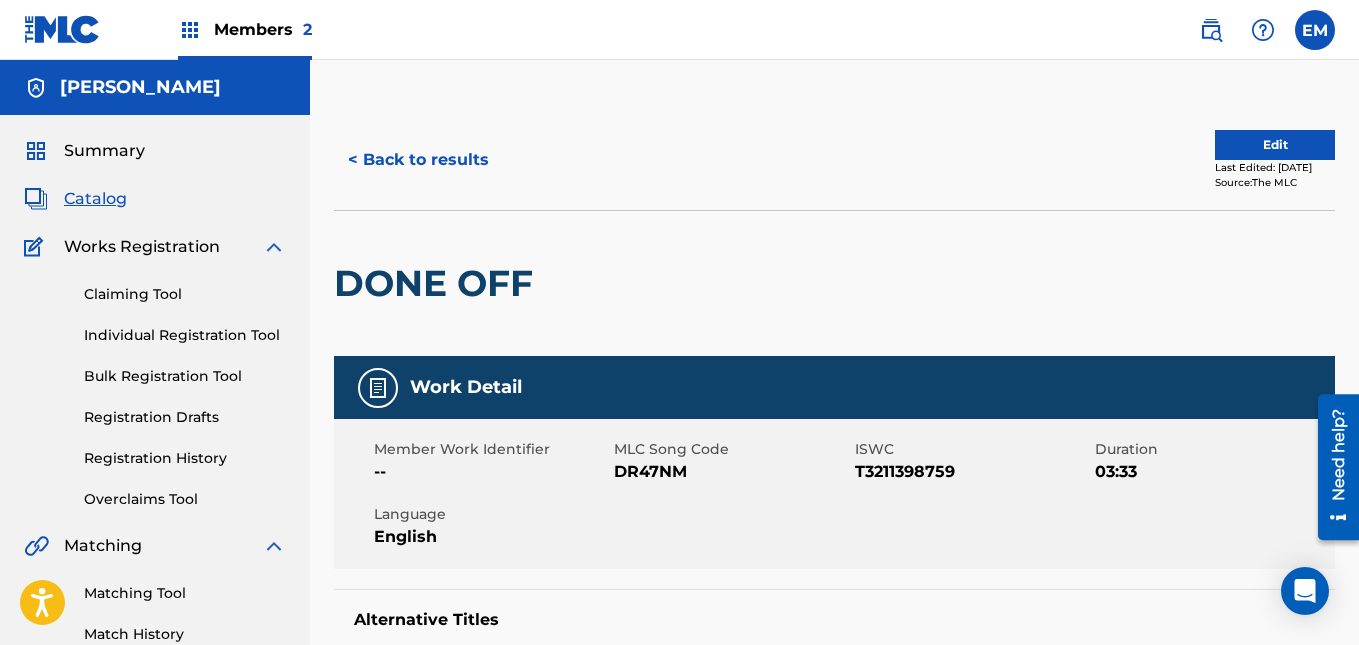 click on "< Back to results" at bounding box center [418, 160] 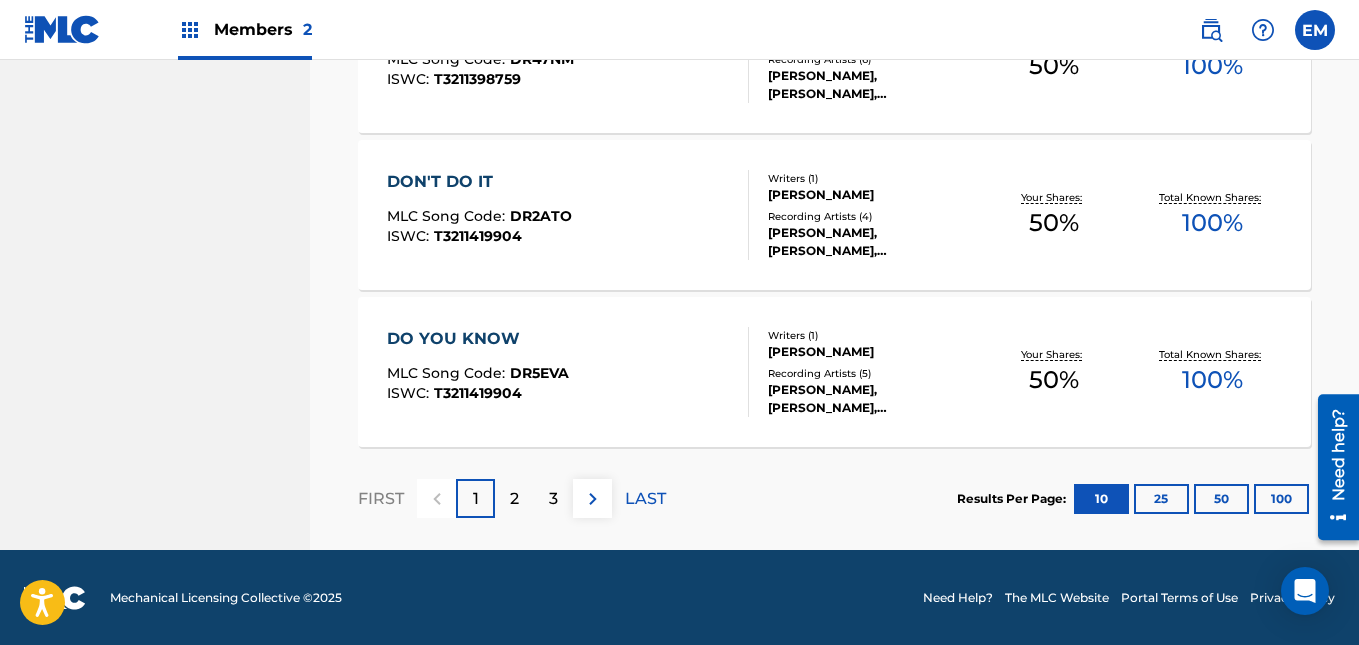 scroll, scrollTop: 1694, scrollLeft: 0, axis: vertical 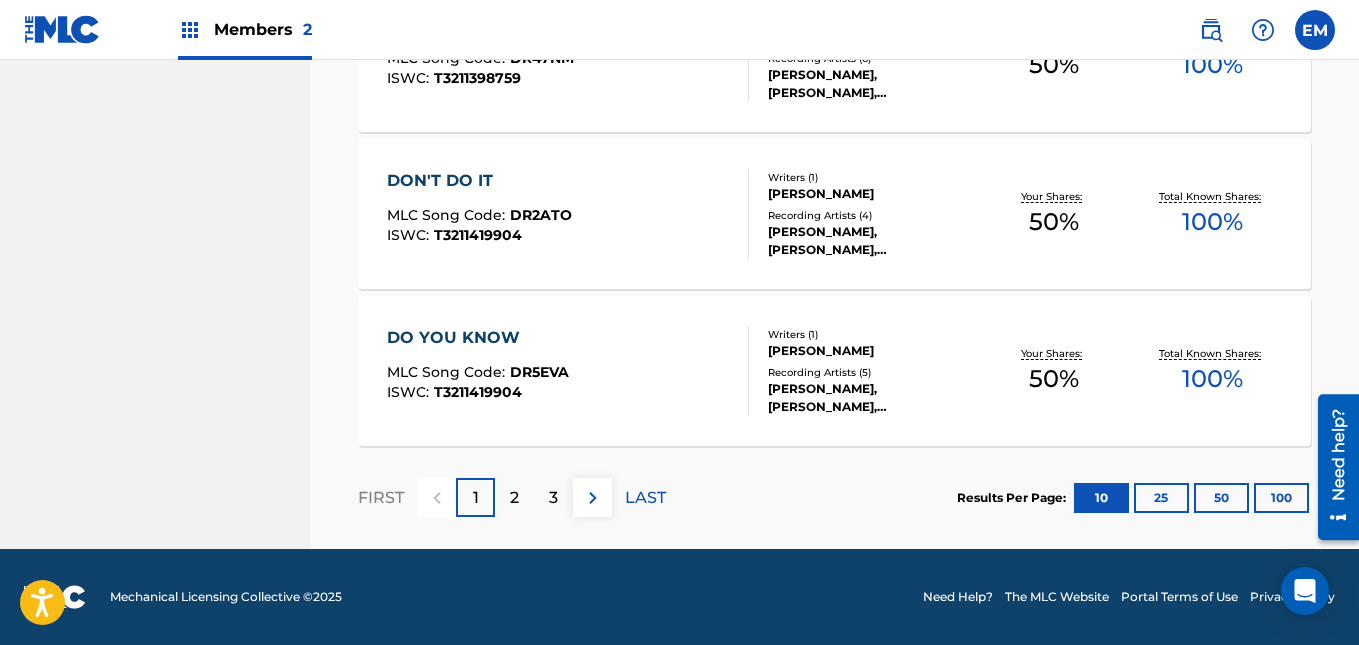 click on "2" at bounding box center [514, 497] 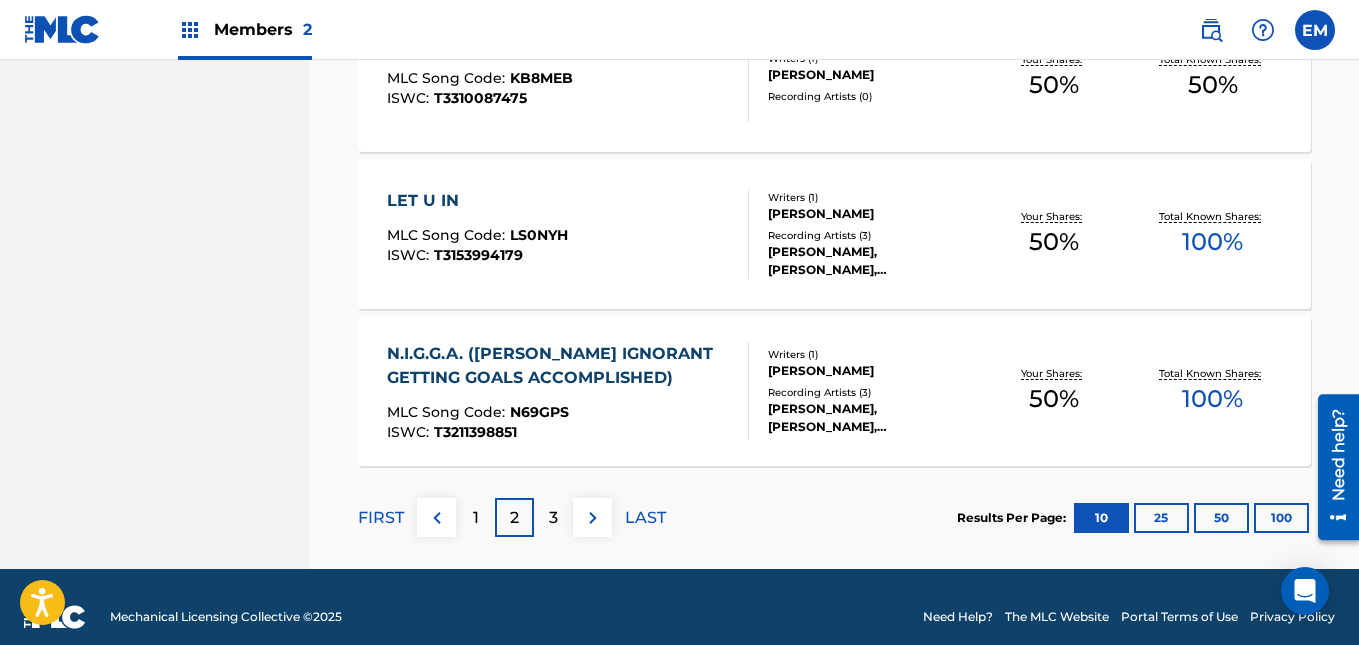 scroll, scrollTop: 1694, scrollLeft: 0, axis: vertical 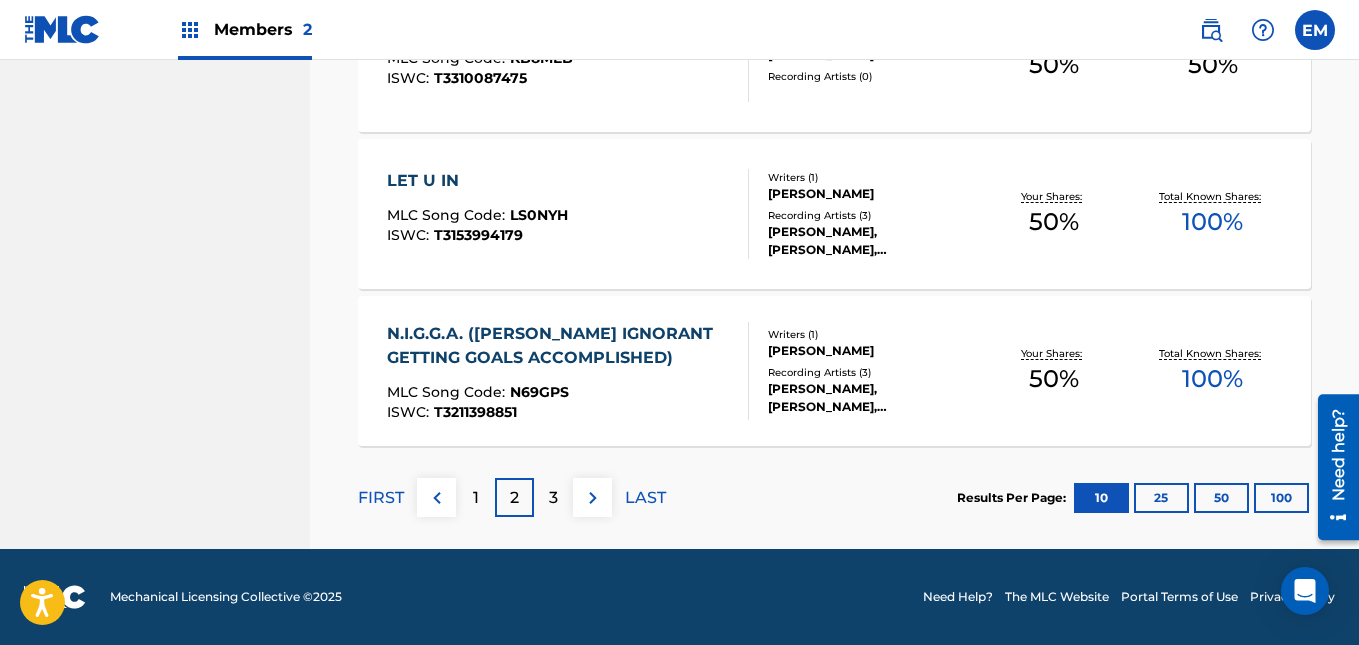 click on "3" at bounding box center [553, 497] 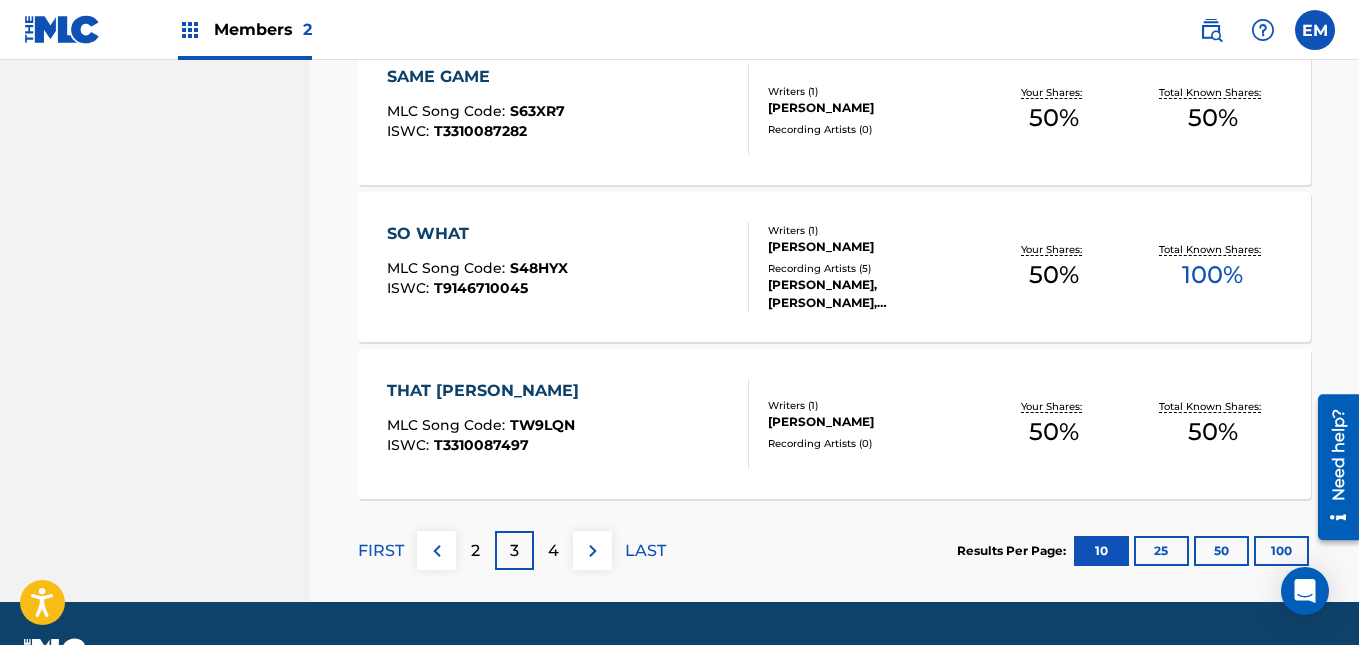 scroll, scrollTop: 1694, scrollLeft: 0, axis: vertical 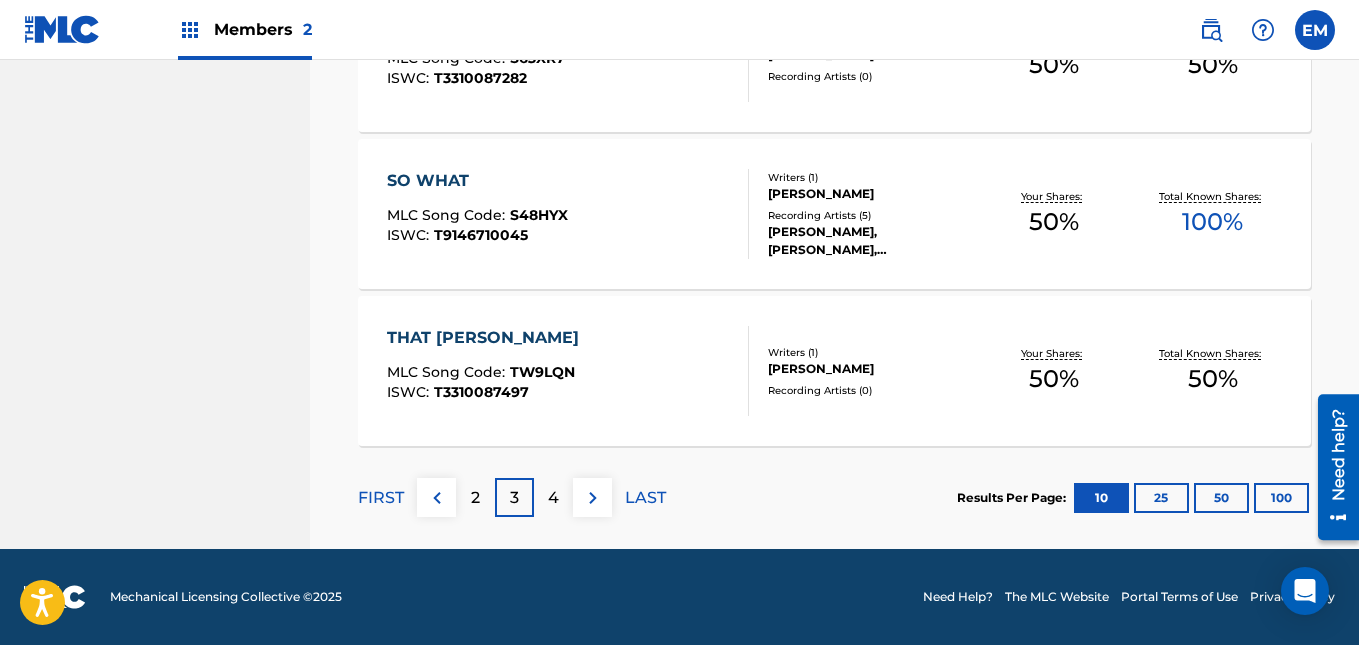 click on "4" at bounding box center [553, 498] 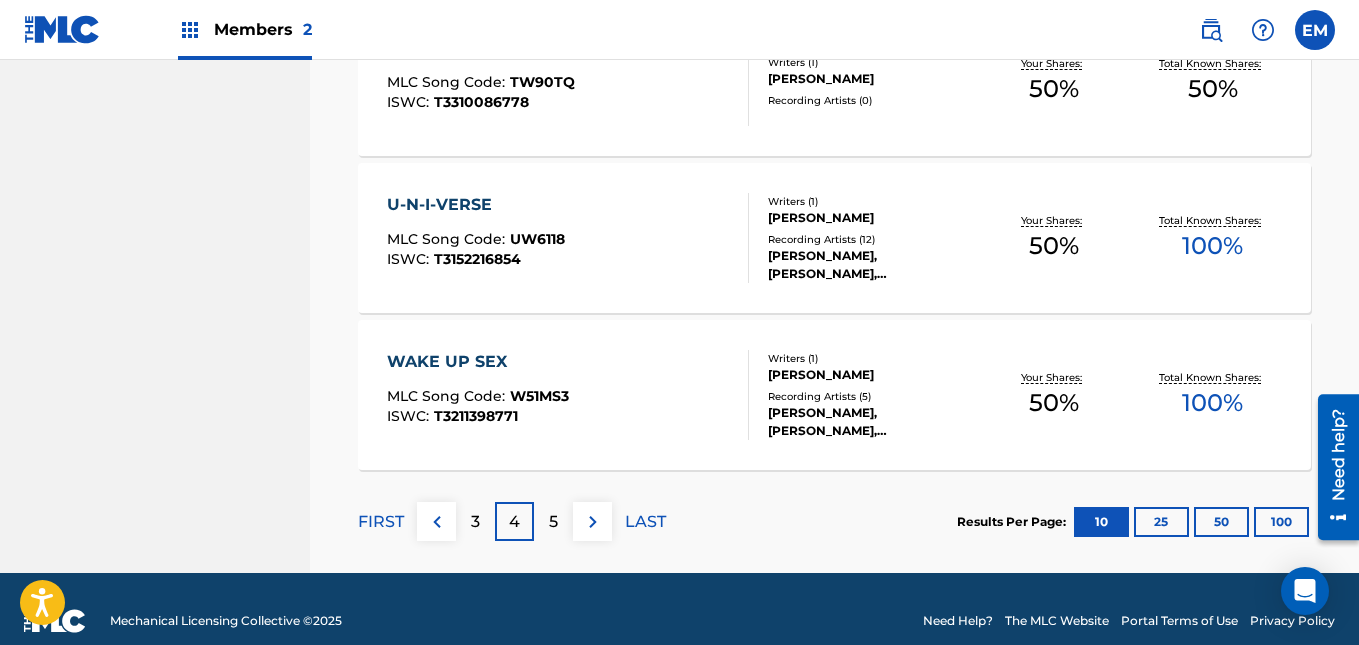 scroll, scrollTop: 1694, scrollLeft: 0, axis: vertical 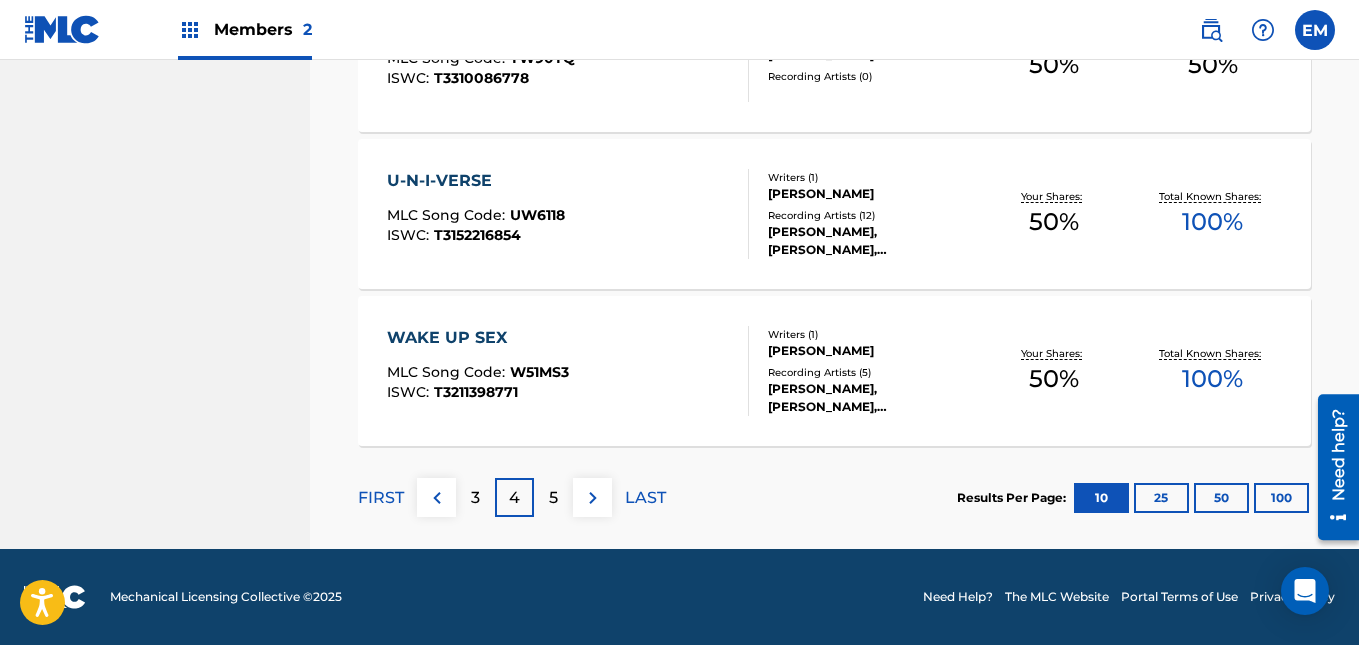 click at bounding box center [593, 498] 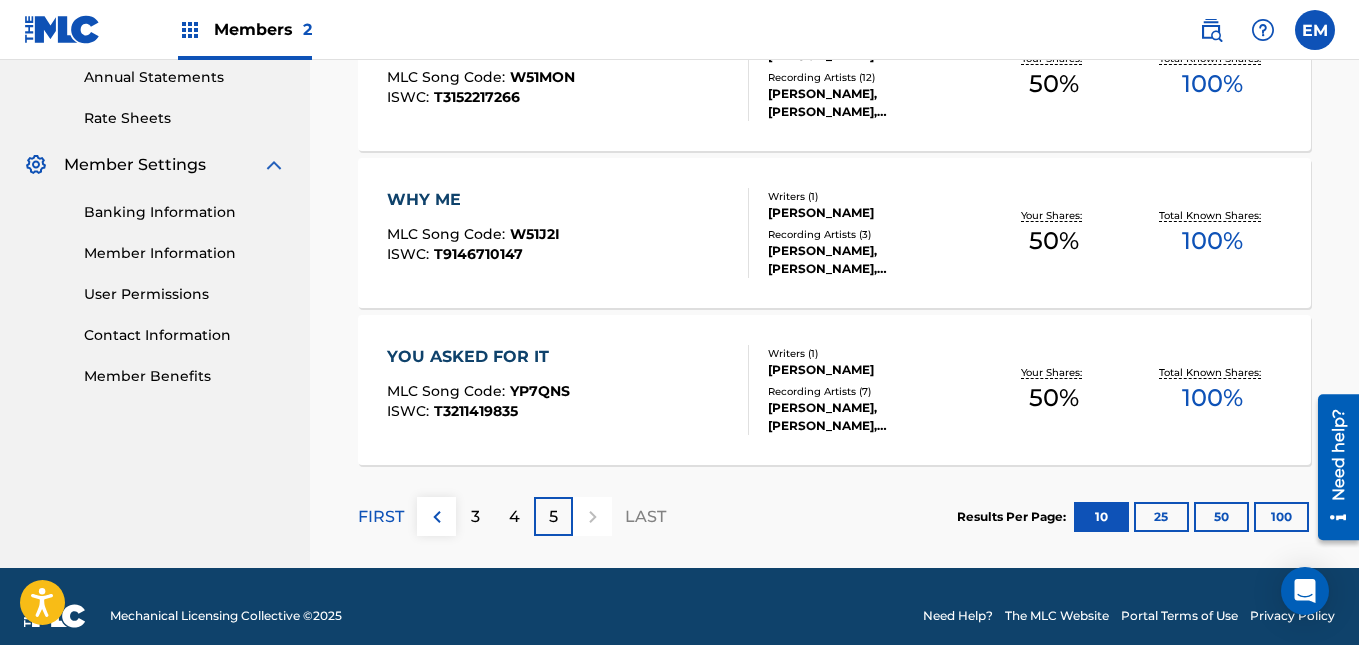 scroll, scrollTop: 735, scrollLeft: 0, axis: vertical 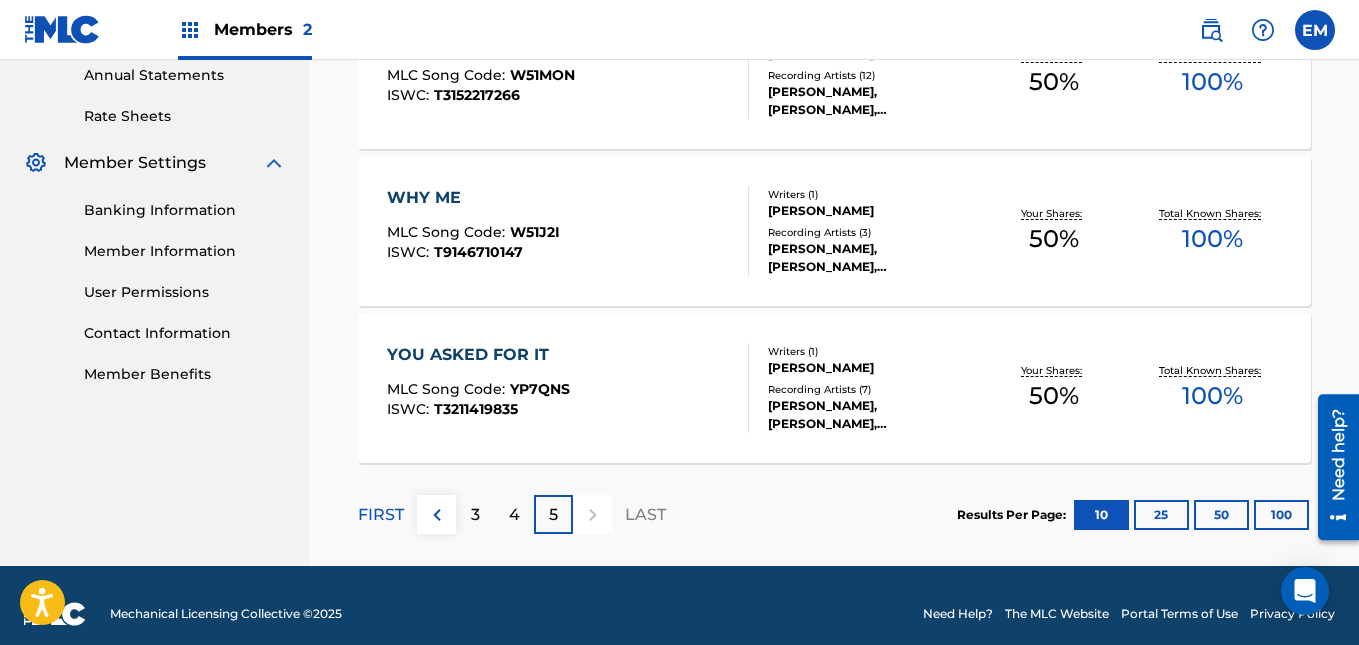 click on "4" at bounding box center [514, 514] 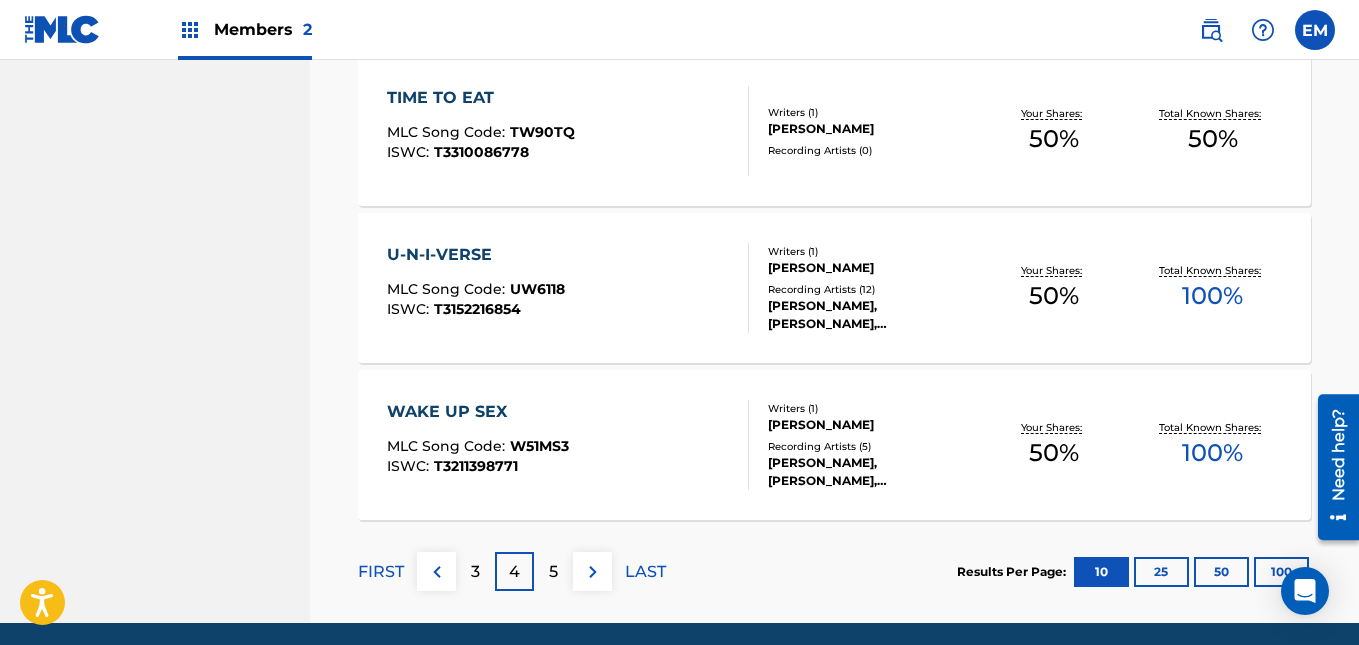 scroll, scrollTop: 1694, scrollLeft: 0, axis: vertical 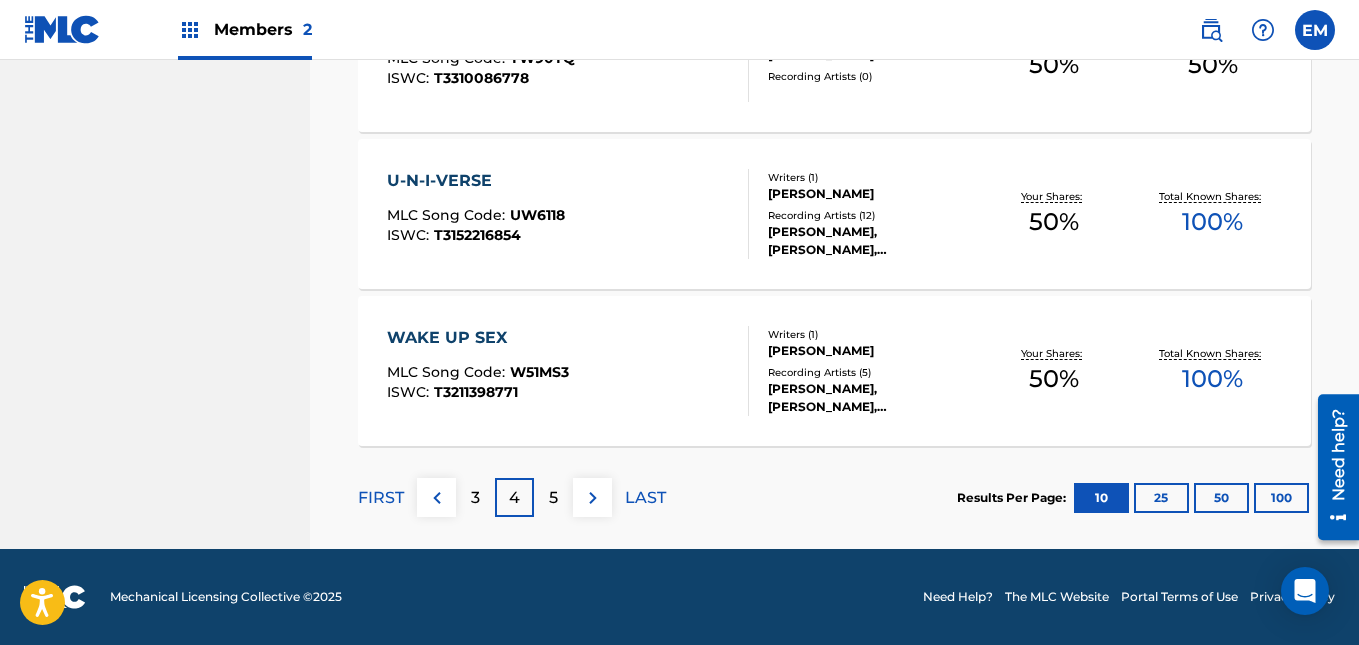 click on "3" at bounding box center (475, 497) 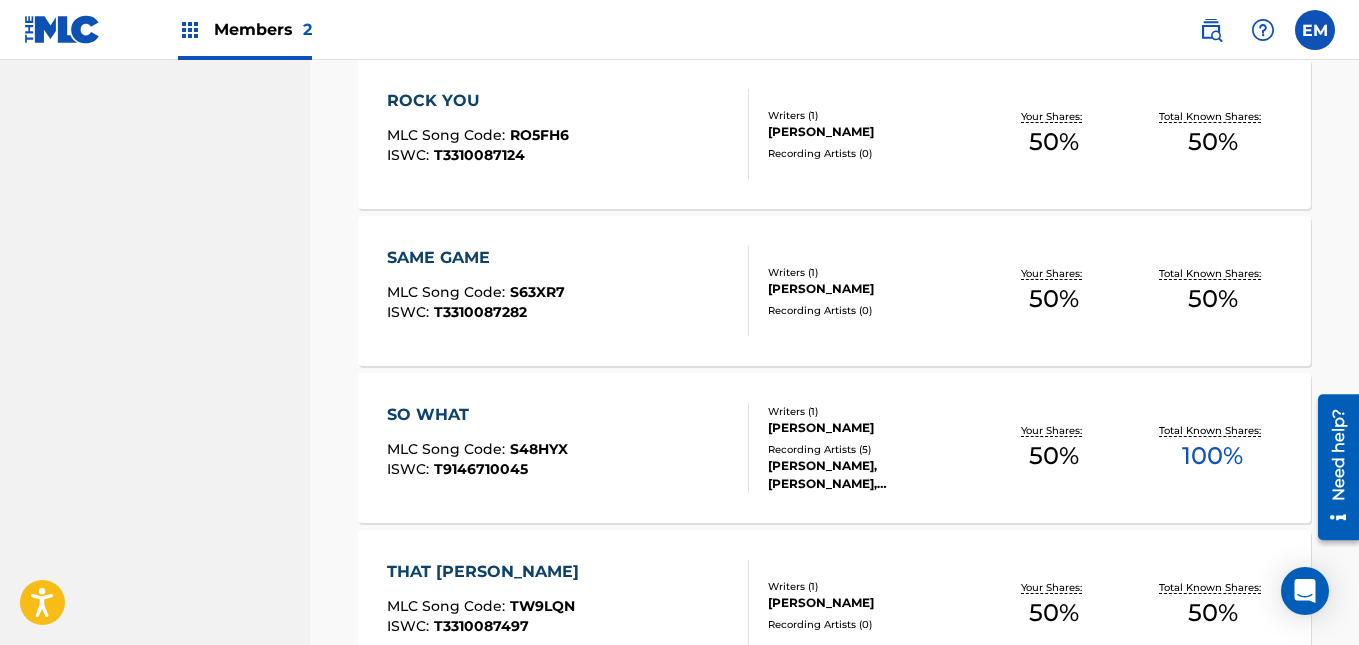 scroll, scrollTop: 1694, scrollLeft: 0, axis: vertical 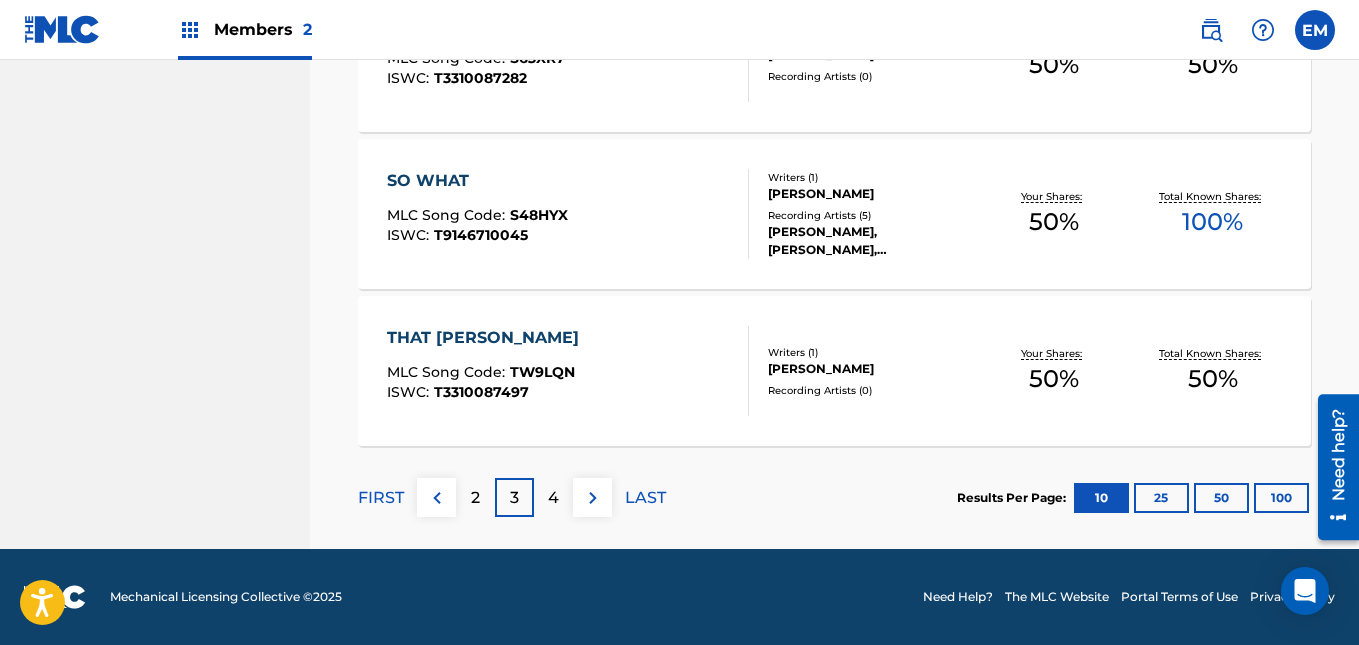 click on "2" at bounding box center (475, 497) 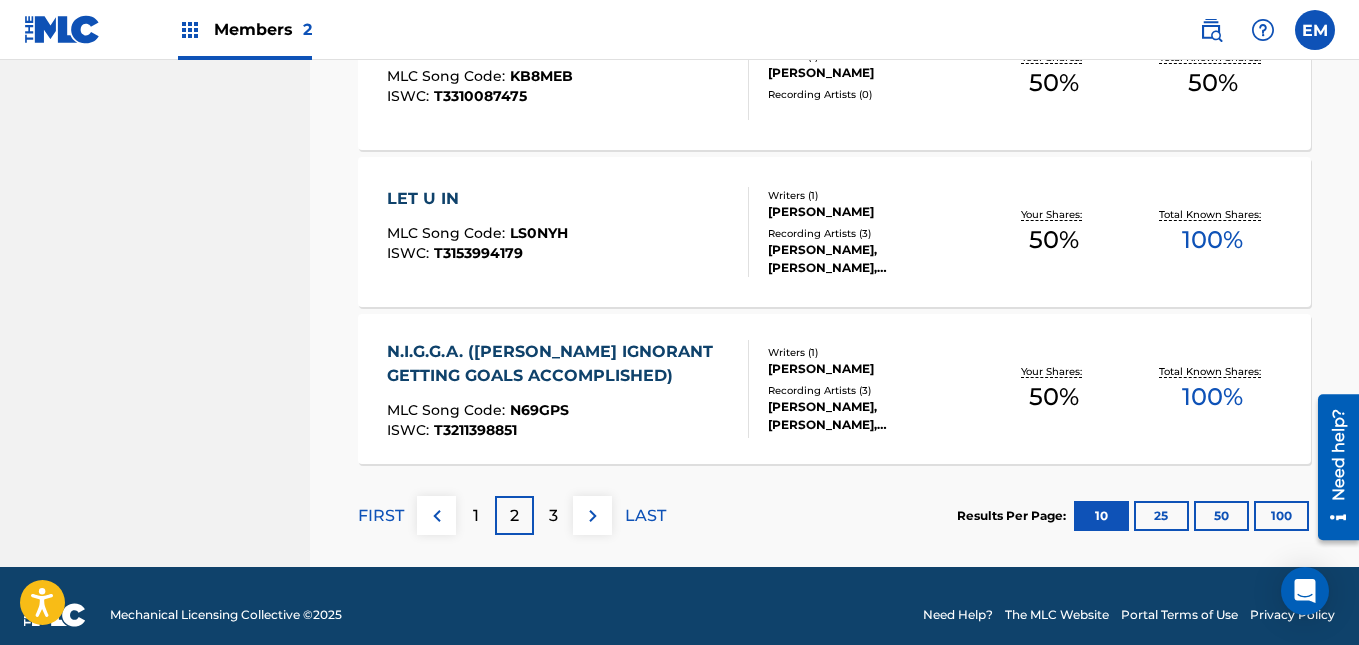 scroll, scrollTop: 1694, scrollLeft: 0, axis: vertical 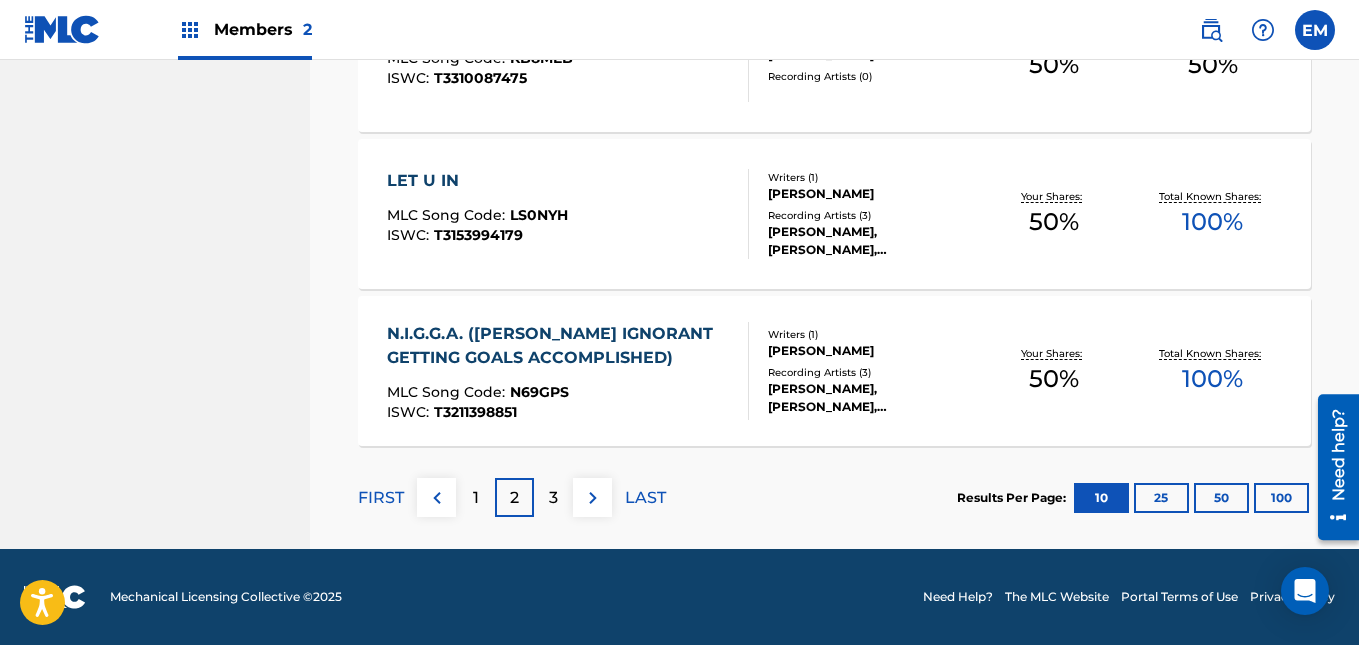 click on "1" at bounding box center (475, 497) 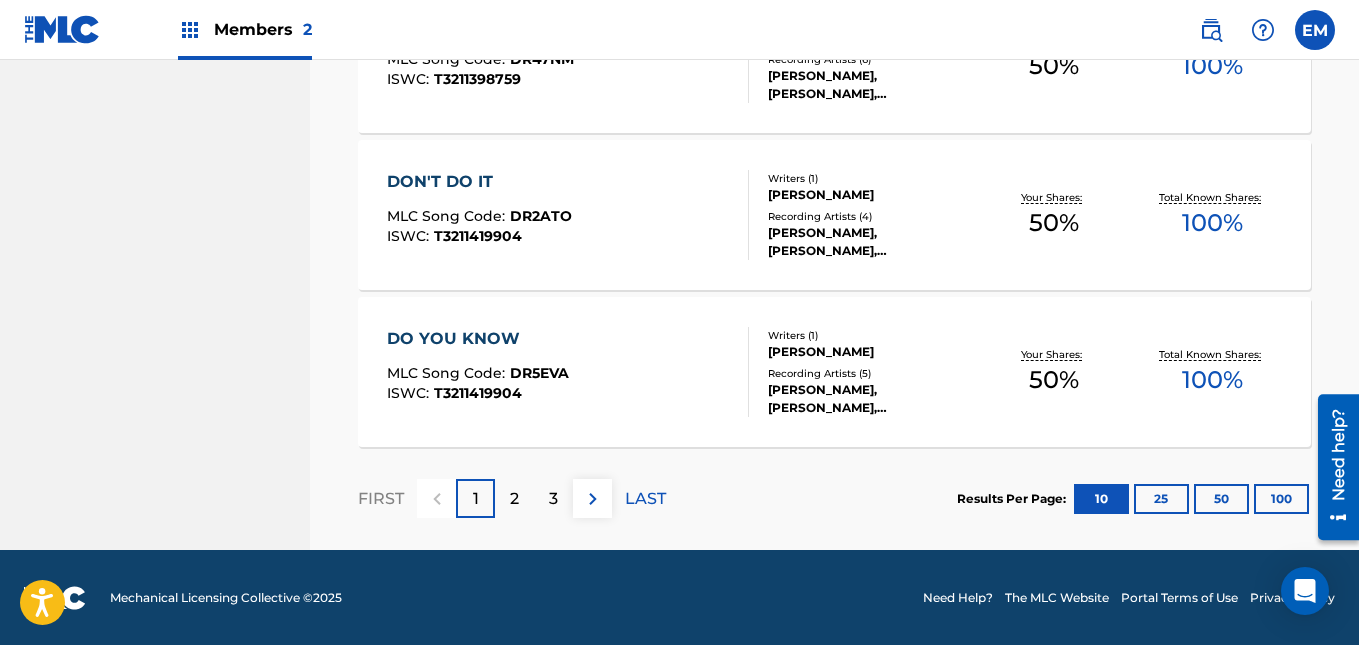 scroll, scrollTop: 1694, scrollLeft: 0, axis: vertical 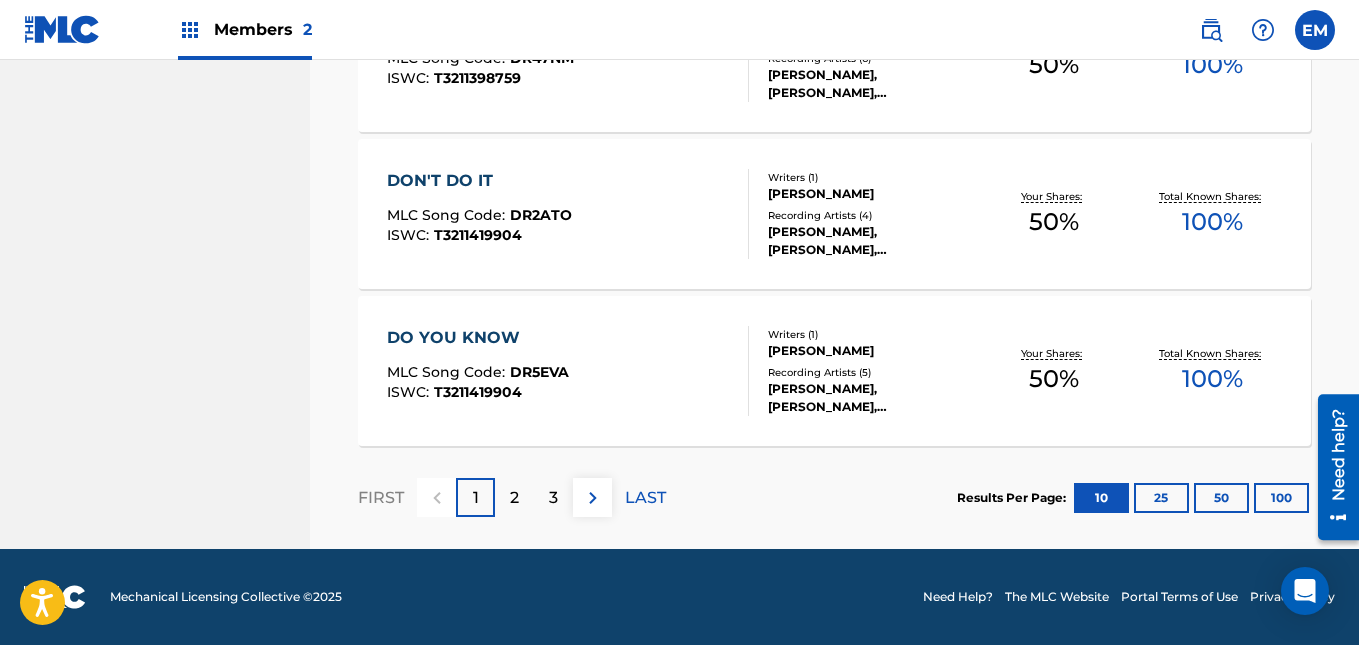 click on "2" at bounding box center [514, 497] 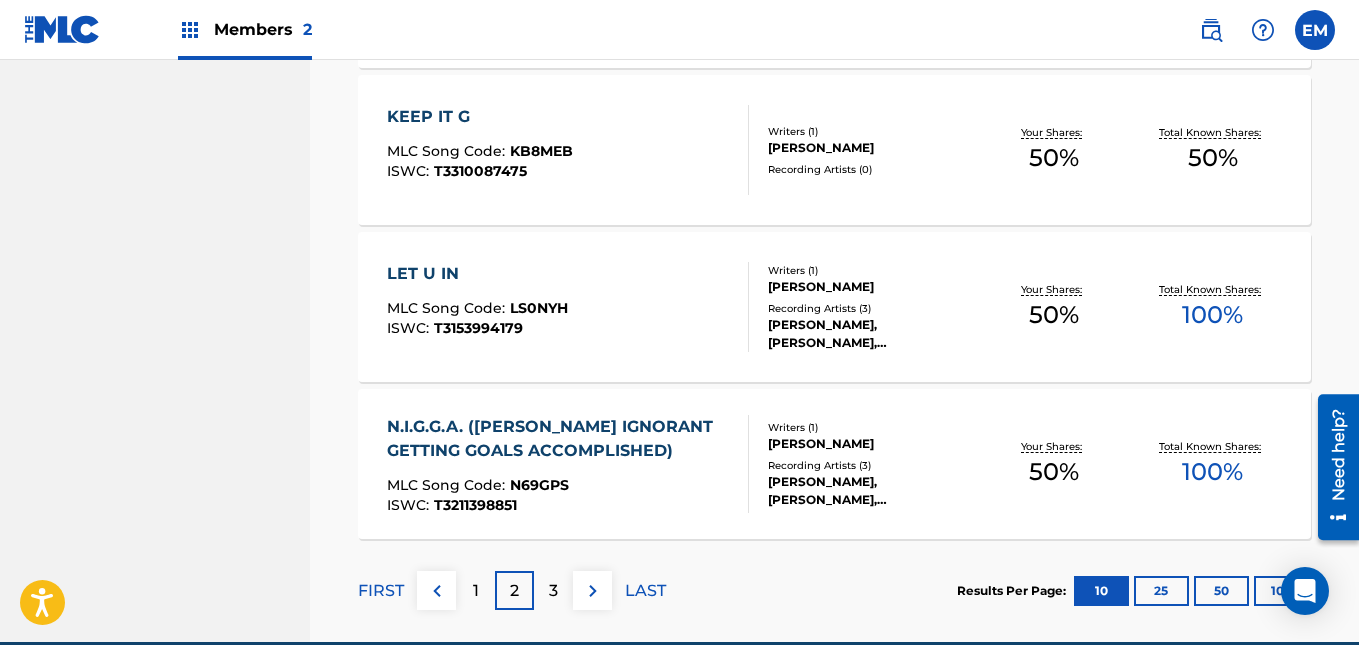 scroll, scrollTop: 1602, scrollLeft: 0, axis: vertical 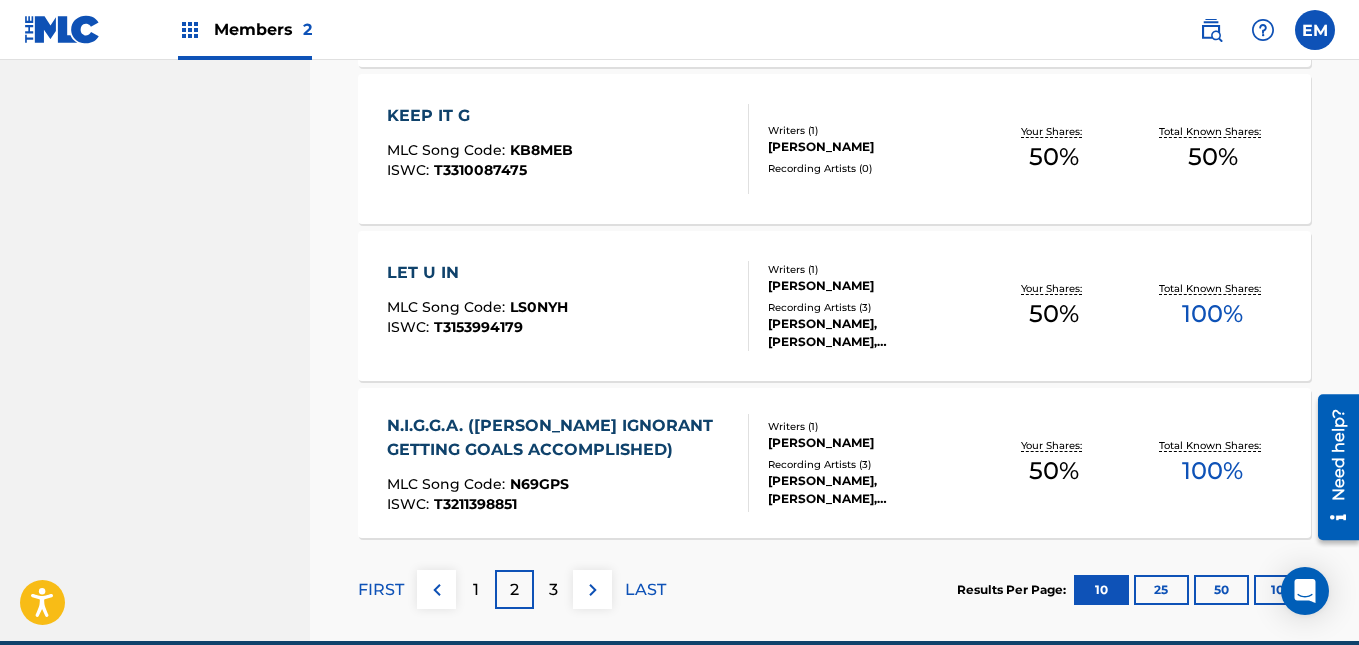 click on "3" at bounding box center (553, 590) 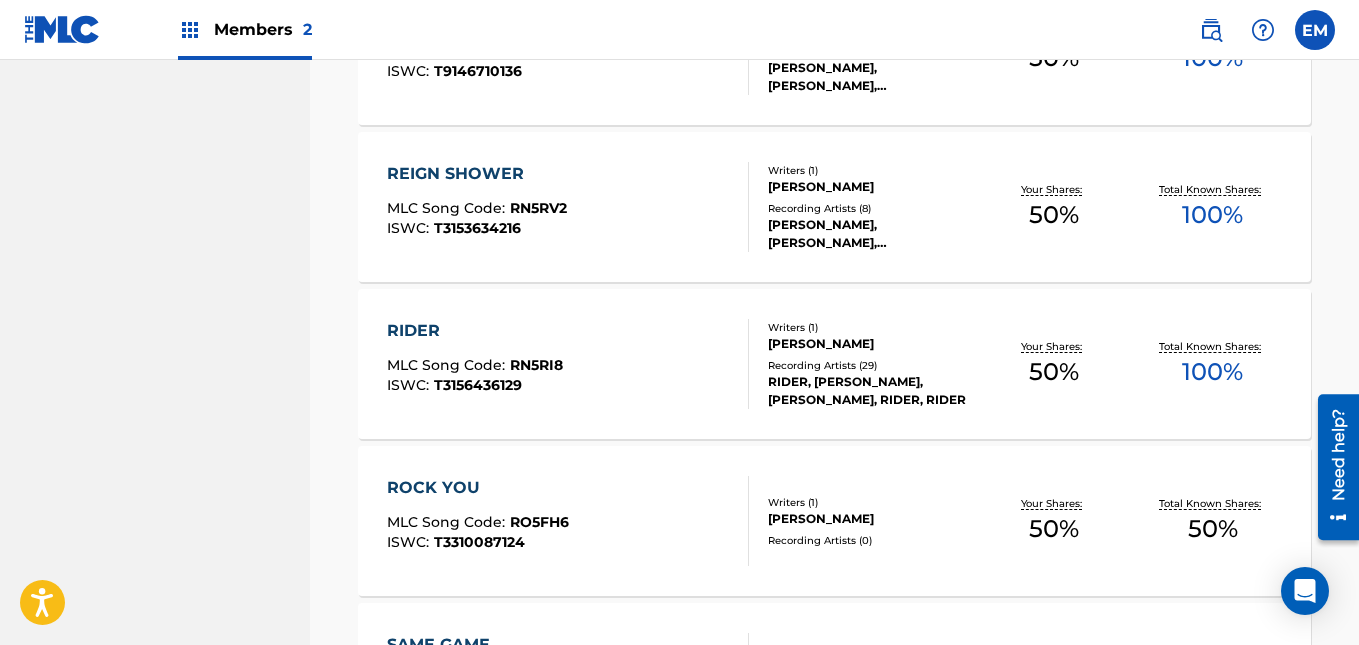scroll, scrollTop: 1694, scrollLeft: 0, axis: vertical 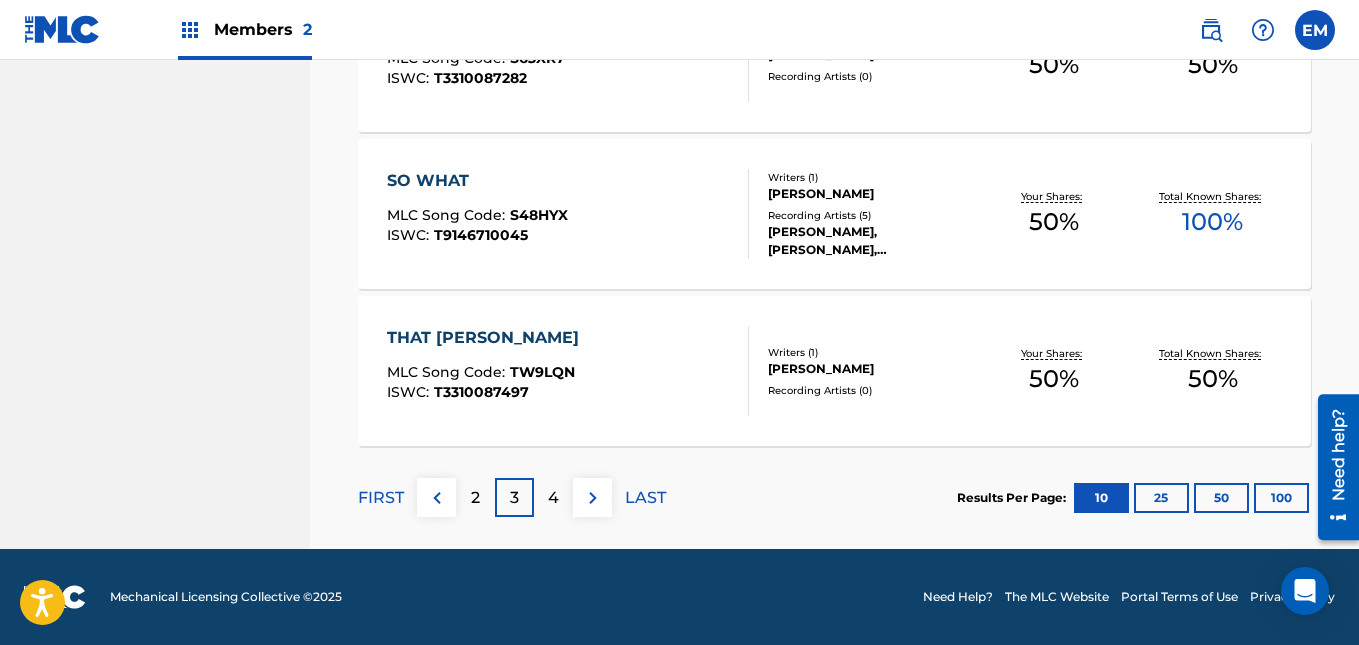 click on "4" at bounding box center (553, 498) 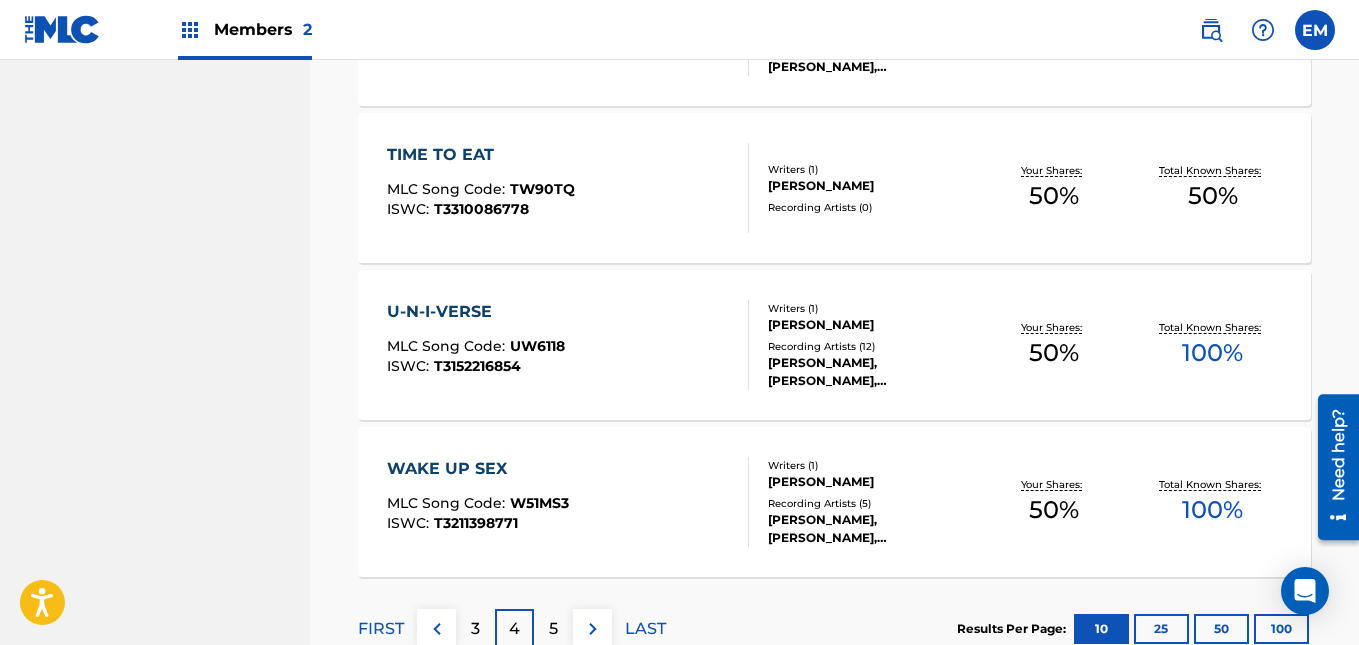 scroll, scrollTop: 1470, scrollLeft: 0, axis: vertical 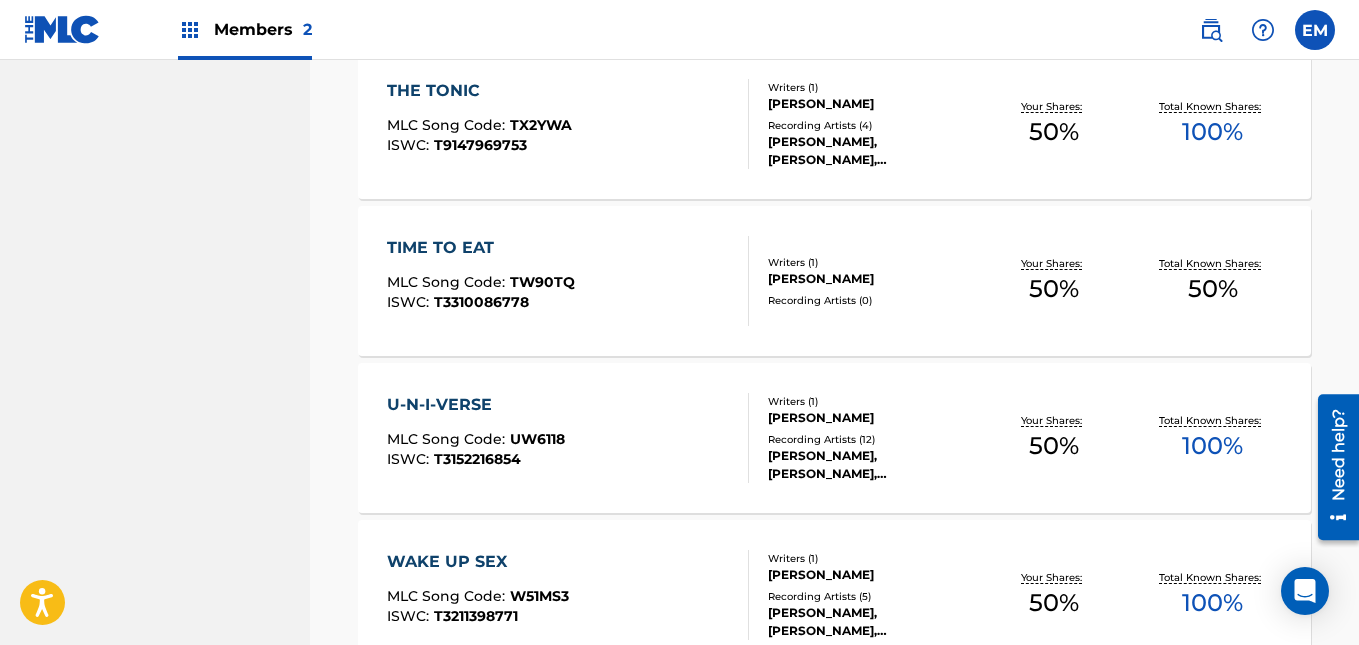 click on "Members    2" at bounding box center [263, 29] 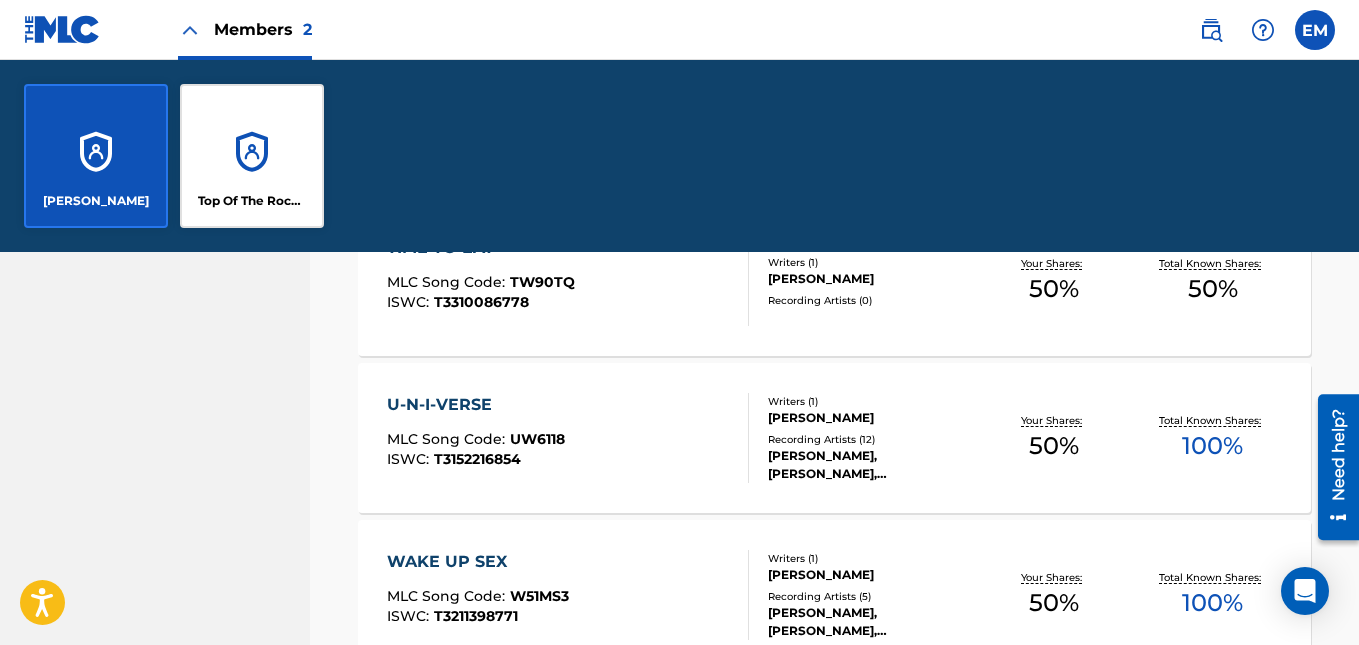click on "Top Of The Rock Entertainment LLC" at bounding box center [252, 156] 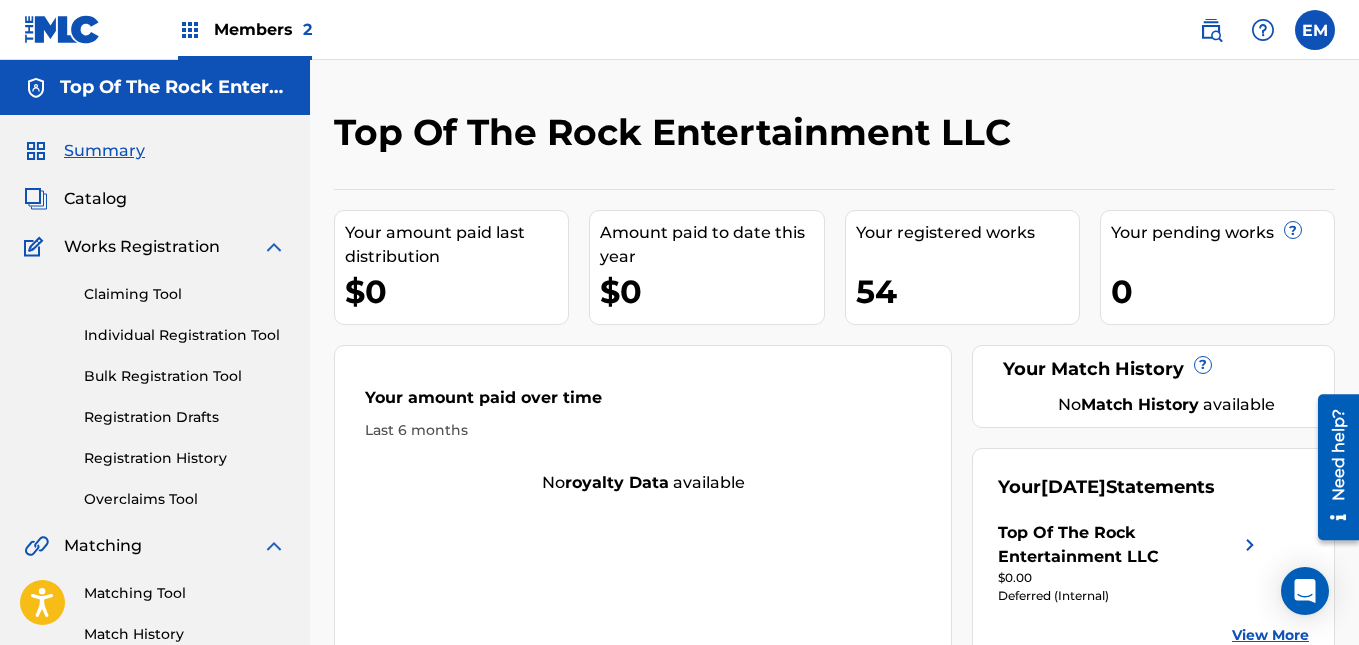 click on "Claiming Tool" at bounding box center [185, 294] 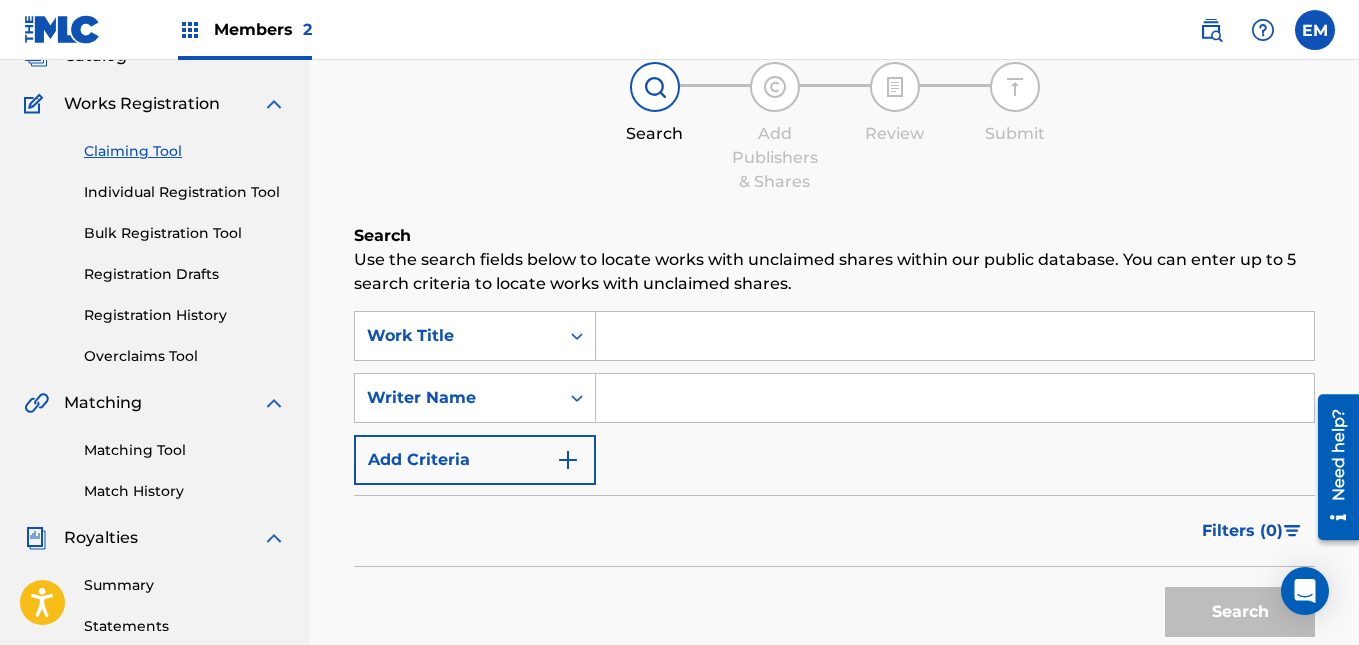 scroll, scrollTop: 144, scrollLeft: 0, axis: vertical 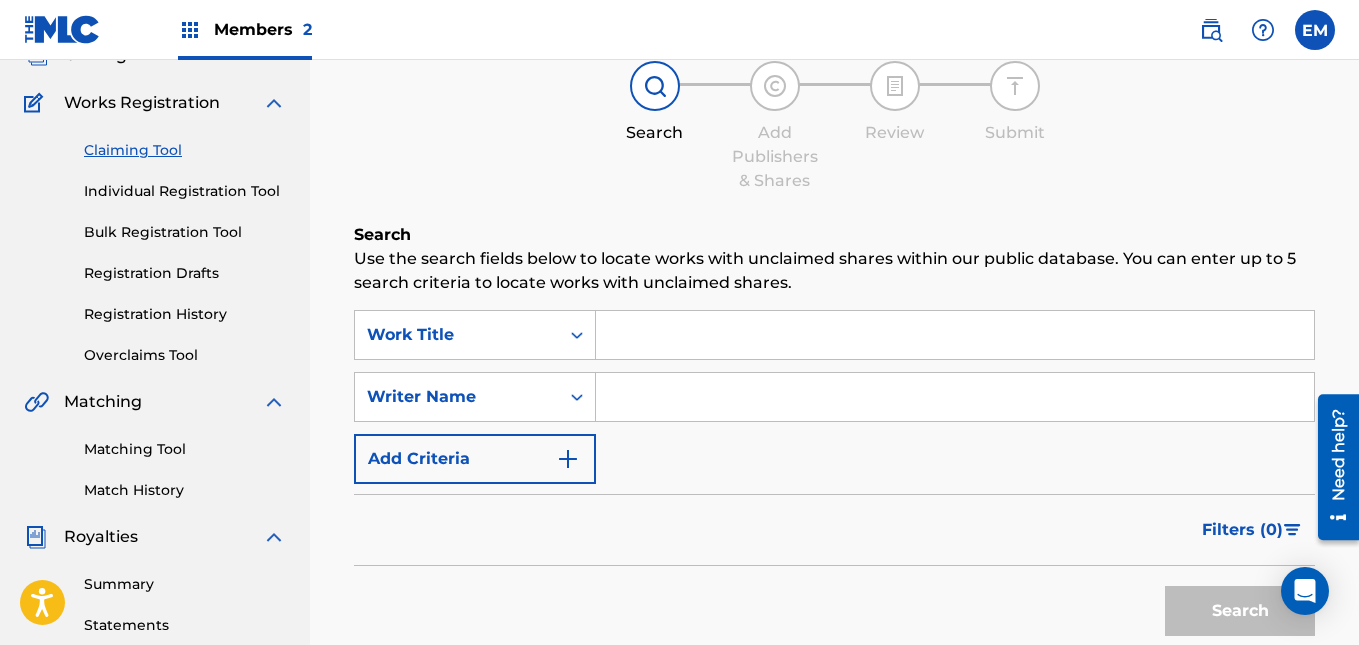click at bounding box center [955, 335] 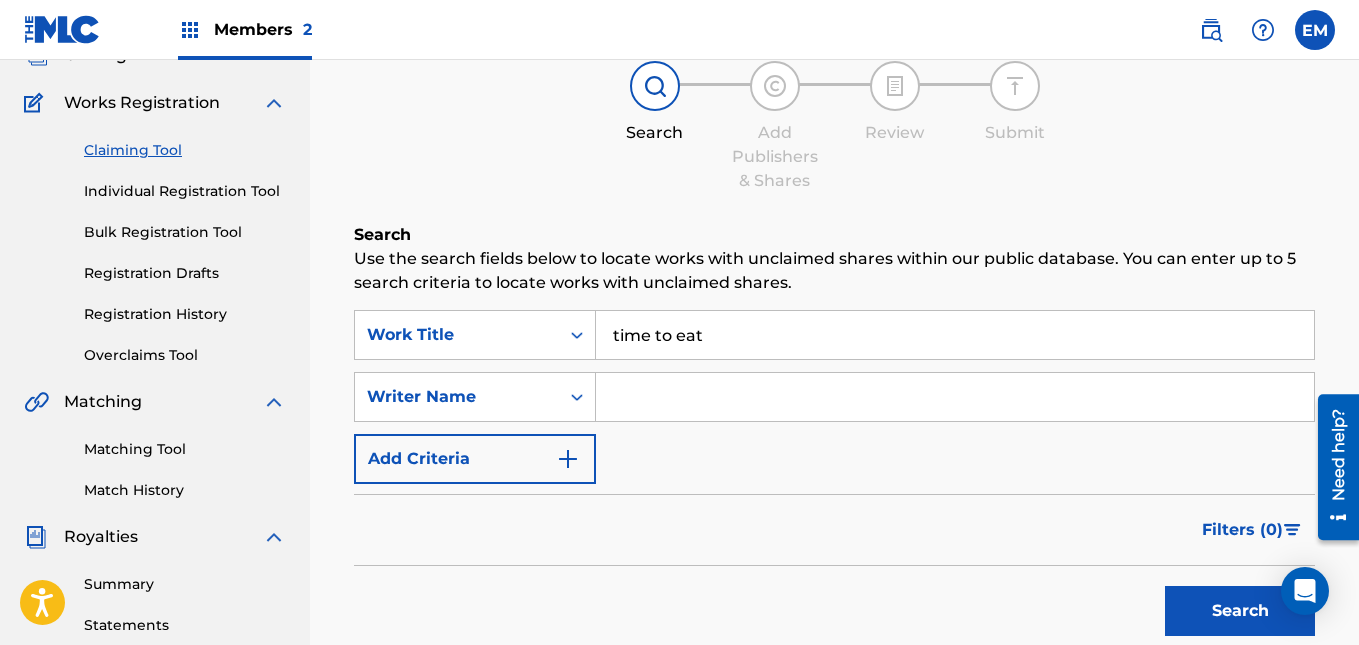 type on "time to eat" 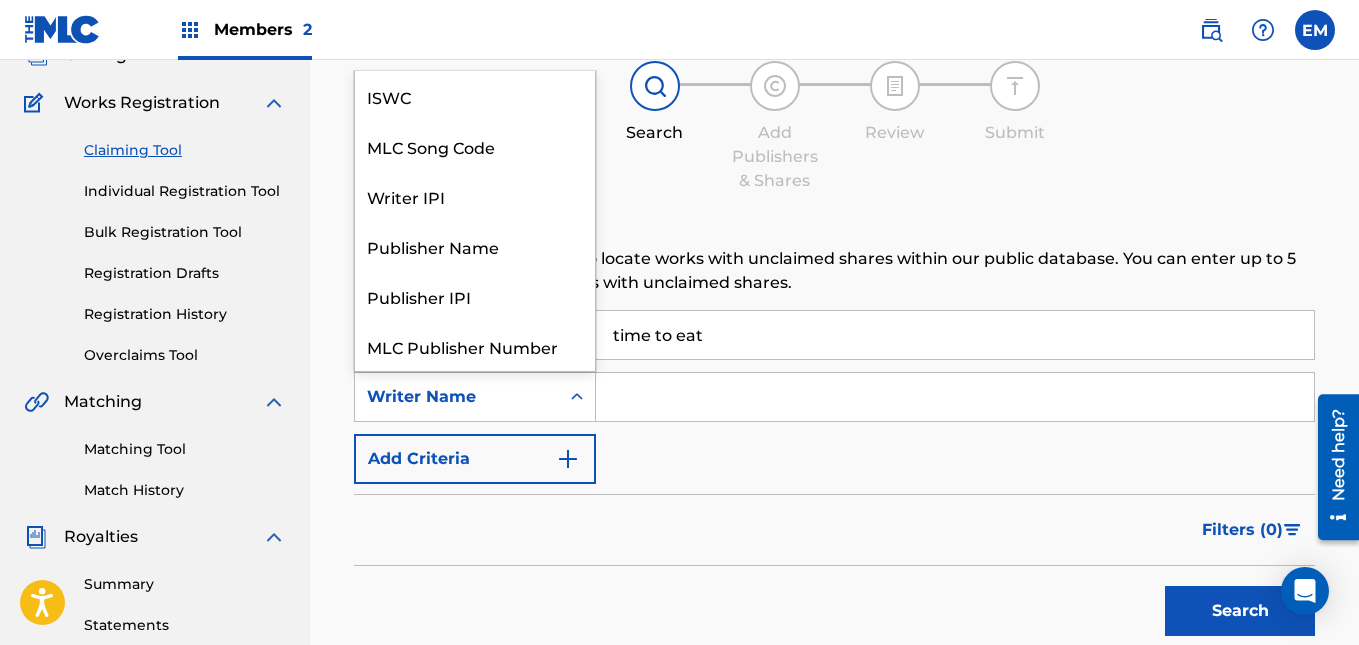 click 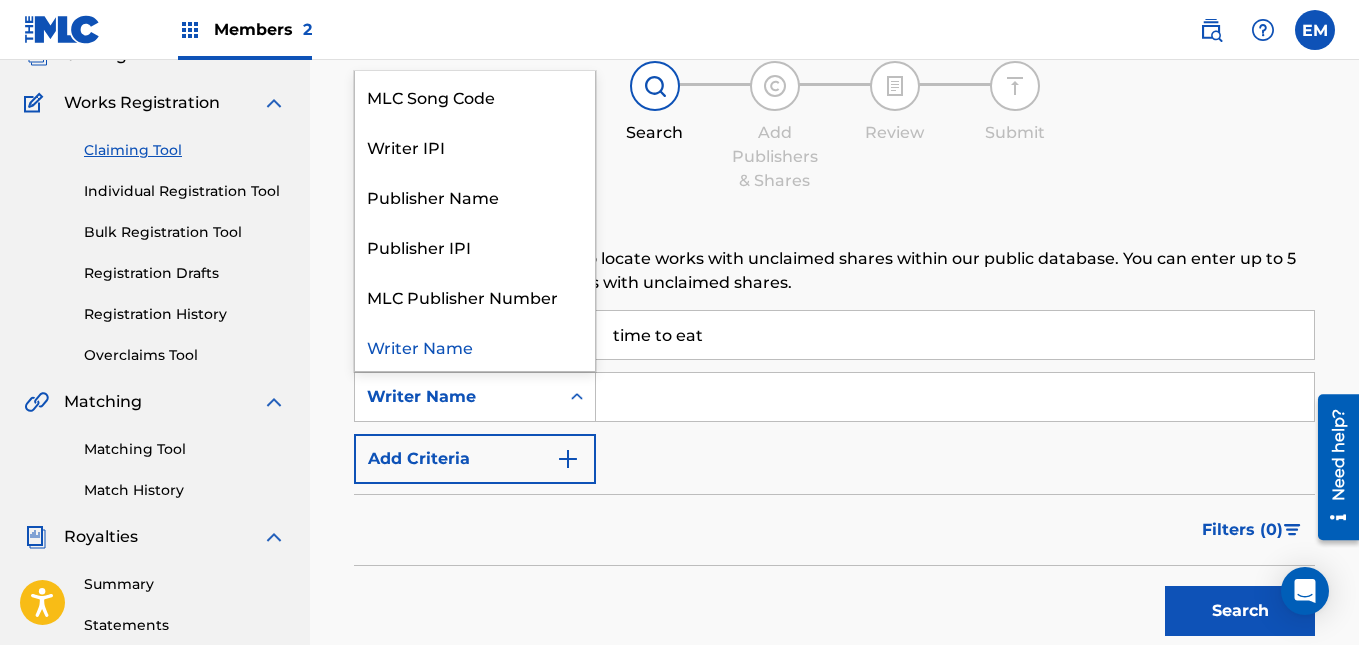 click at bounding box center (955, 397) 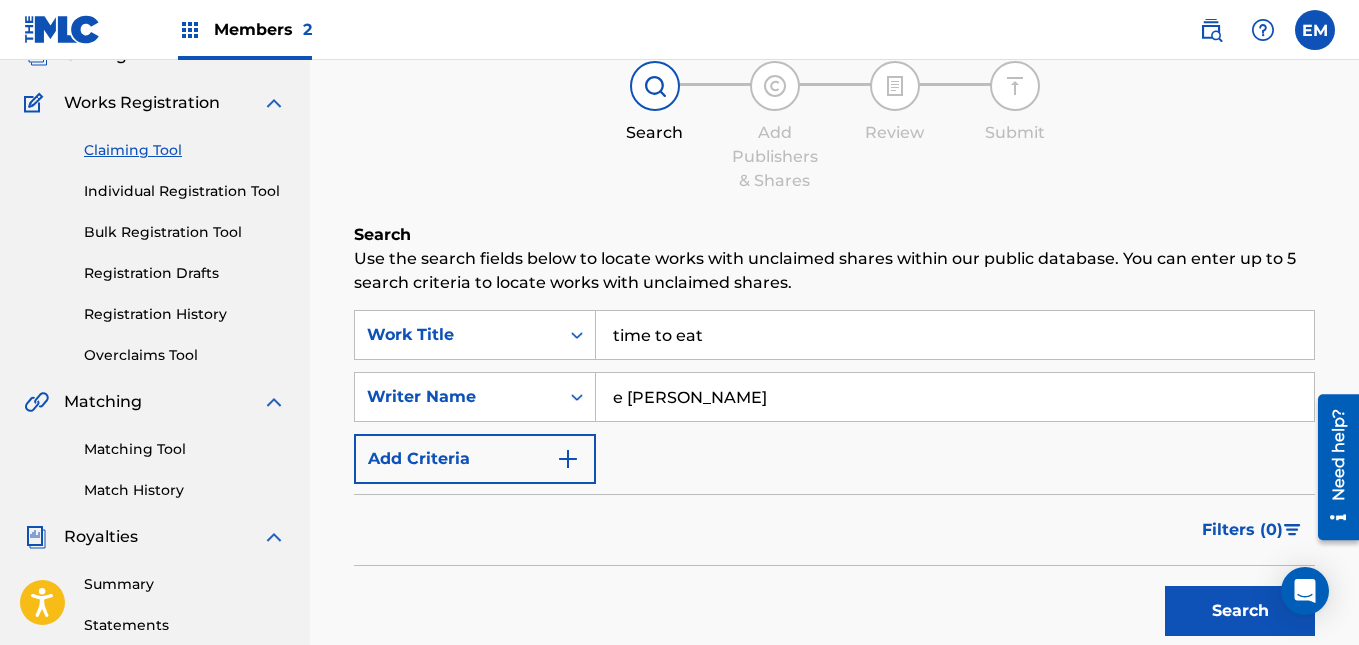 type on "e [PERSON_NAME]" 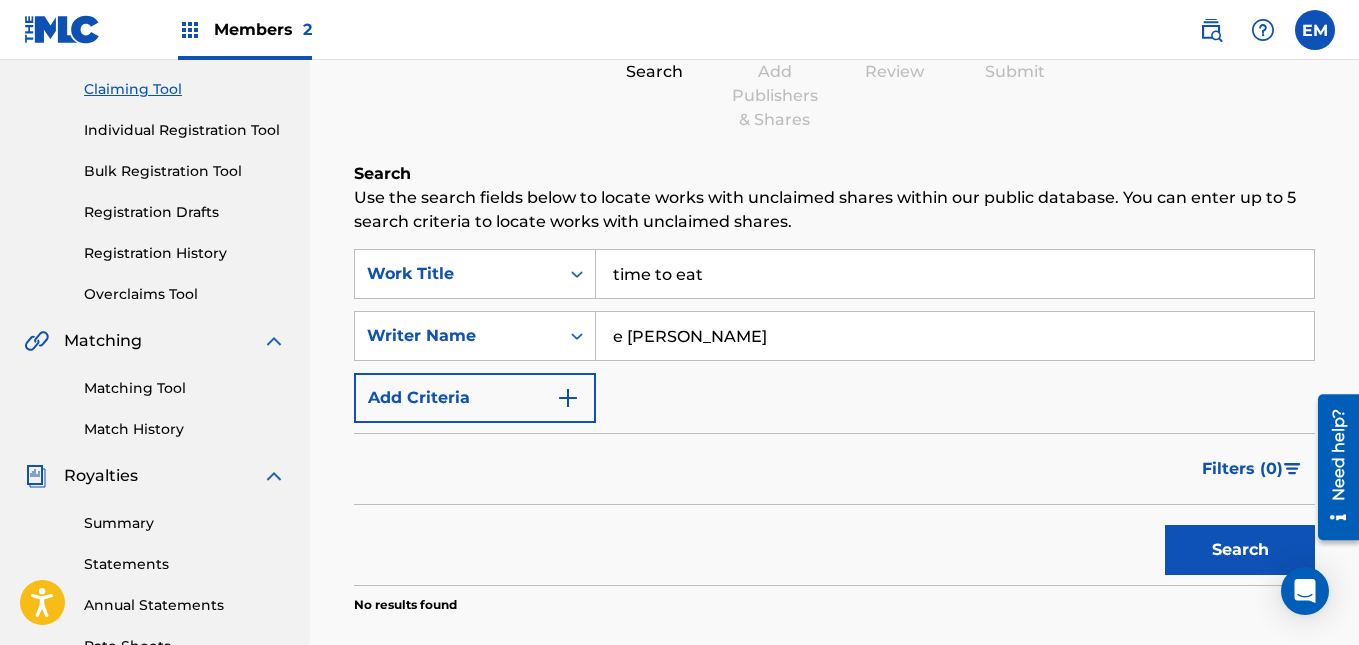 scroll, scrollTop: 206, scrollLeft: 0, axis: vertical 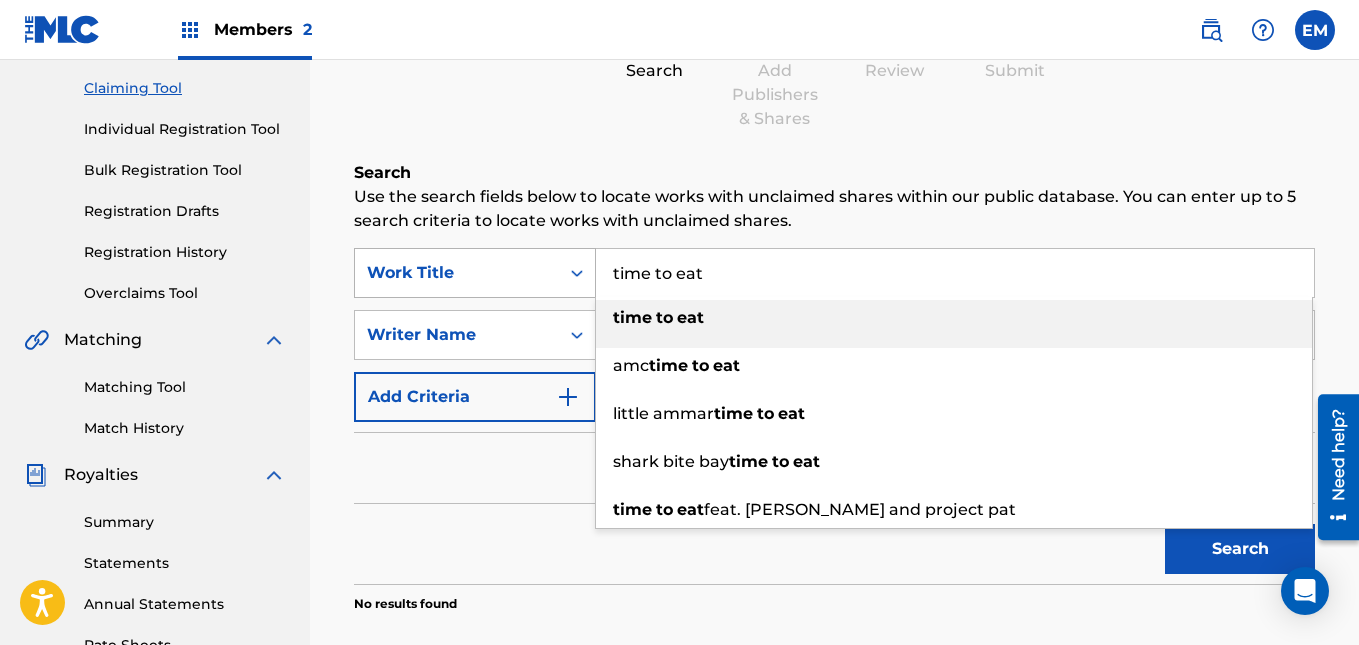 drag, startPoint x: 727, startPoint y: 270, endPoint x: 362, endPoint y: 267, distance: 365.01233 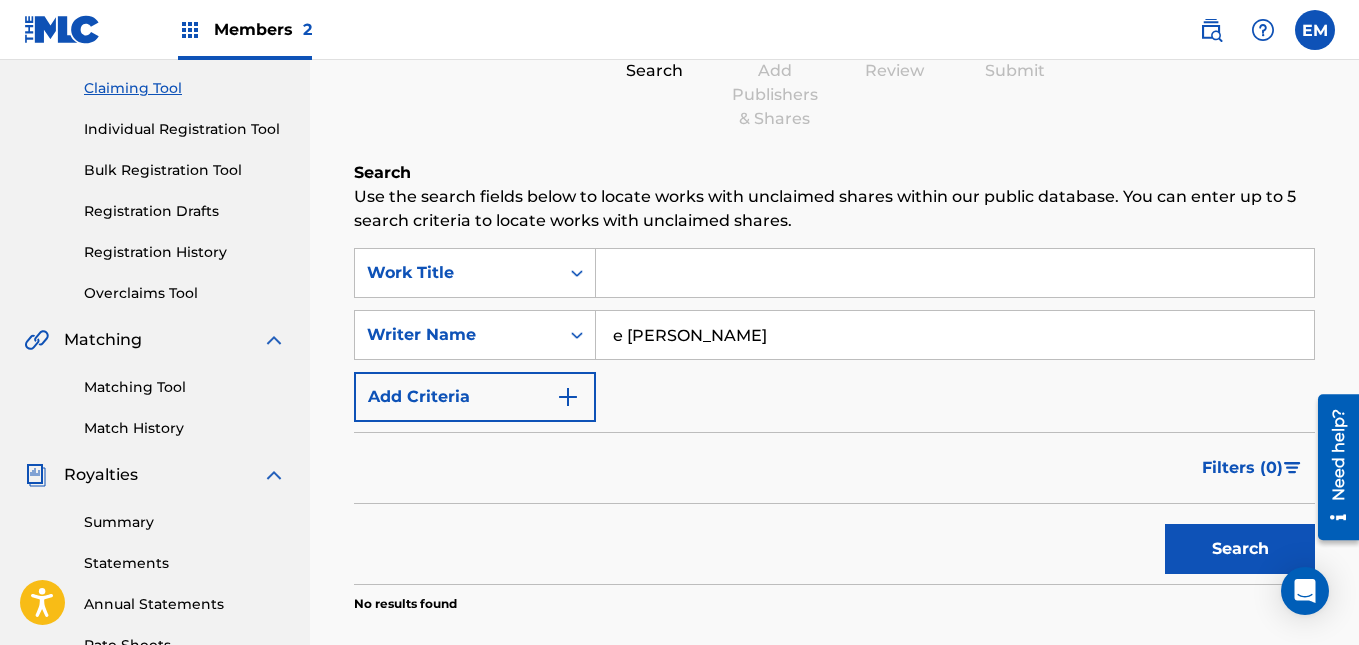 type 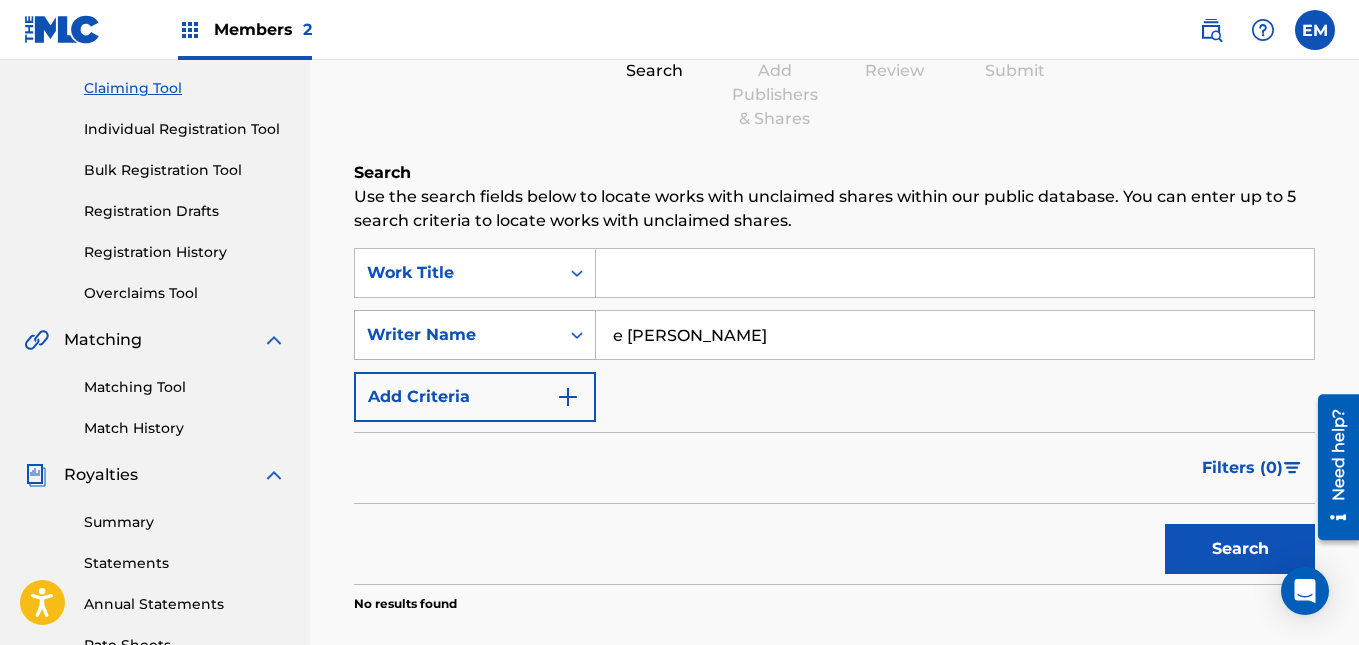 drag, startPoint x: 712, startPoint y: 343, endPoint x: 355, endPoint y: 350, distance: 357.06863 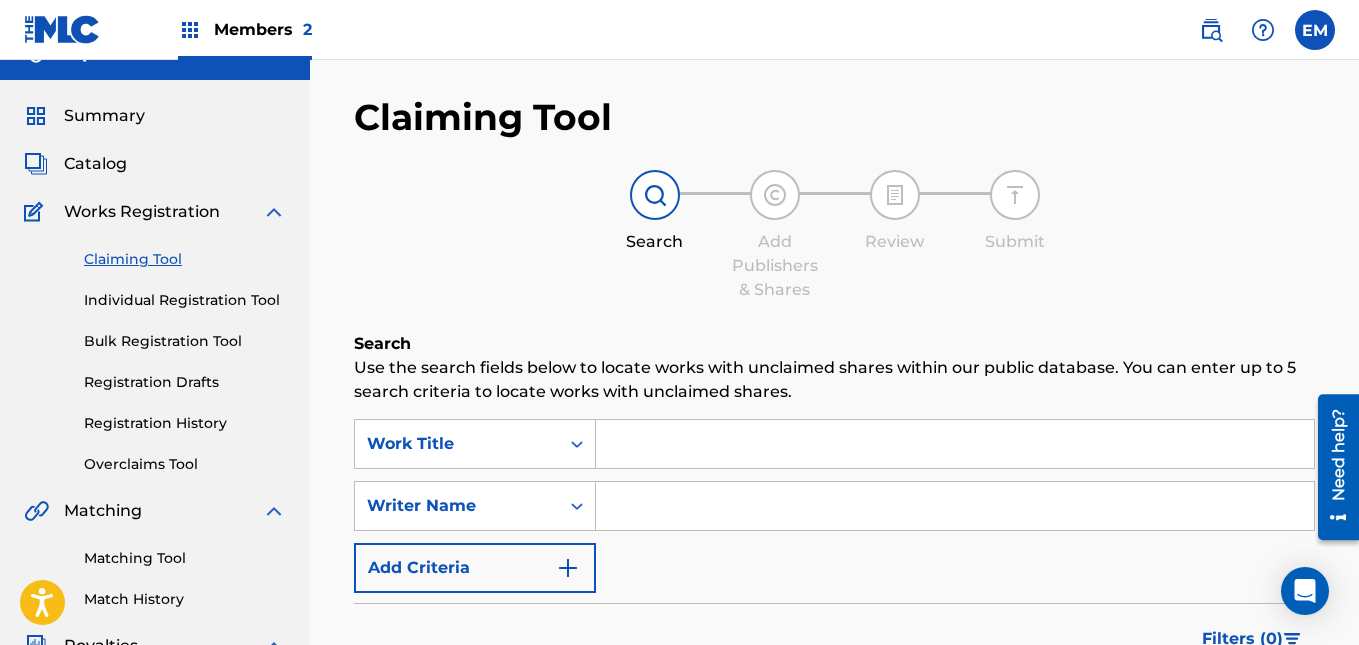scroll, scrollTop: 34, scrollLeft: 0, axis: vertical 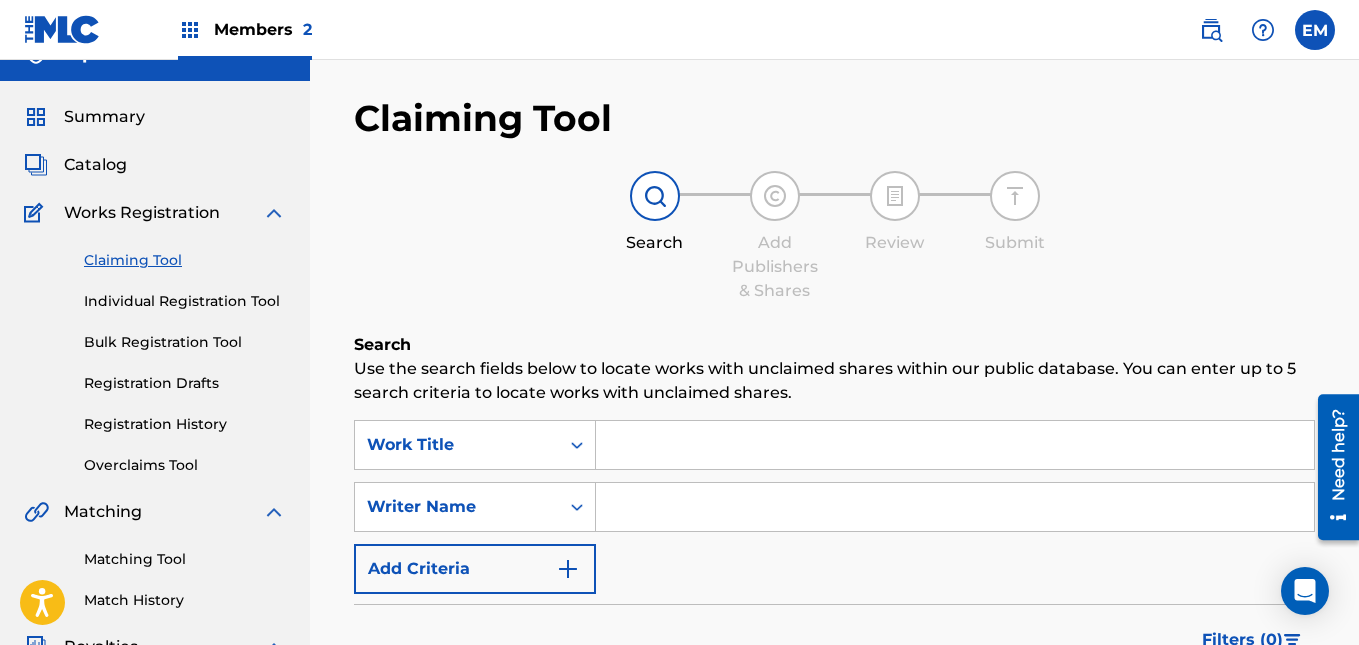 type 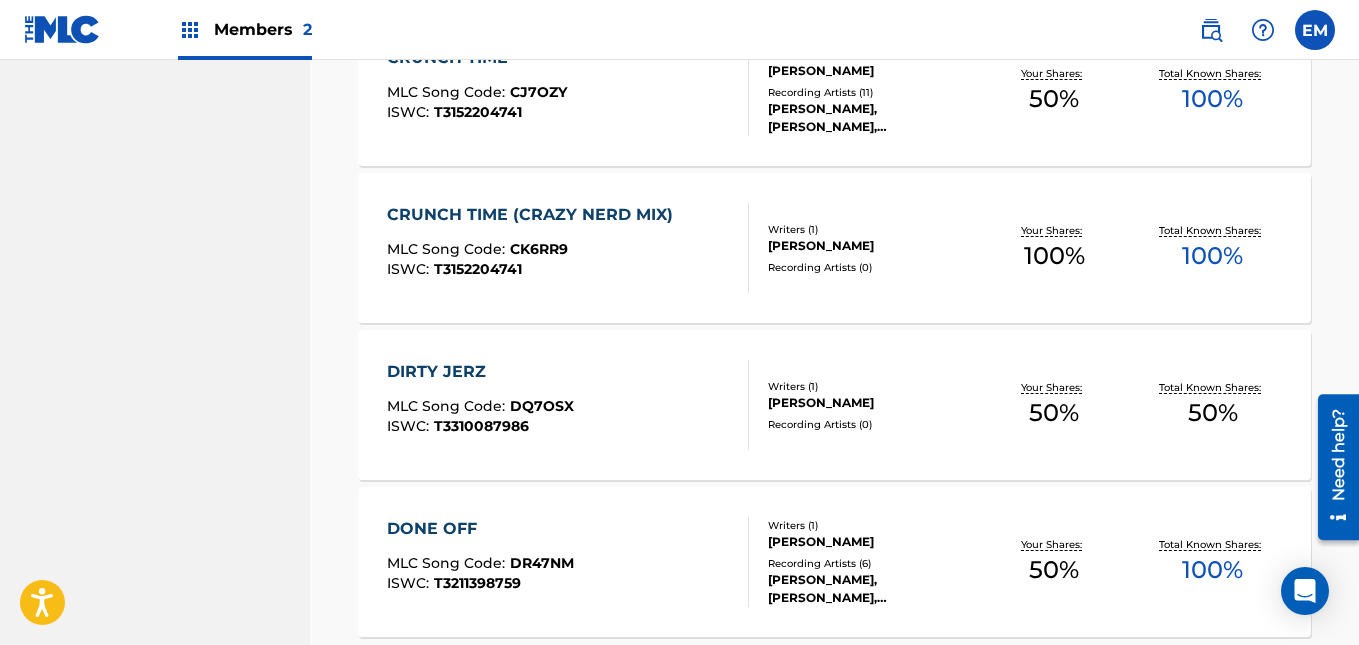 scroll, scrollTop: 1694, scrollLeft: 0, axis: vertical 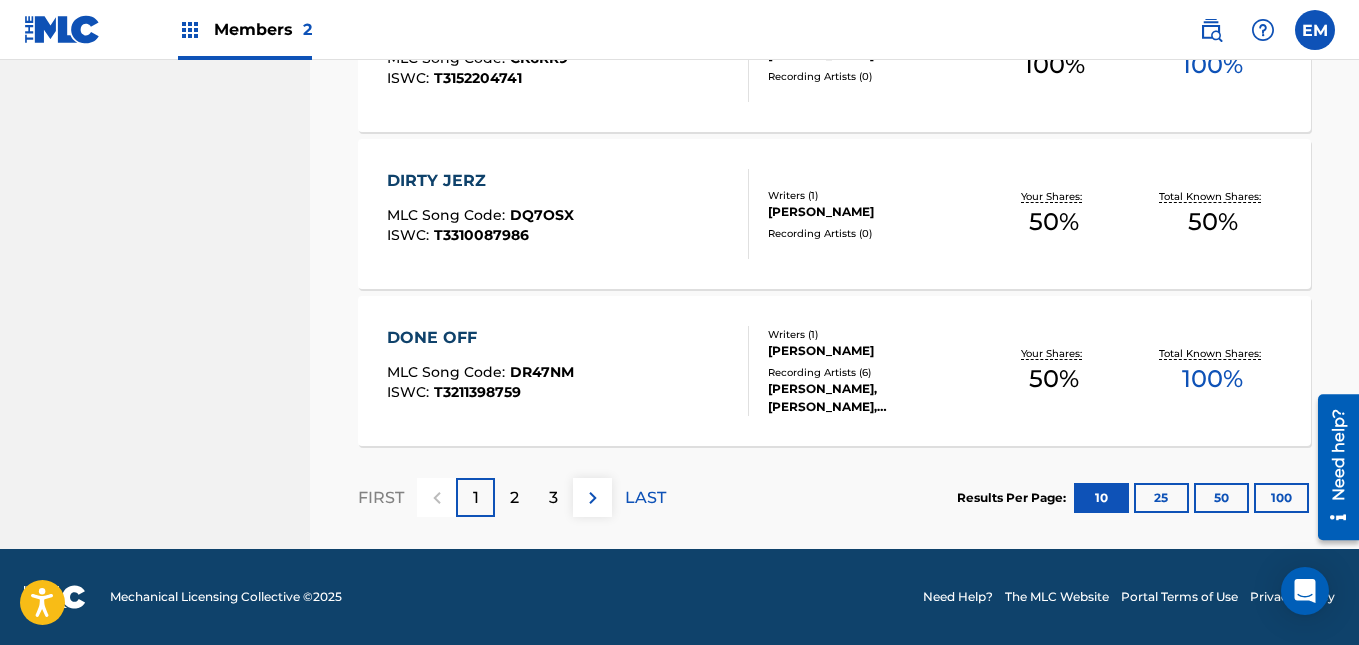 click on "3" at bounding box center (553, 497) 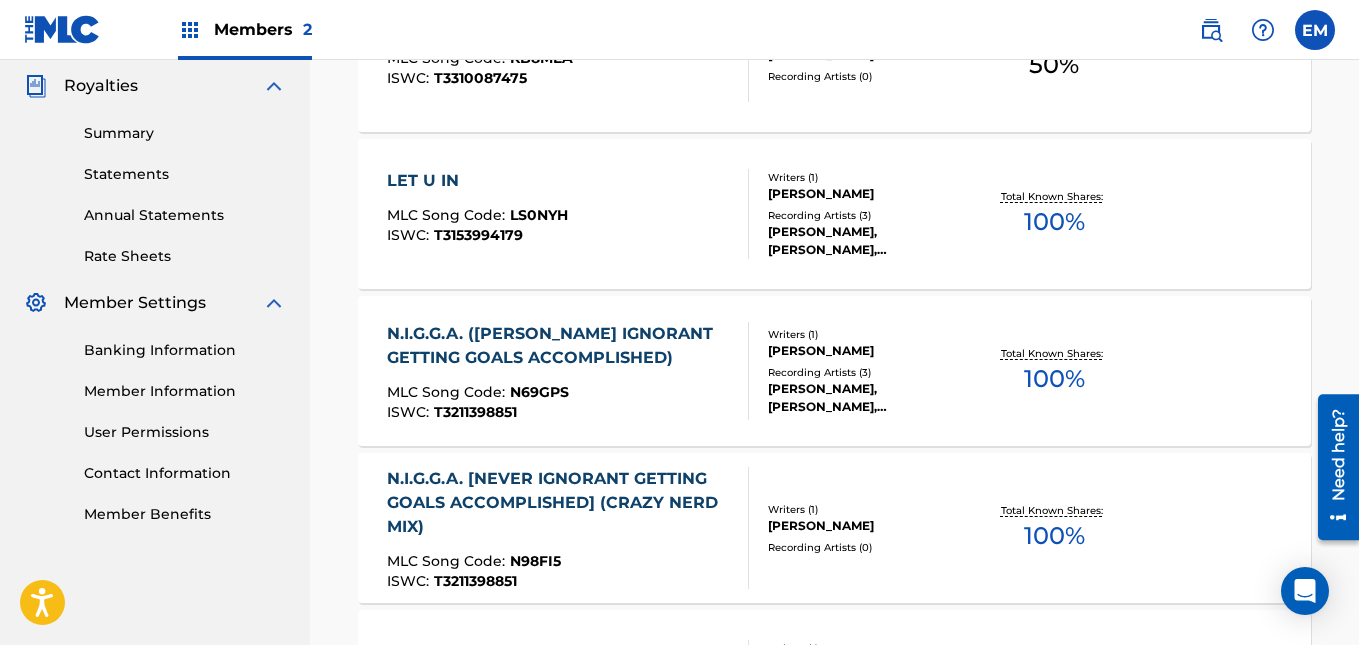 scroll, scrollTop: 1694, scrollLeft: 0, axis: vertical 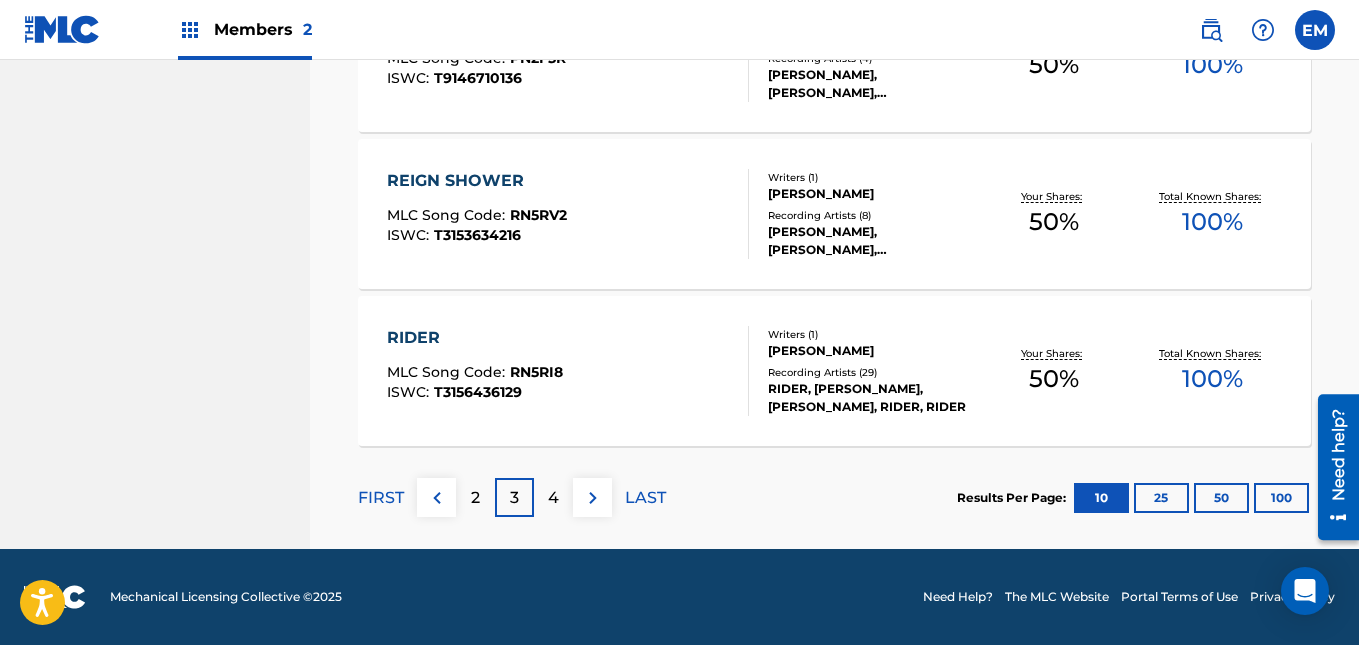 click on "4" at bounding box center [553, 497] 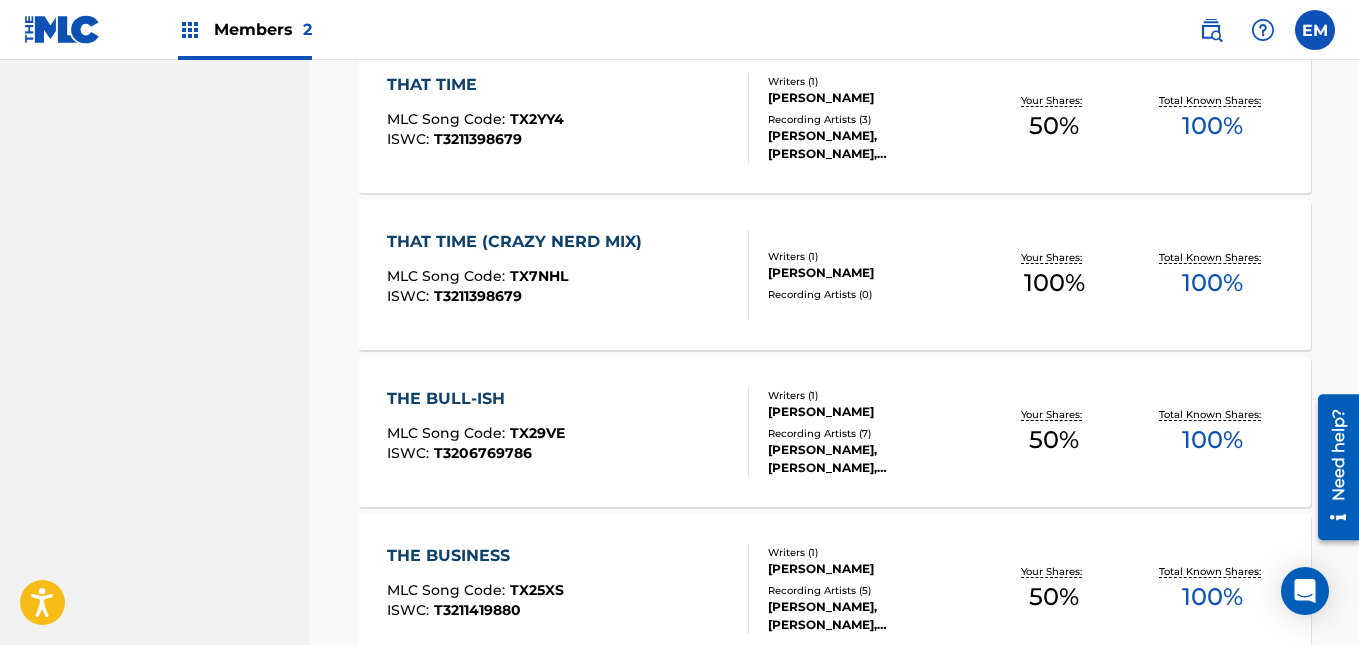 scroll, scrollTop: 1694, scrollLeft: 0, axis: vertical 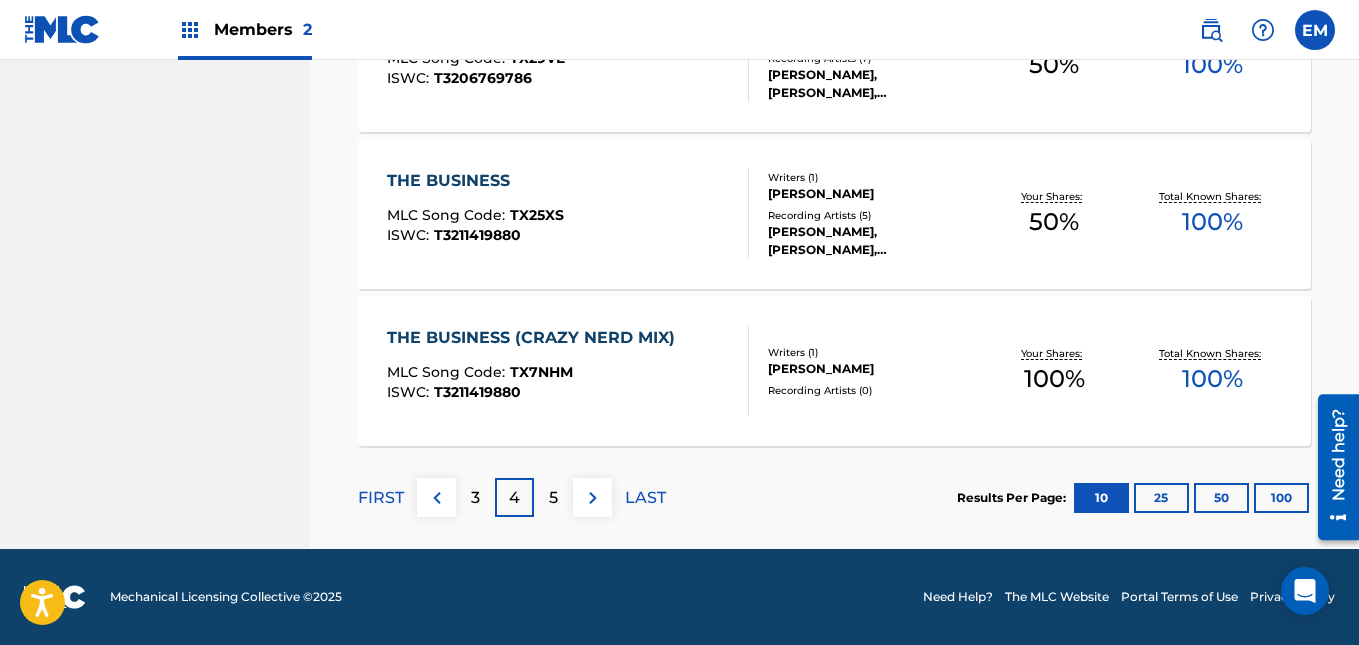 click on "5" at bounding box center (553, 498) 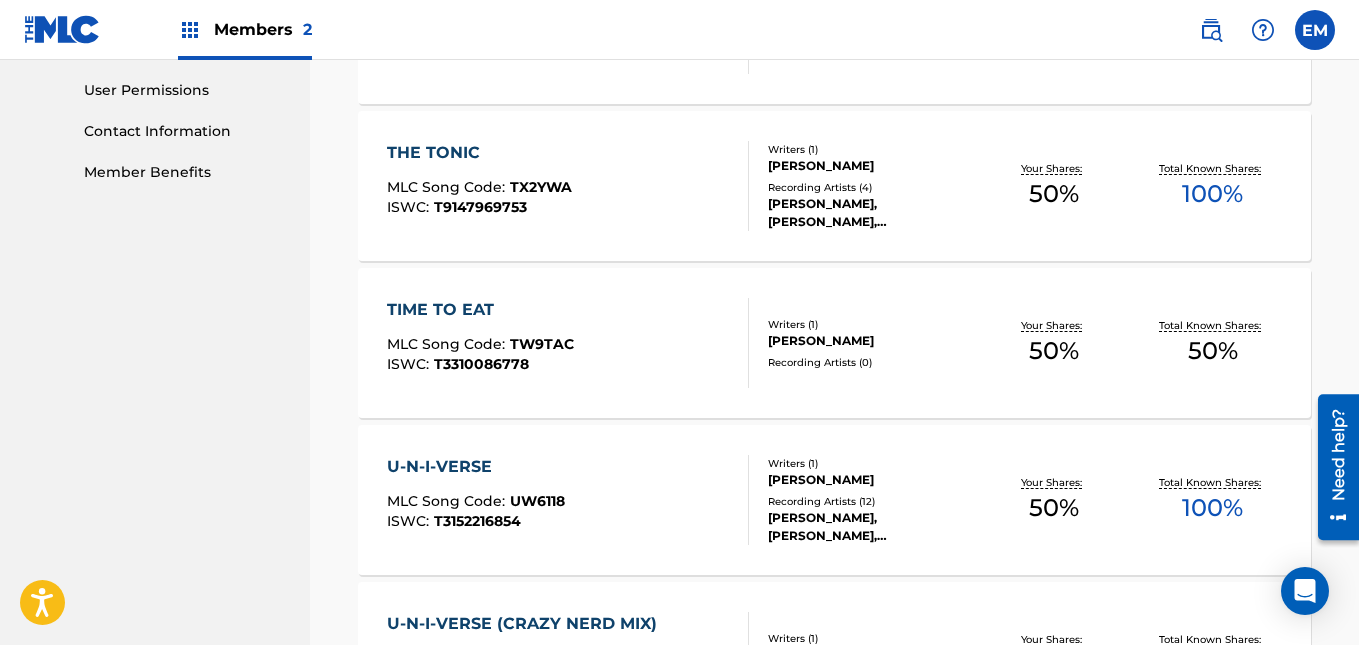 scroll, scrollTop: 936, scrollLeft: 0, axis: vertical 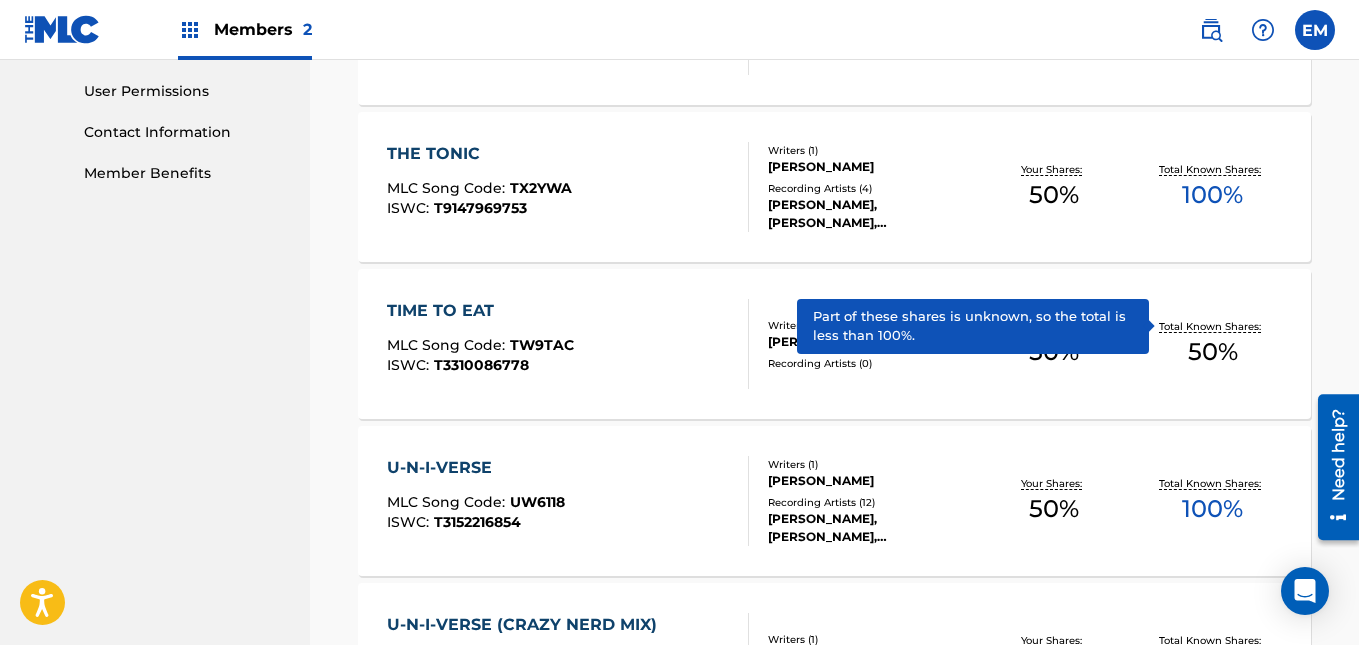 click on "Total Known Shares:" at bounding box center [1212, 326] 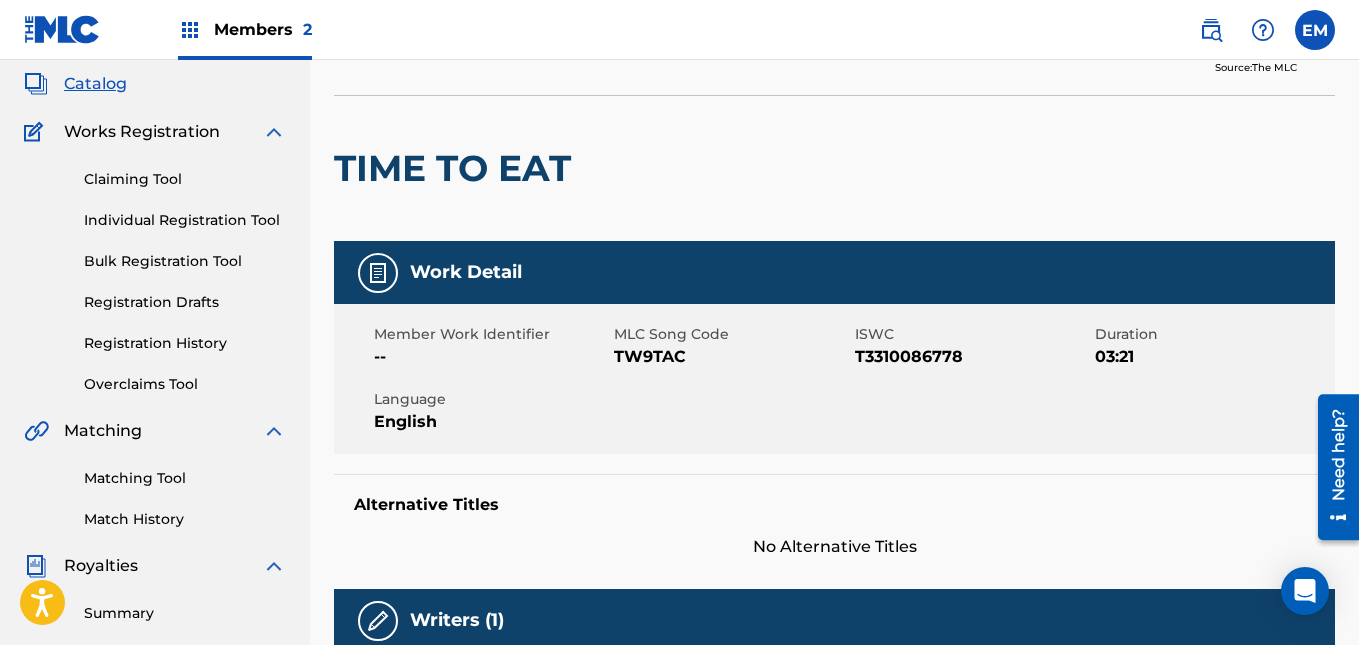 scroll, scrollTop: 0, scrollLeft: 0, axis: both 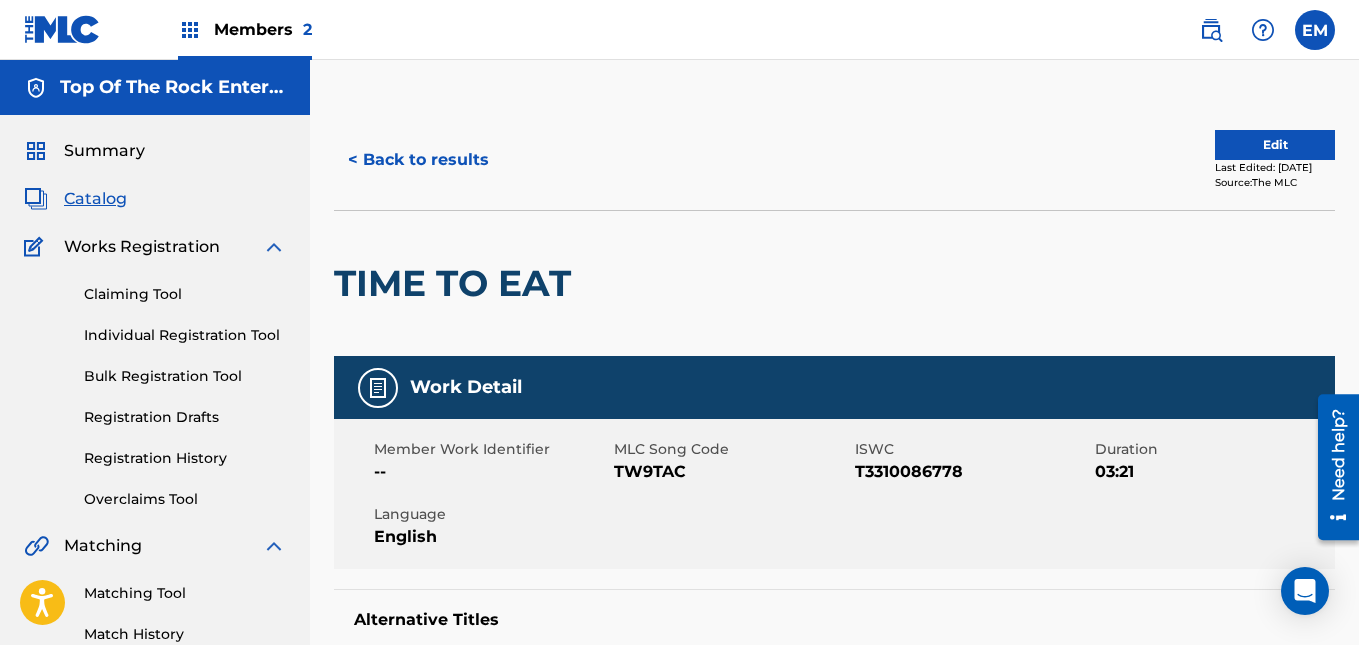 click on "Claiming Tool" at bounding box center (185, 294) 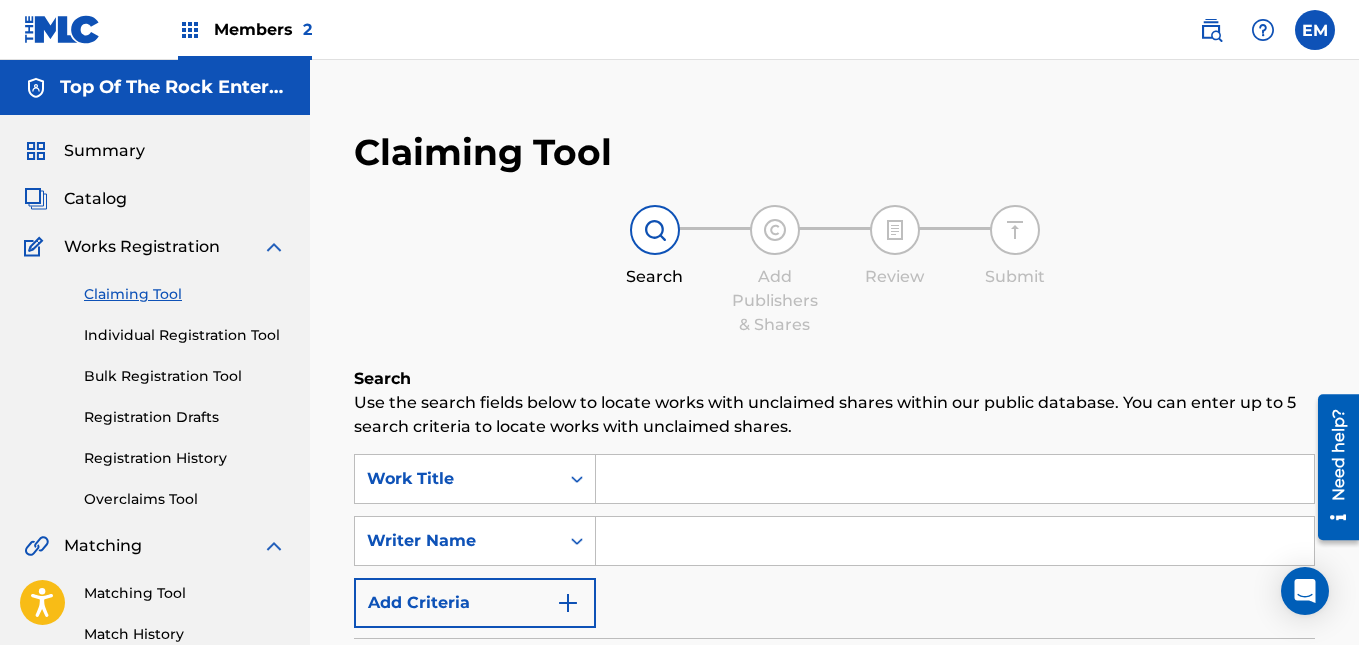 click at bounding box center (955, 479) 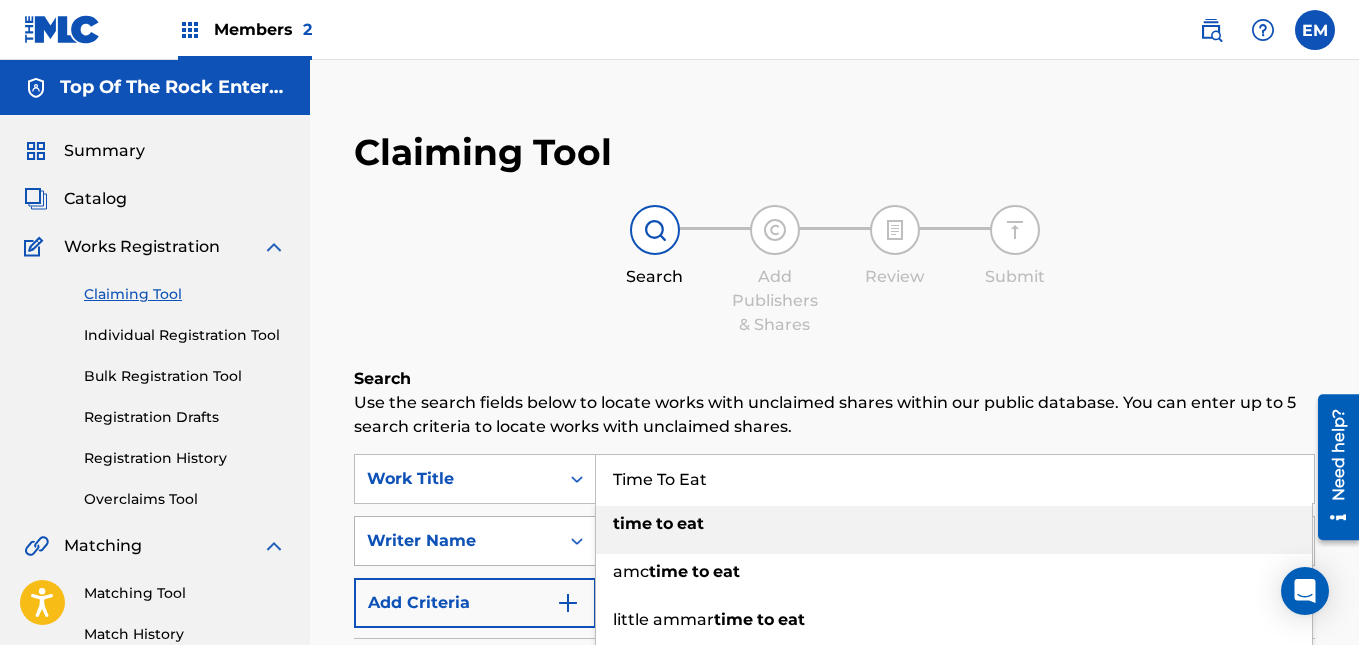 type on "Time To Eat" 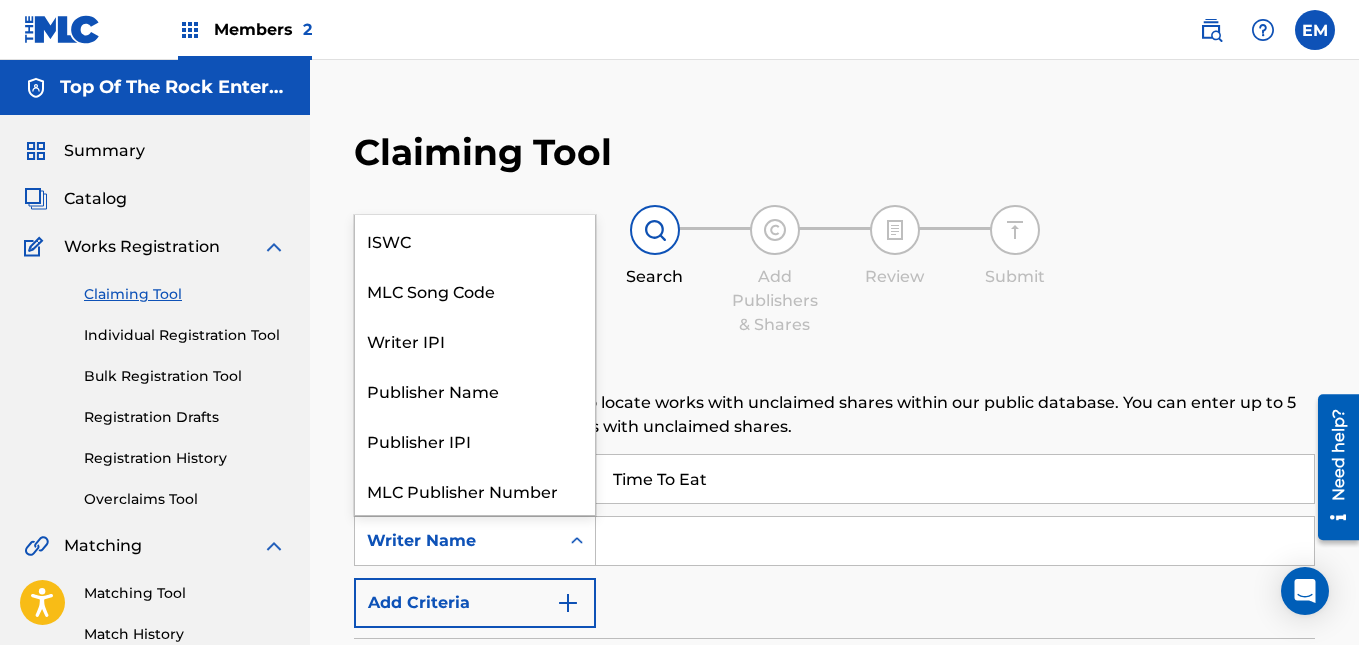click 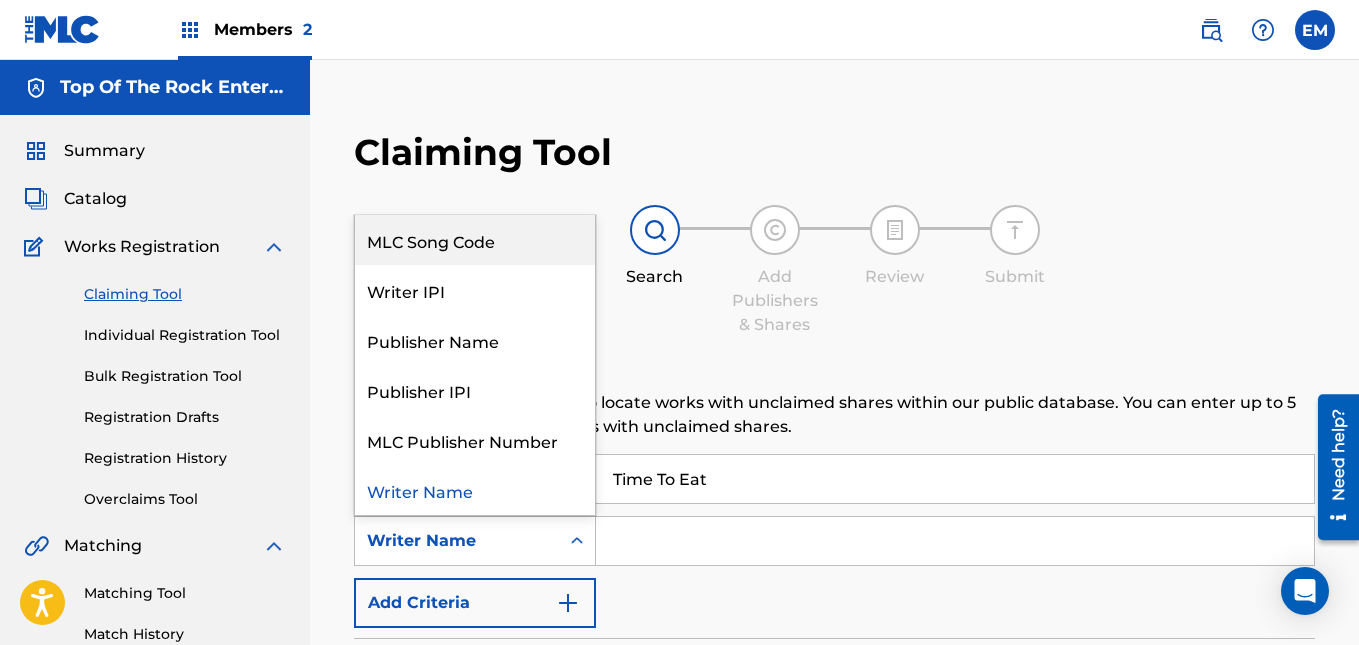 click on "MLC Song Code" at bounding box center (475, 240) 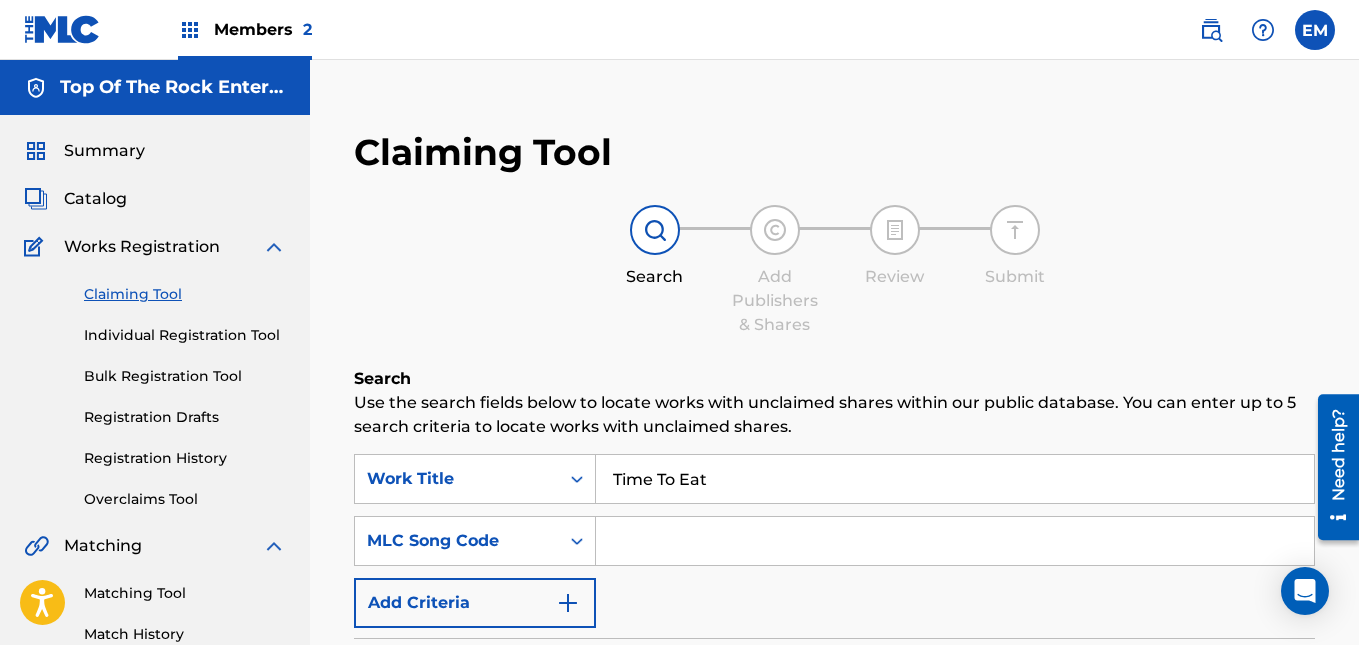 click at bounding box center (955, 541) 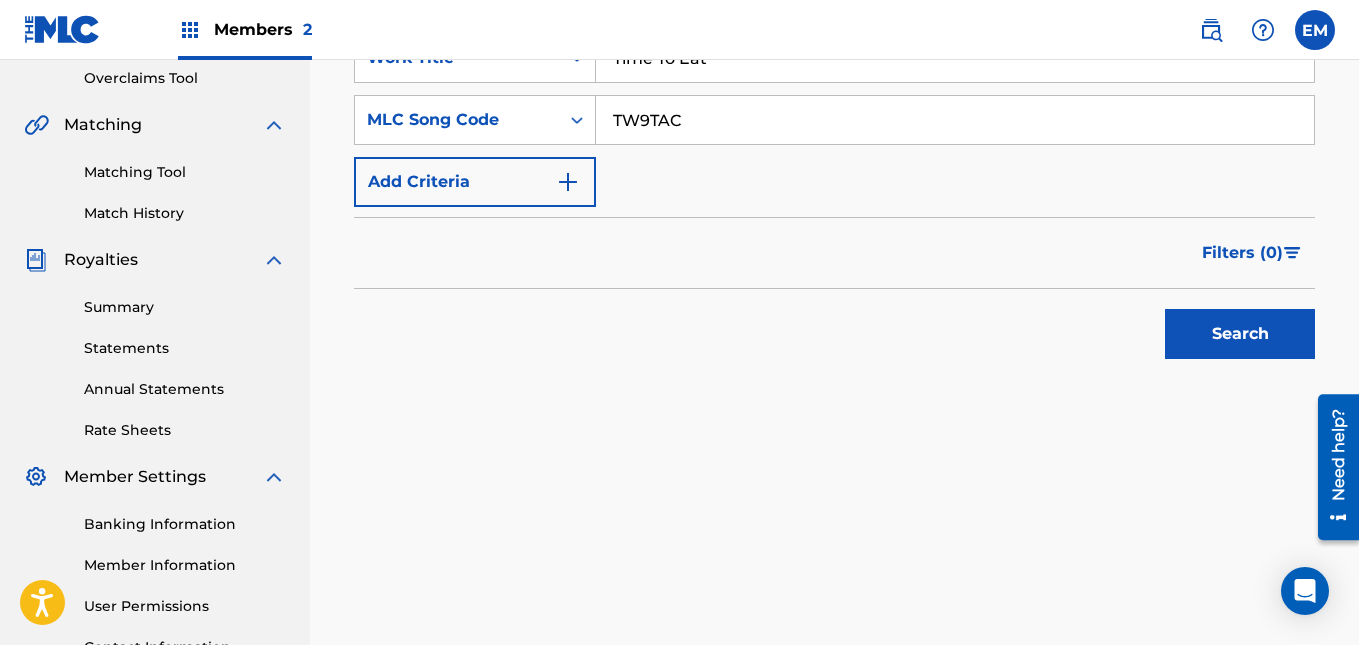 scroll, scrollTop: 421, scrollLeft: 0, axis: vertical 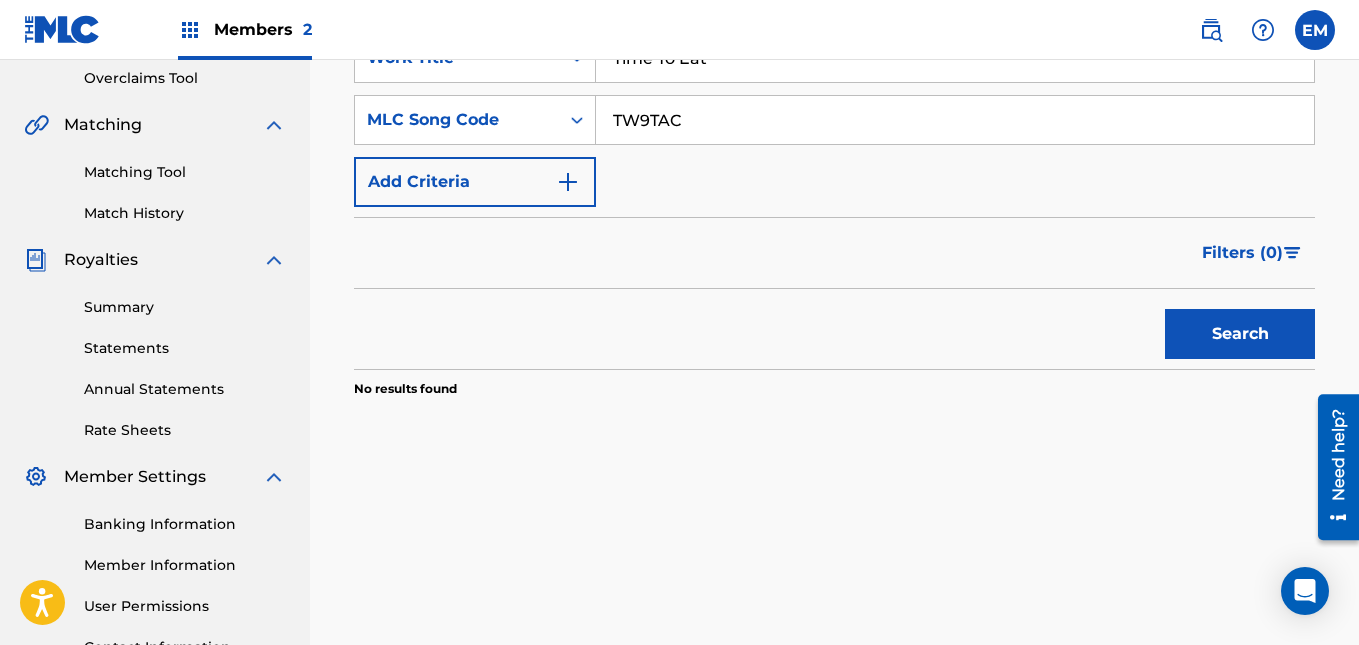 click on "Search" at bounding box center (1240, 334) 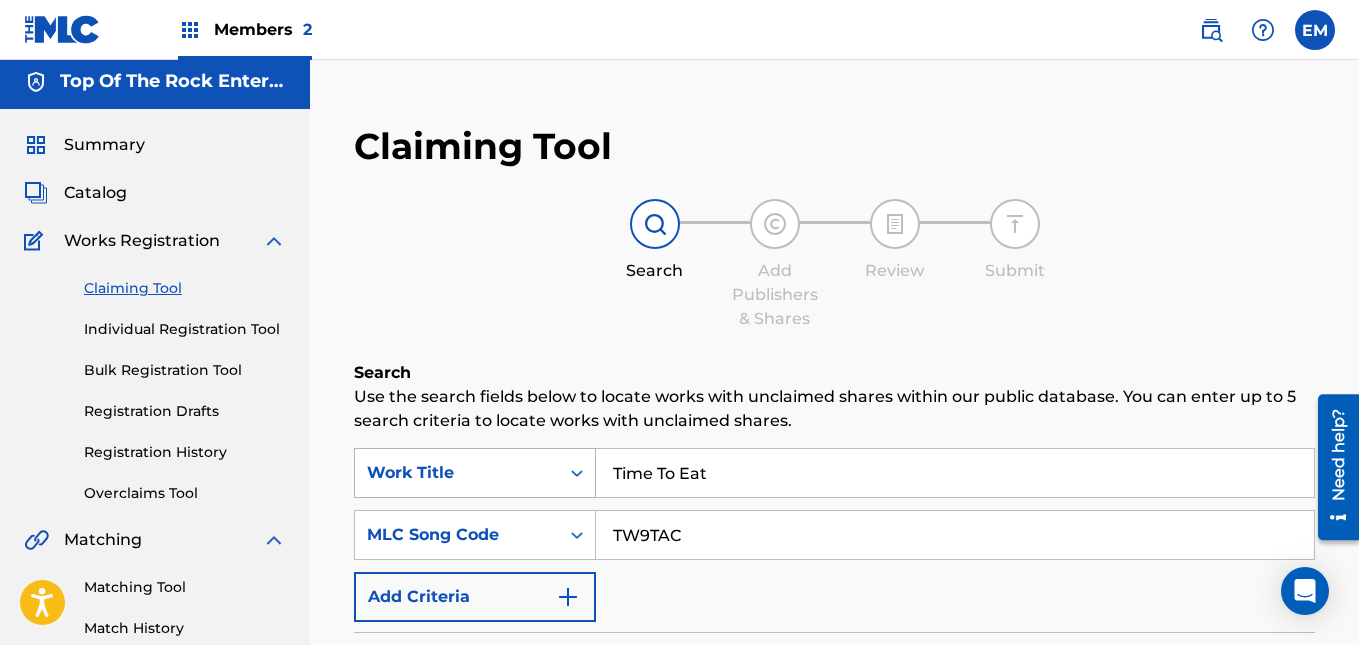 scroll, scrollTop: 0, scrollLeft: 0, axis: both 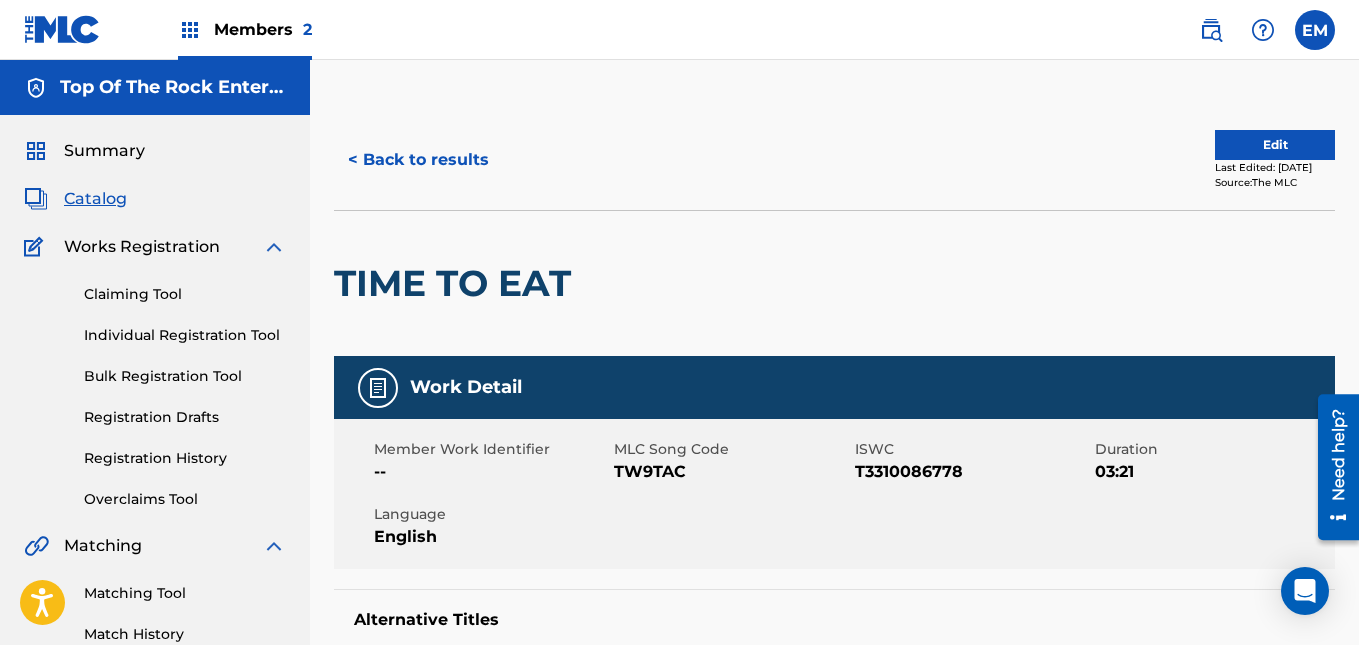 click on "Edit" at bounding box center (1275, 145) 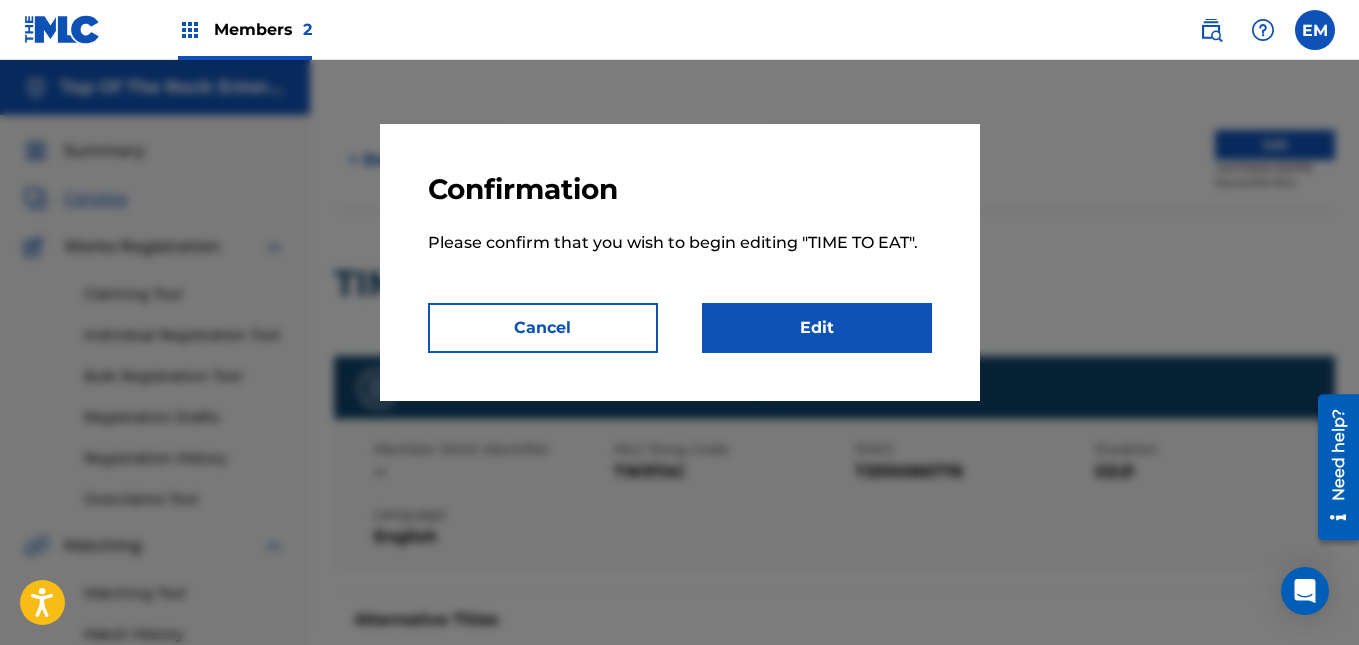 click on "Edit" at bounding box center (817, 328) 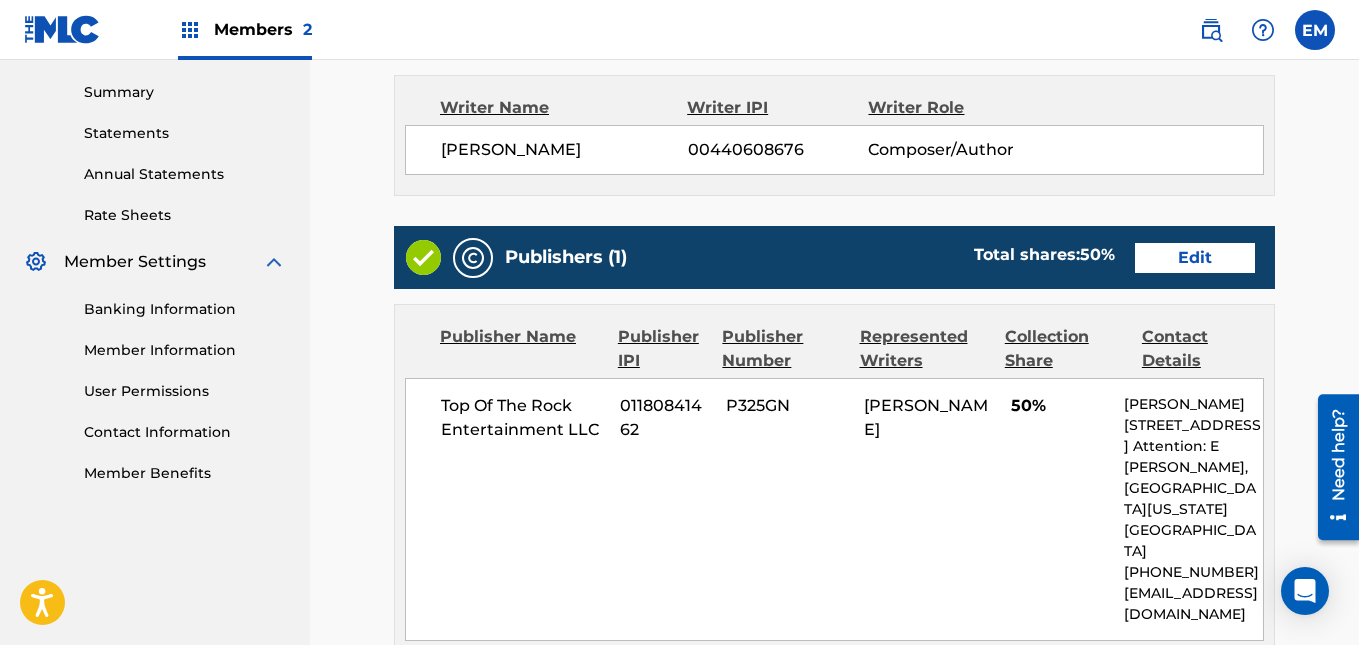 scroll, scrollTop: 636, scrollLeft: 0, axis: vertical 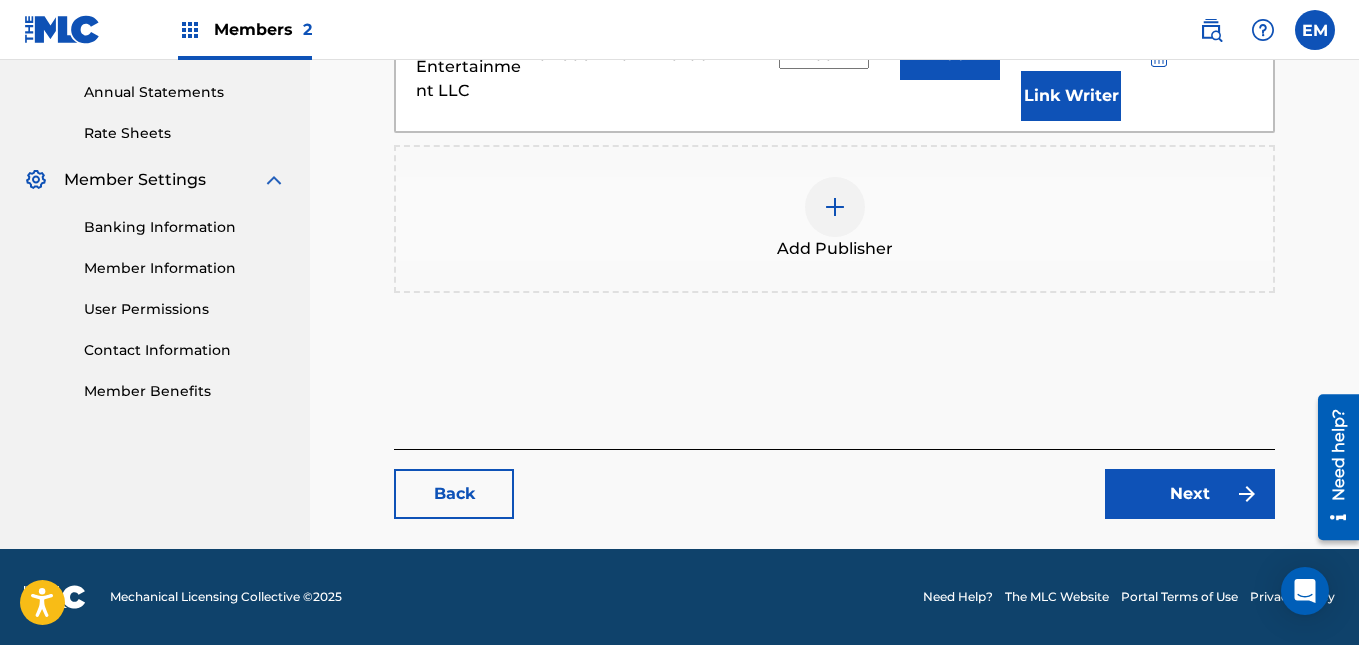 click on "Back" at bounding box center [454, 494] 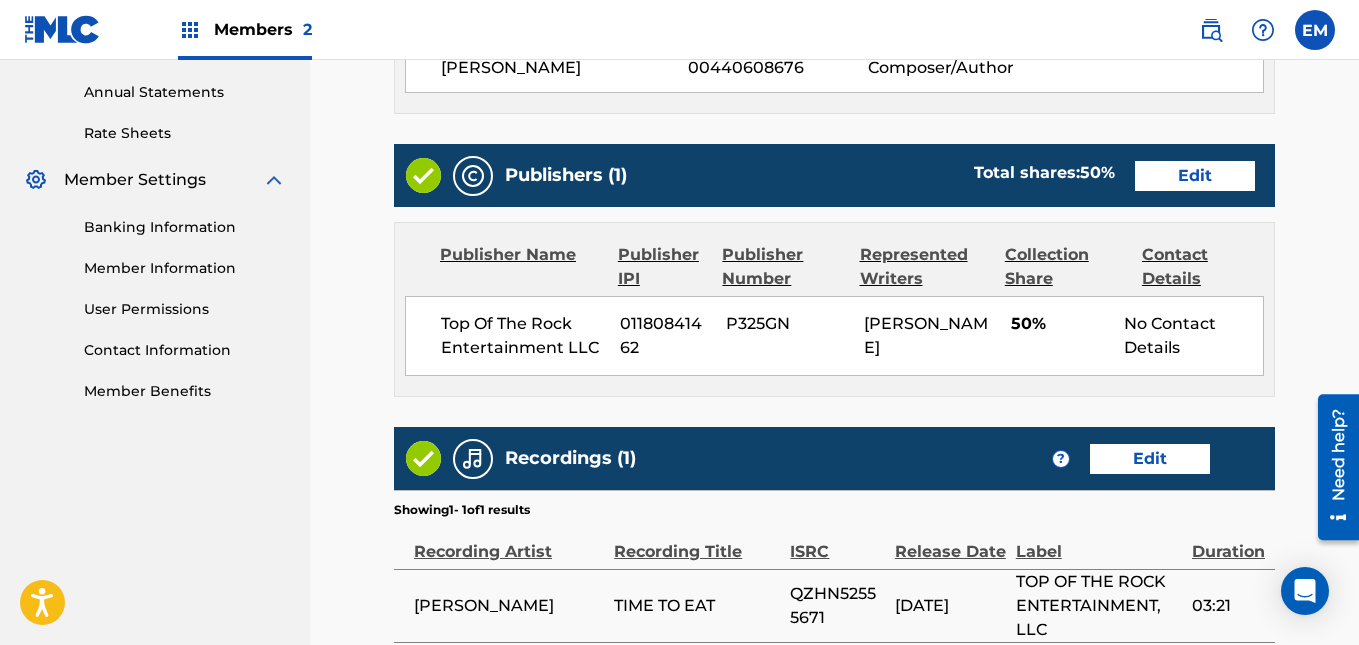 scroll, scrollTop: 0, scrollLeft: 0, axis: both 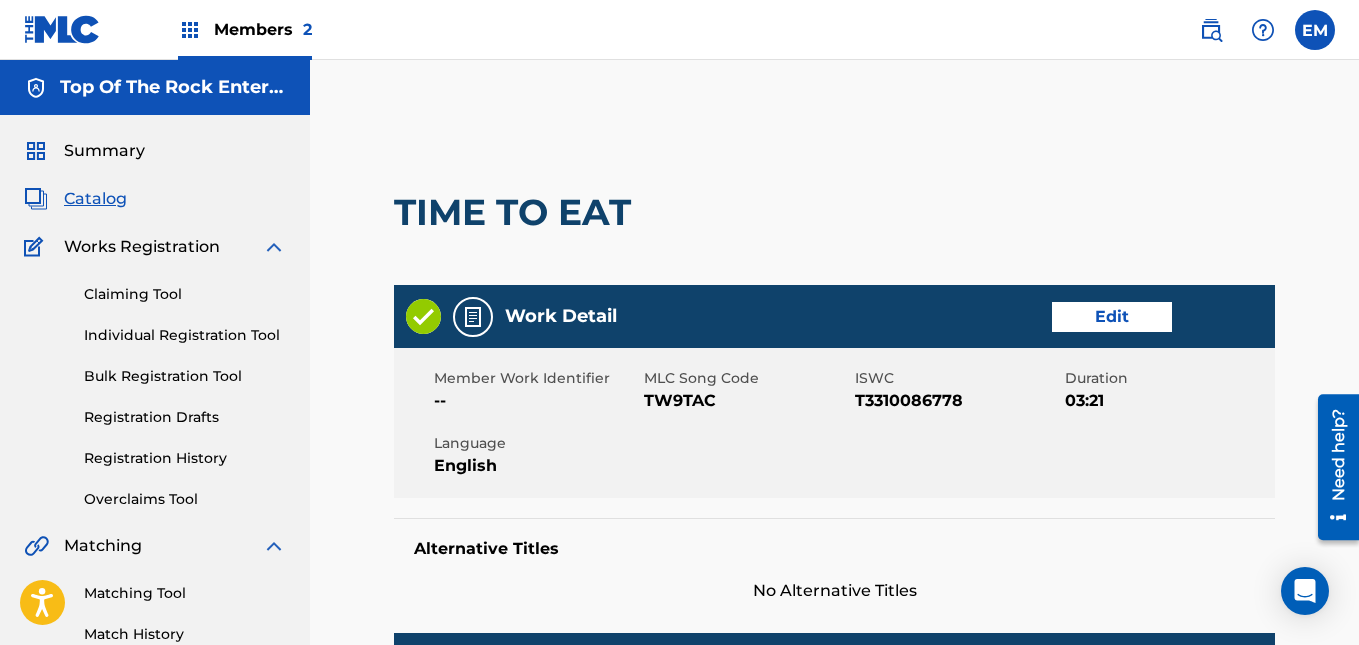 click on "Members    2" at bounding box center [263, 29] 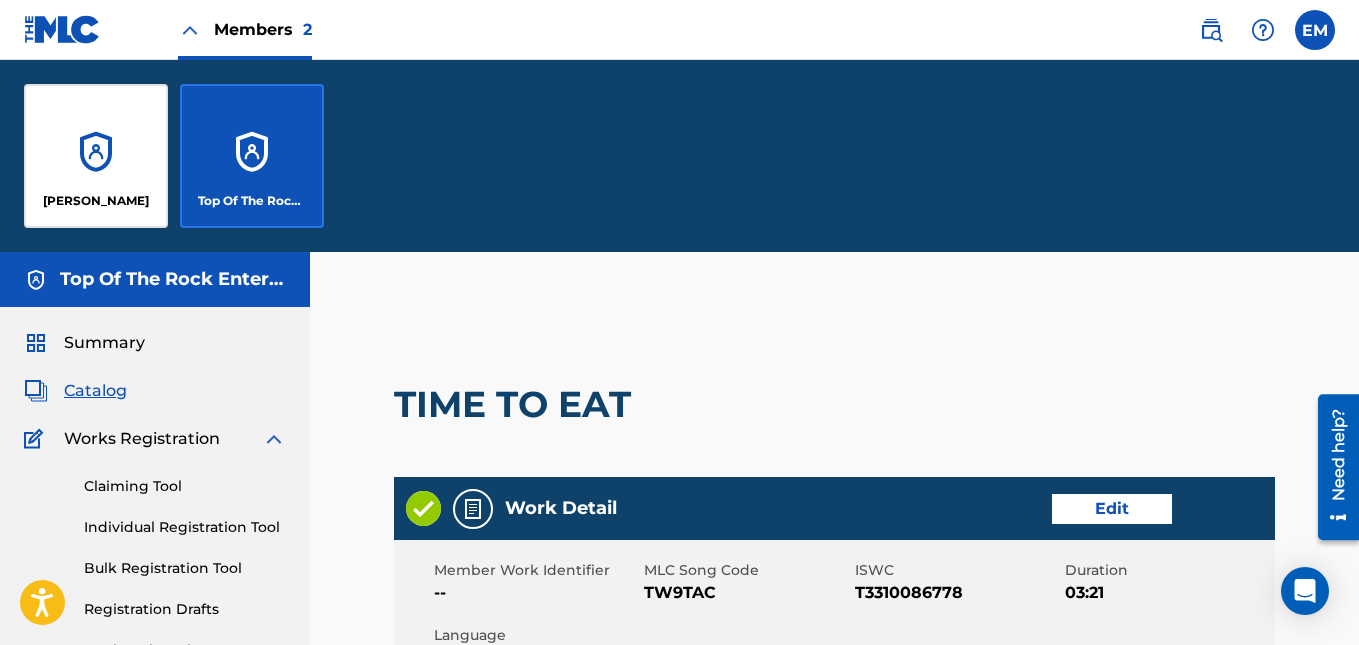click on "[PERSON_NAME]" at bounding box center [96, 156] 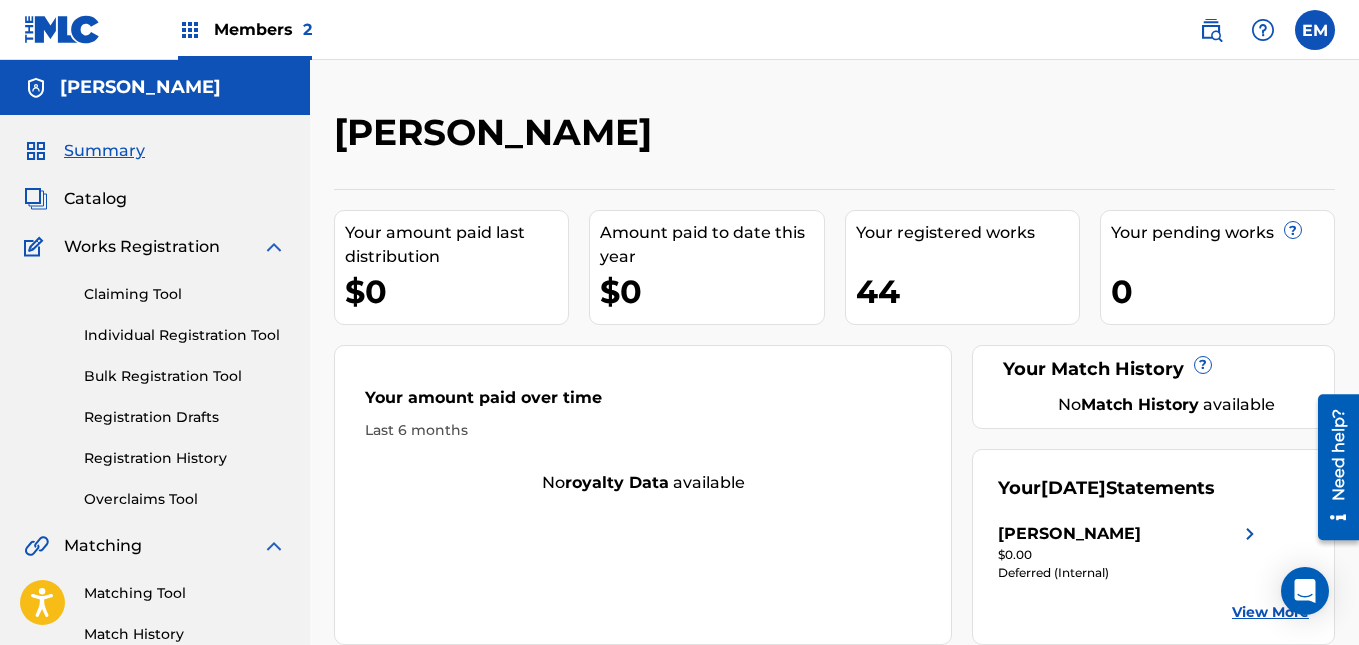 click on "Summary Catalog Works Registration Claiming Tool Individual Registration Tool Bulk Registration Tool Registration Drafts Registration History Overclaims Tool Matching Matching Tool Match History Royalties Summary Statements Annual Statements Rate Sheets Member Settings Banking Information Member Information User Permissions Contact Information Member Benefits" at bounding box center [155, 629] 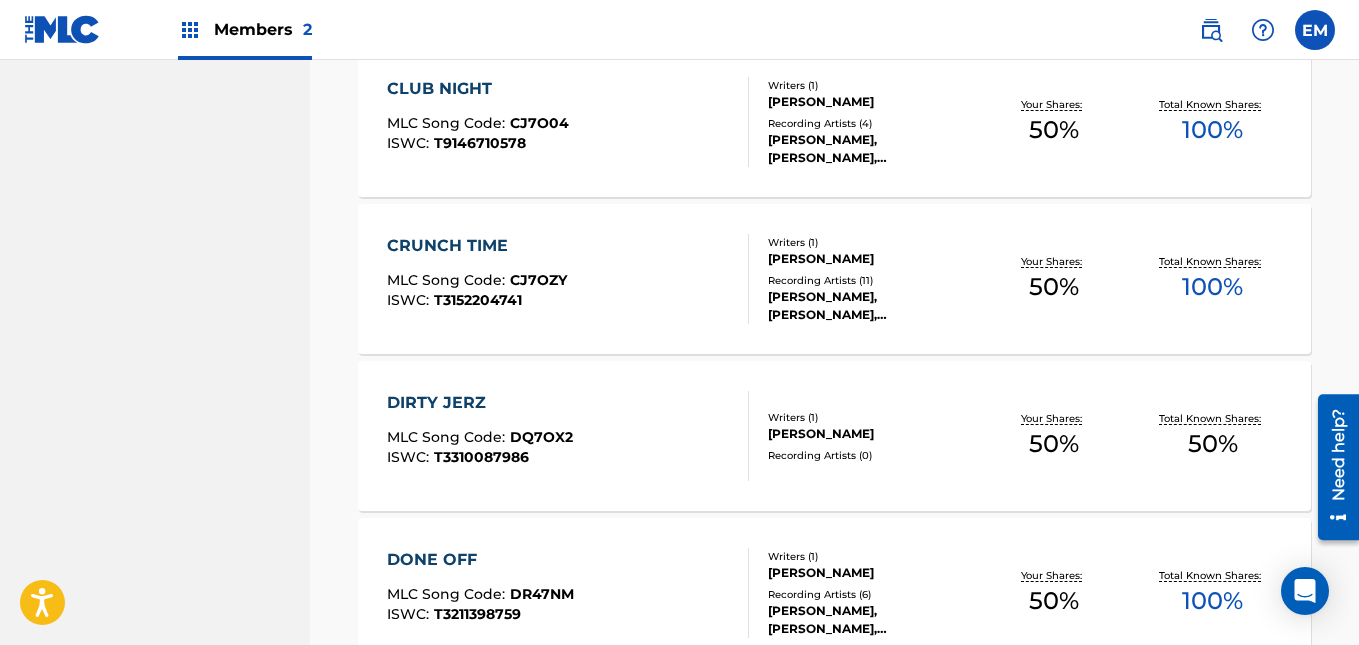 scroll, scrollTop: 1694, scrollLeft: 0, axis: vertical 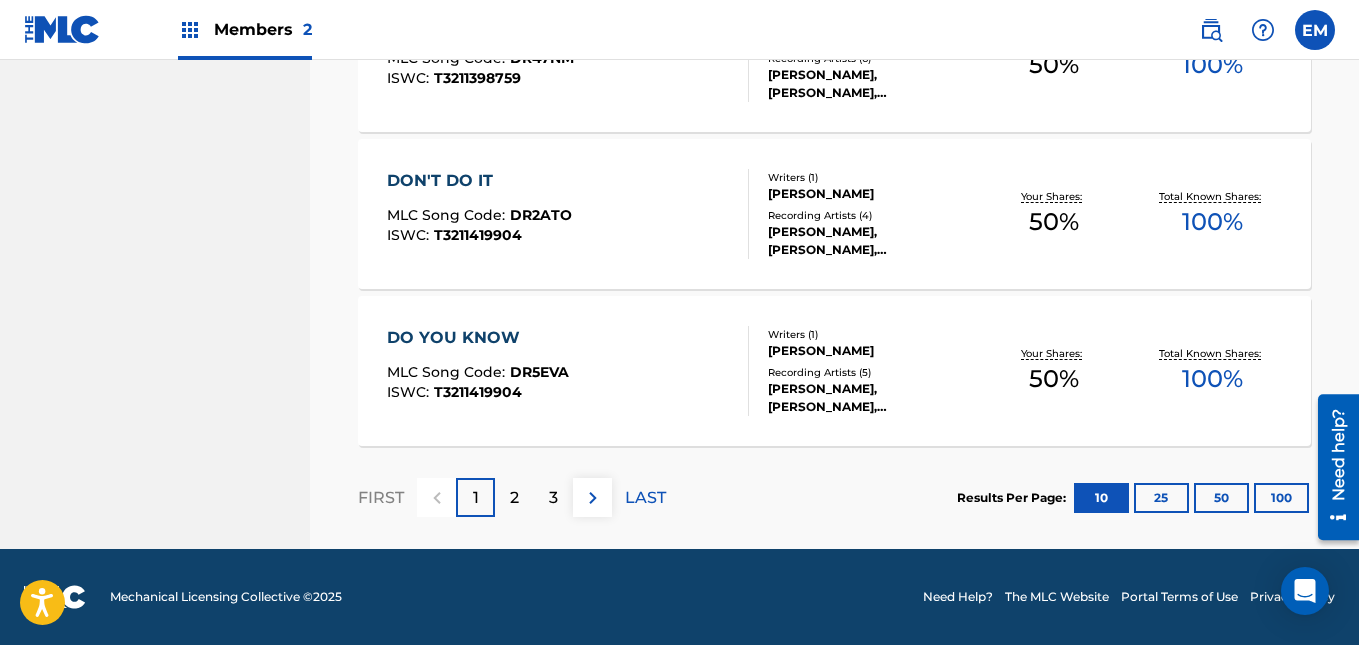 click on "3" at bounding box center [553, 498] 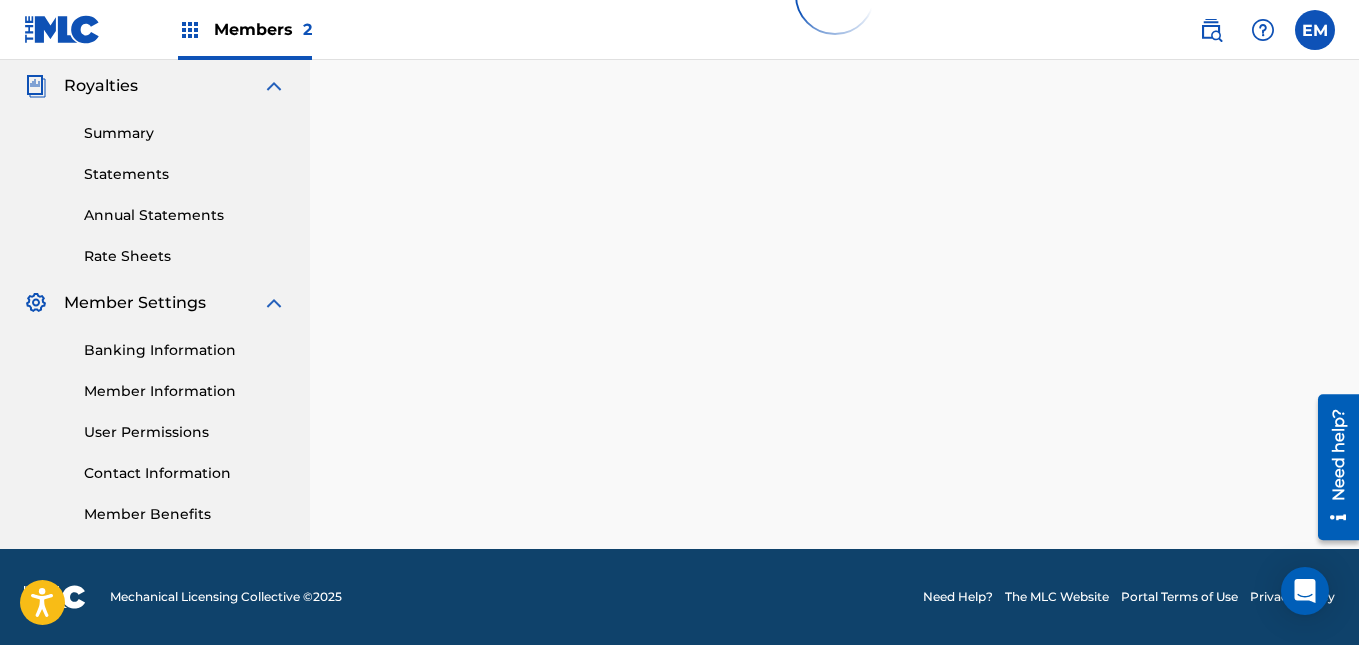scroll, scrollTop: 1694, scrollLeft: 0, axis: vertical 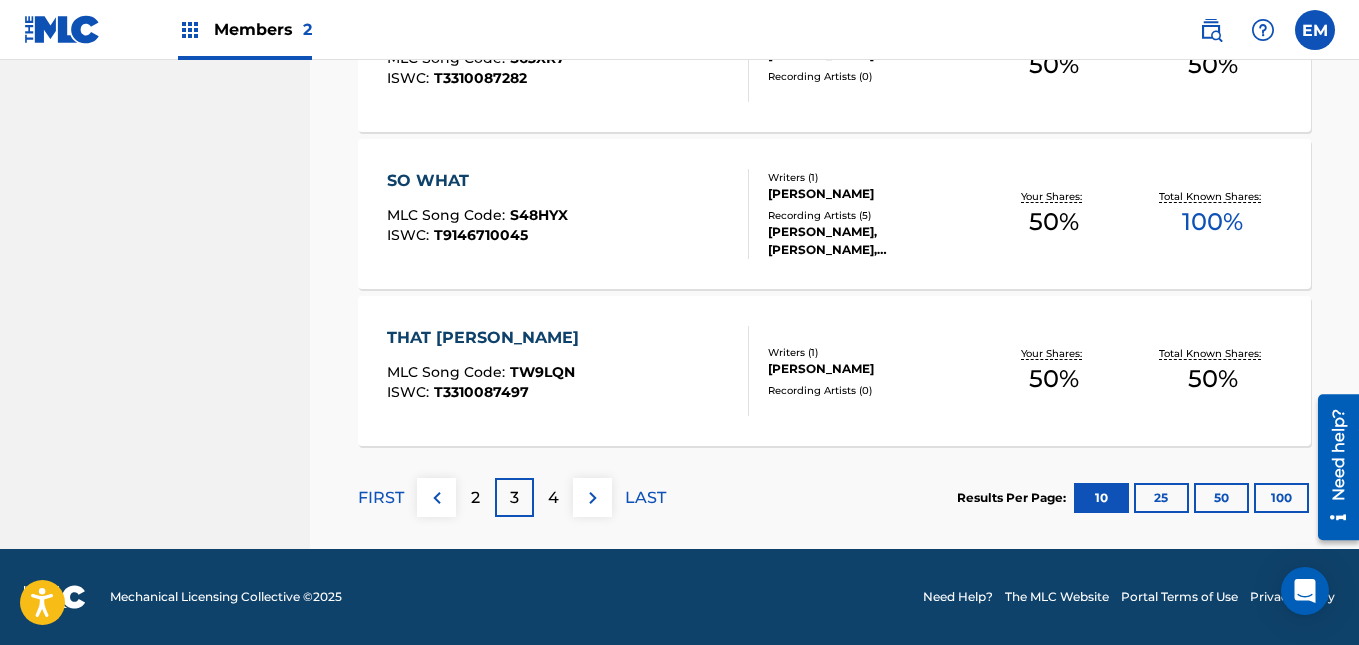 click on "4" at bounding box center [553, 498] 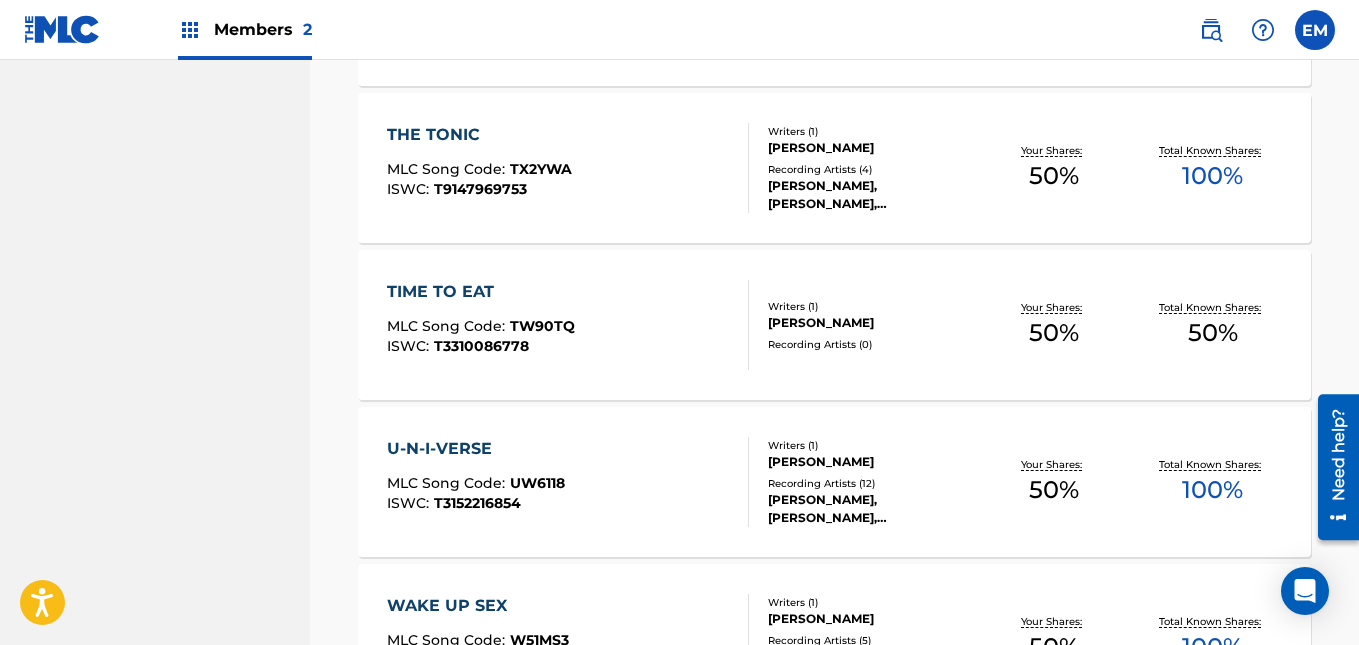scroll, scrollTop: 1425, scrollLeft: 0, axis: vertical 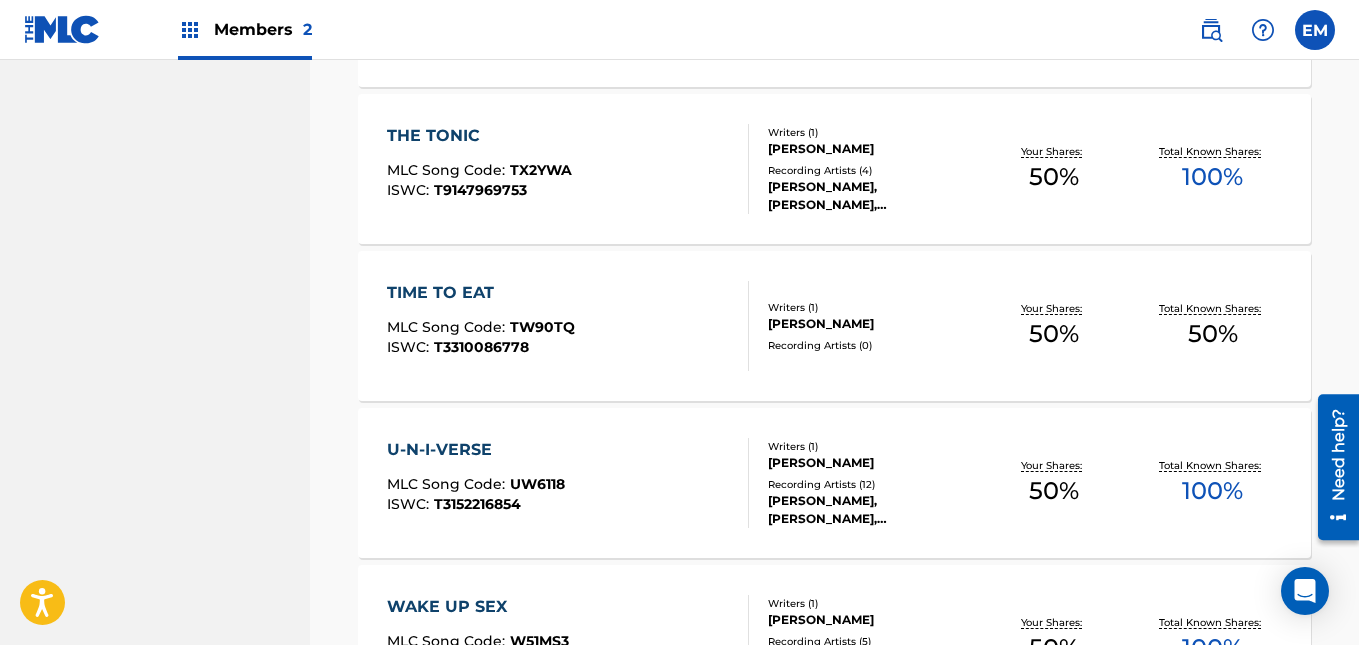 click on "Total Known Shares: 50 %" at bounding box center [1213, 326] 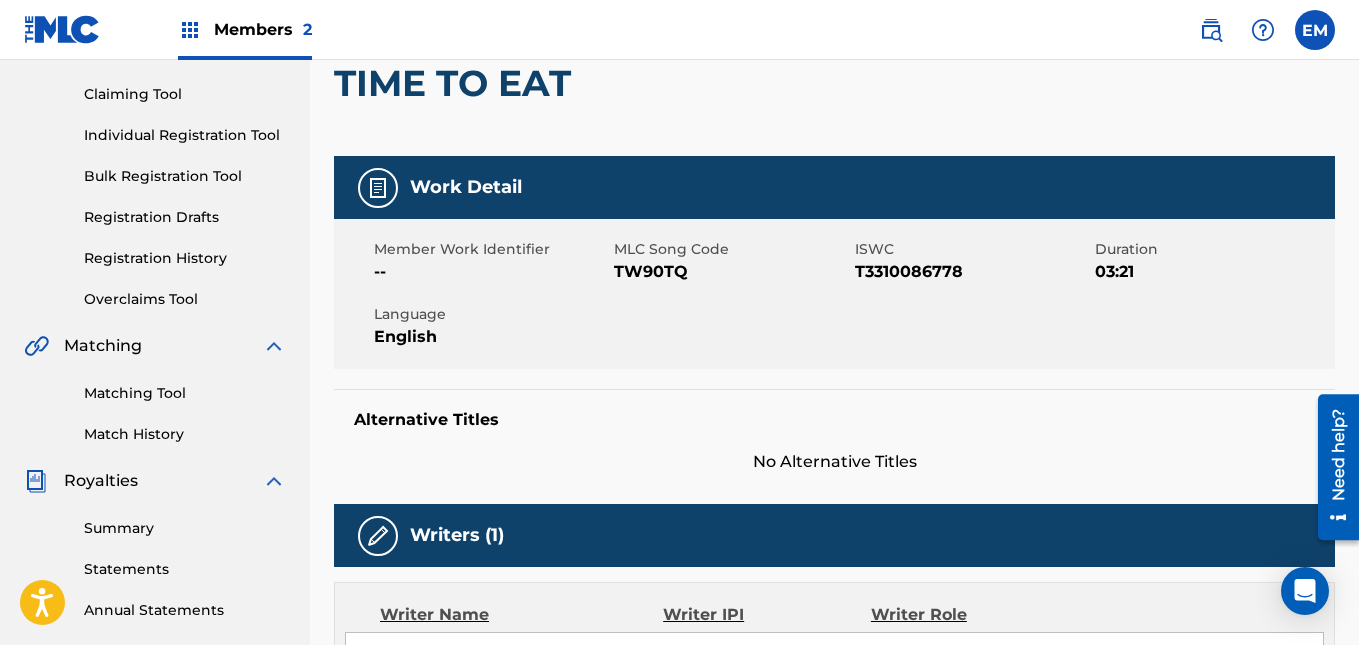 scroll, scrollTop: 0, scrollLeft: 0, axis: both 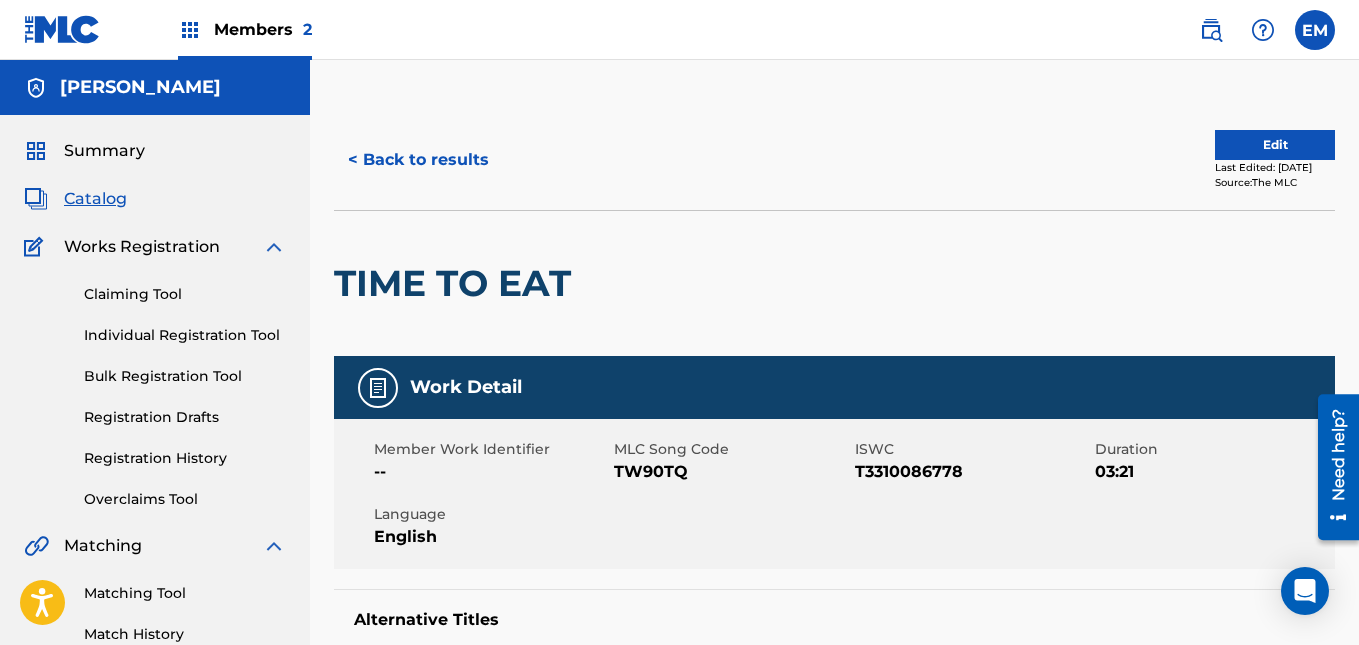 click on "Edit" at bounding box center (1275, 145) 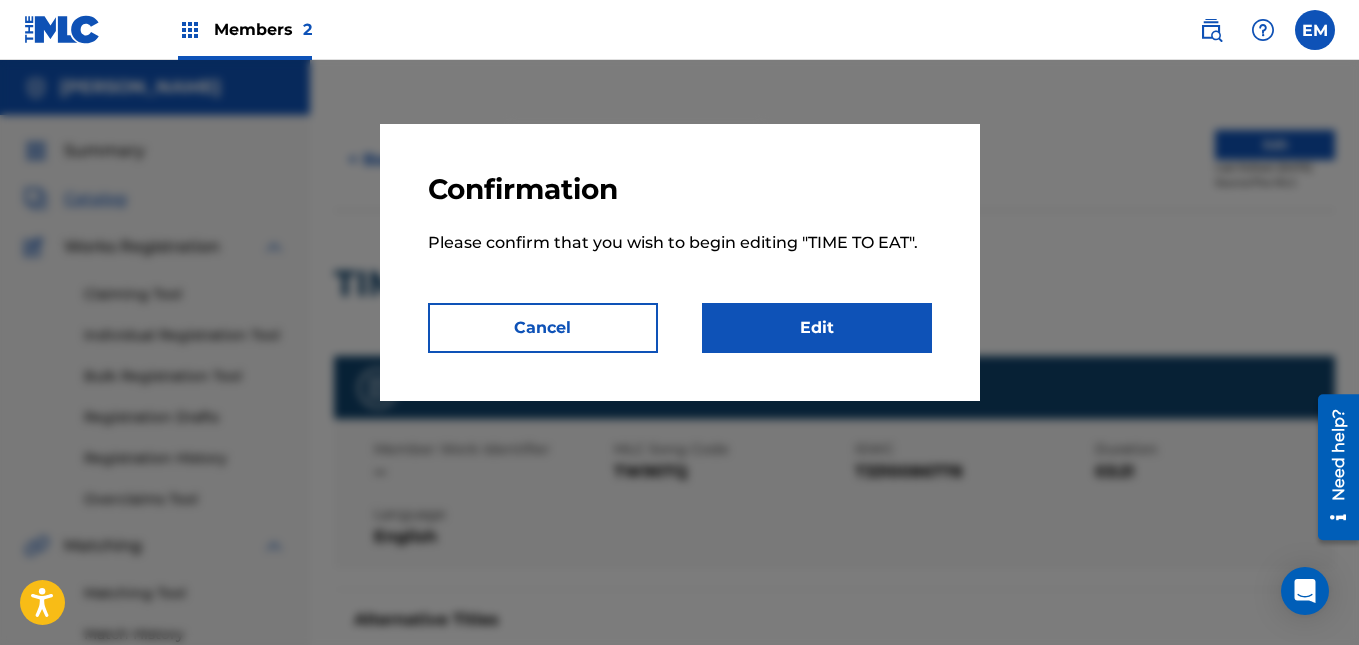 click on "Edit" at bounding box center [817, 328] 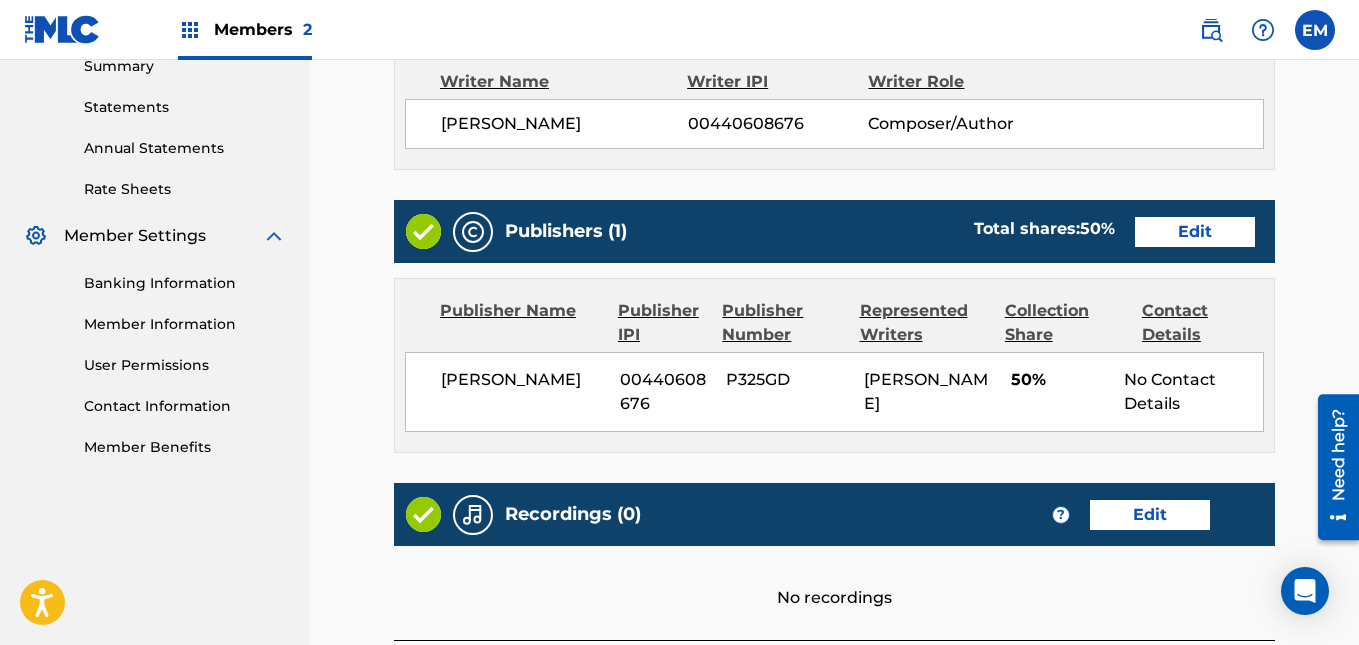 scroll, scrollTop: 661, scrollLeft: 0, axis: vertical 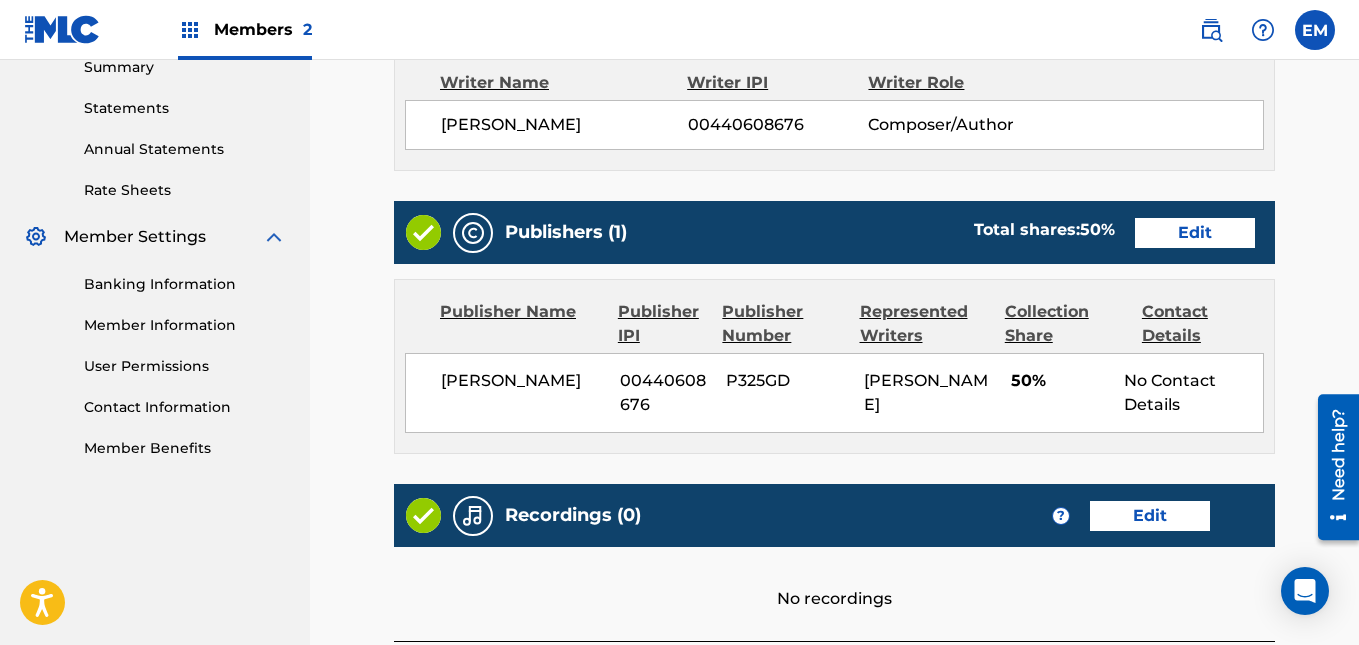 click on "No Contact Details" at bounding box center [1193, 393] 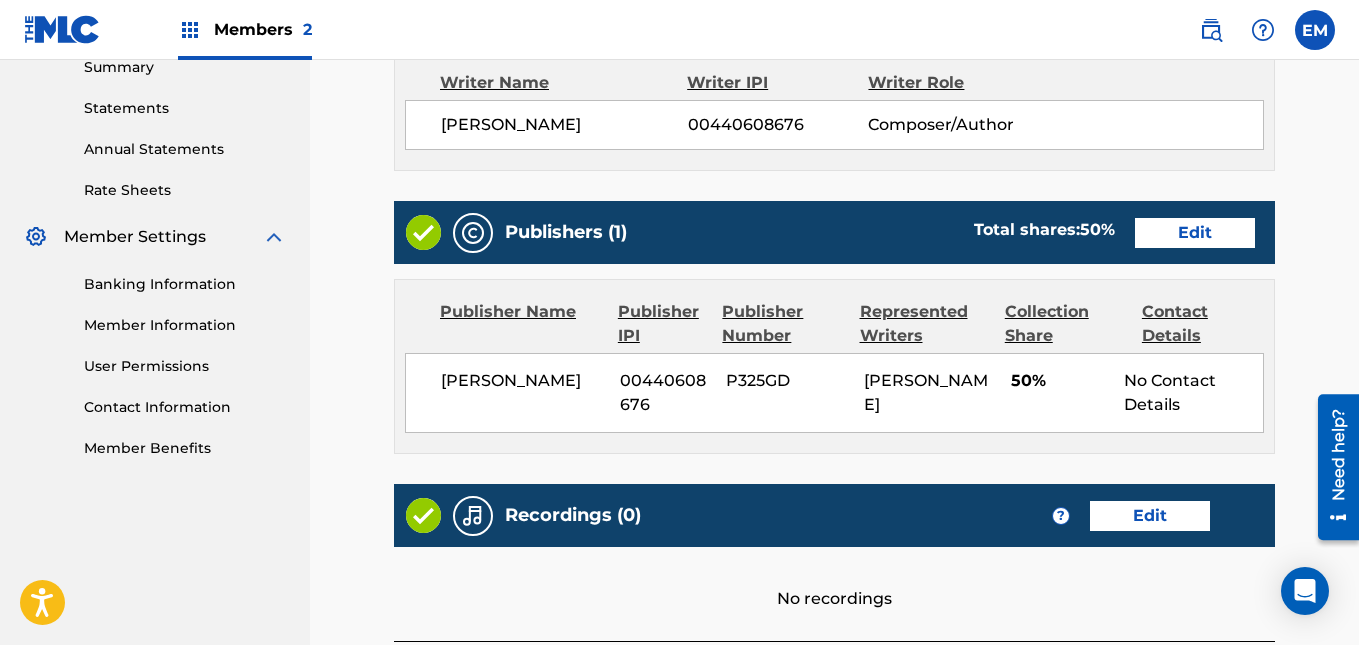 click on "Edit" at bounding box center [1195, 233] 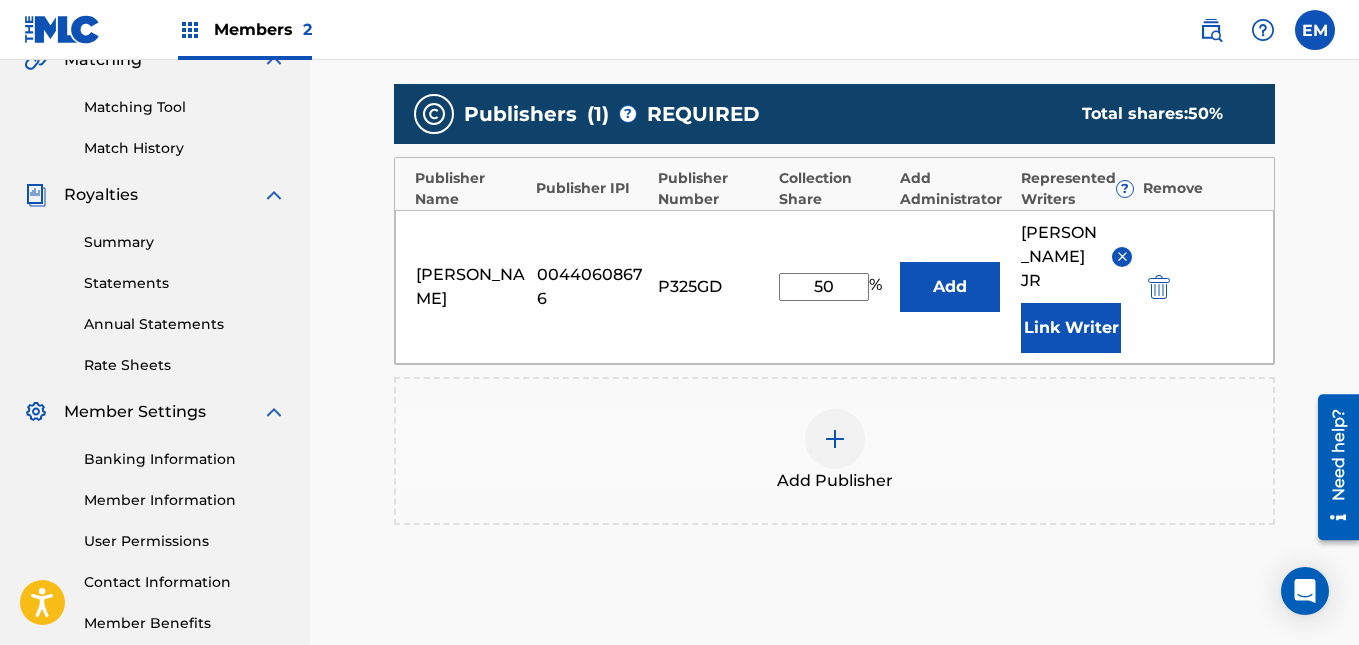 scroll, scrollTop: 484, scrollLeft: 0, axis: vertical 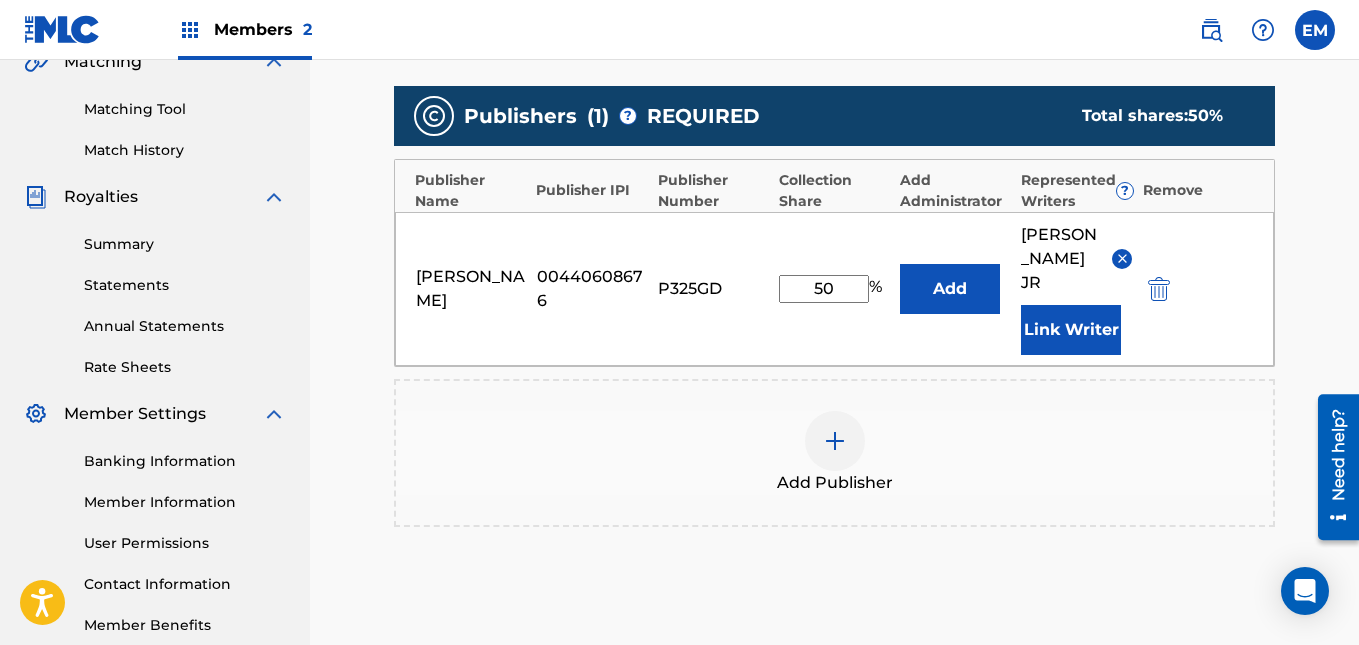 click at bounding box center [835, 441] 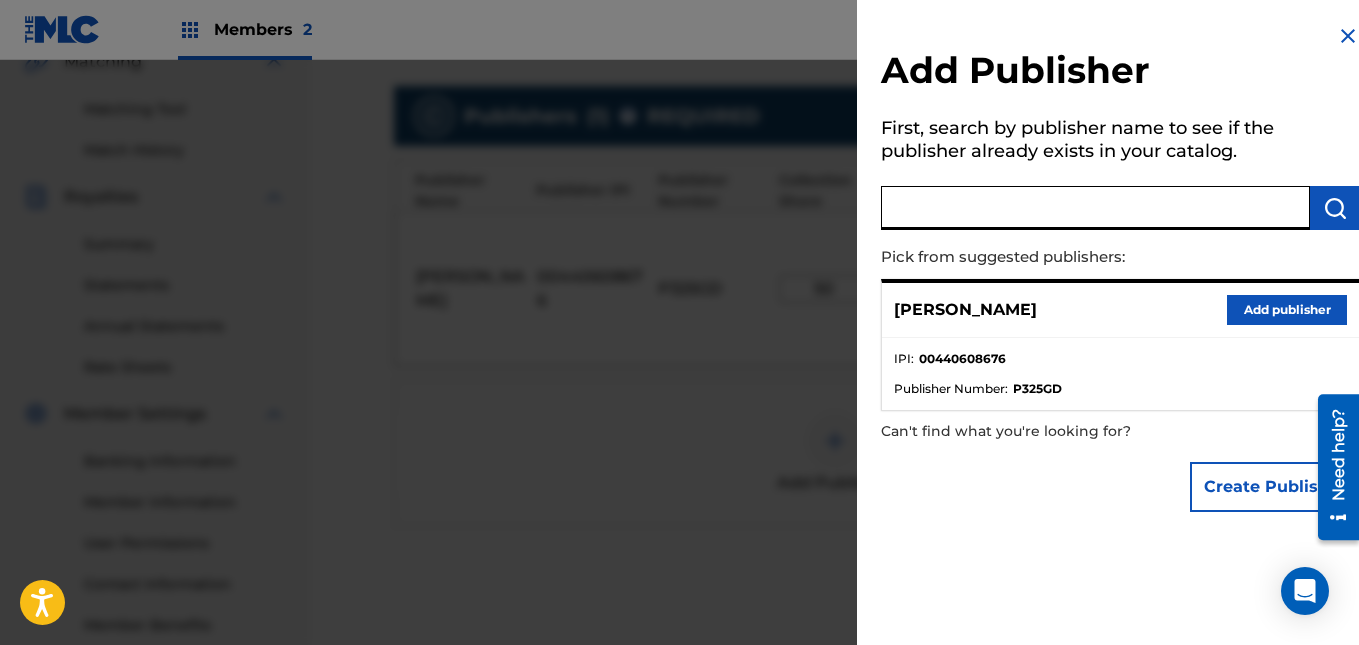 click at bounding box center [1095, 208] 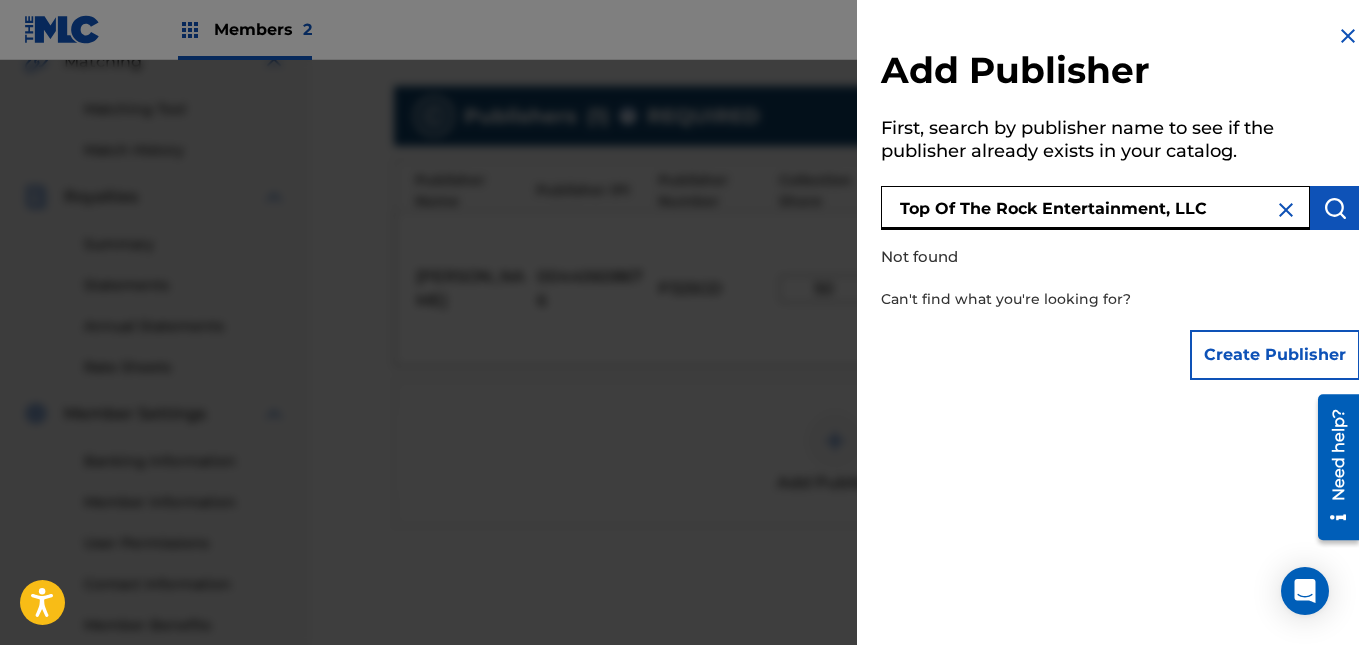 type on "Top Of The Rock Entertainment, LLC" 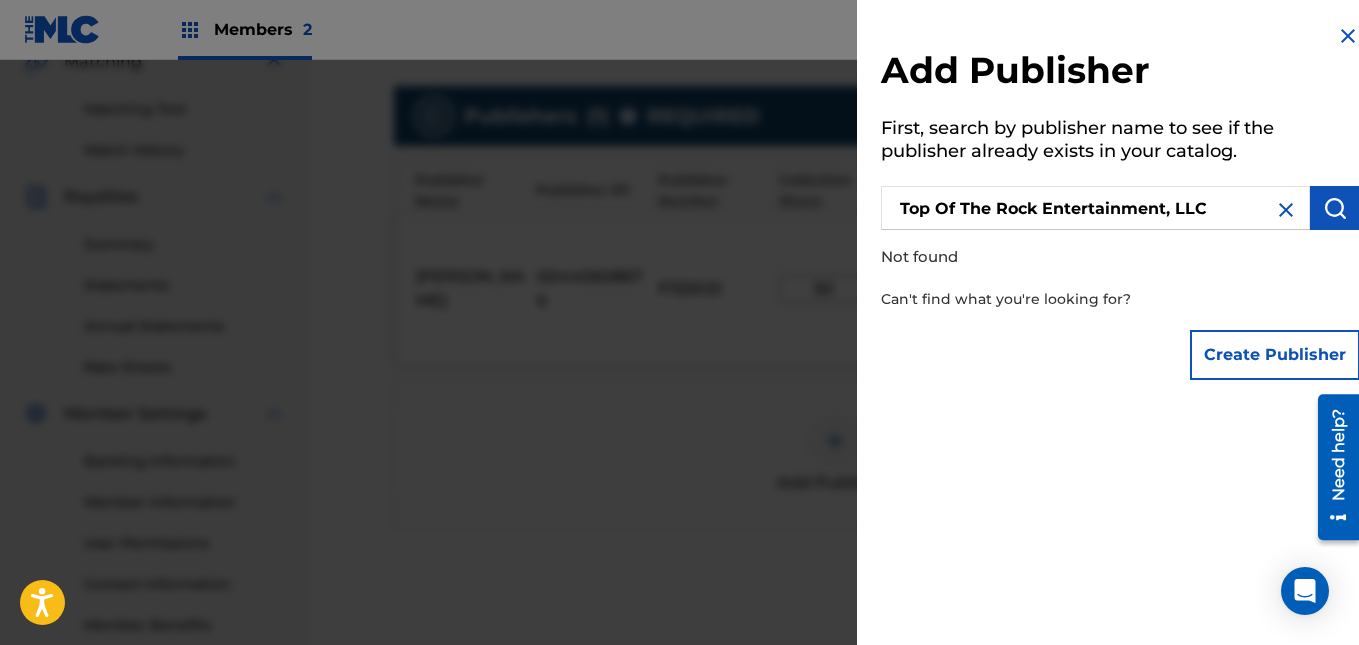 click at bounding box center (1286, 210) 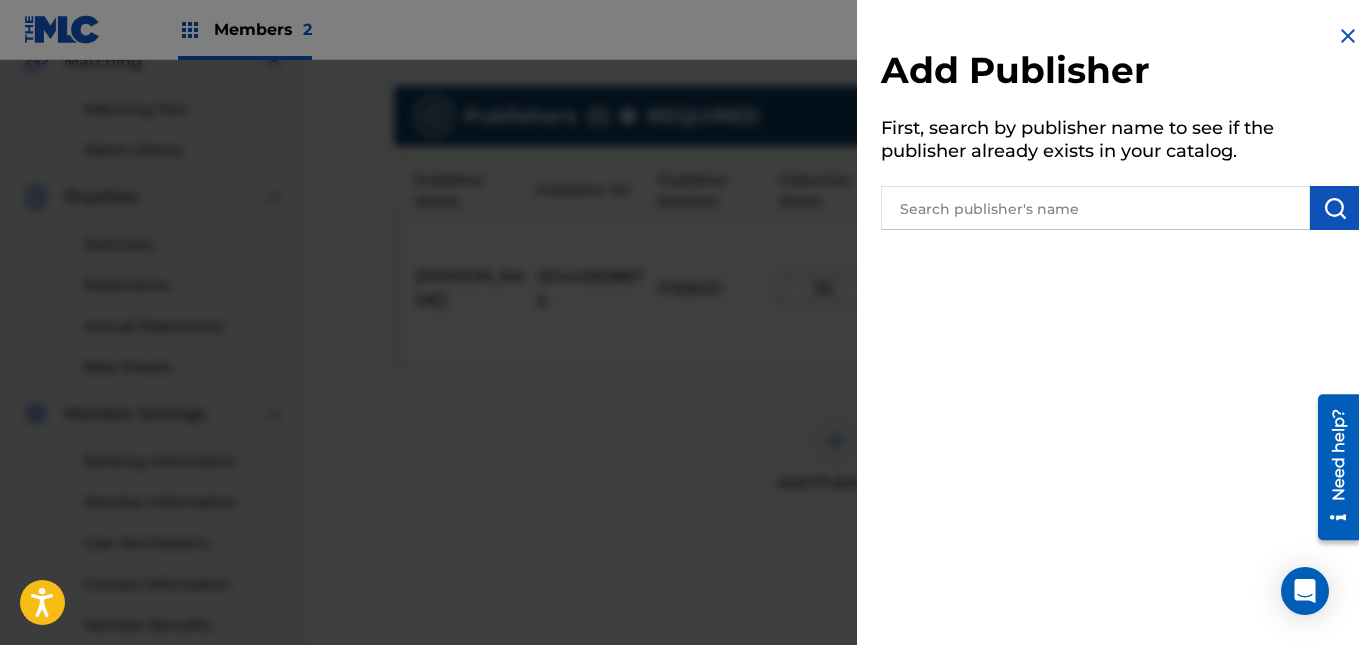click at bounding box center (1348, 36) 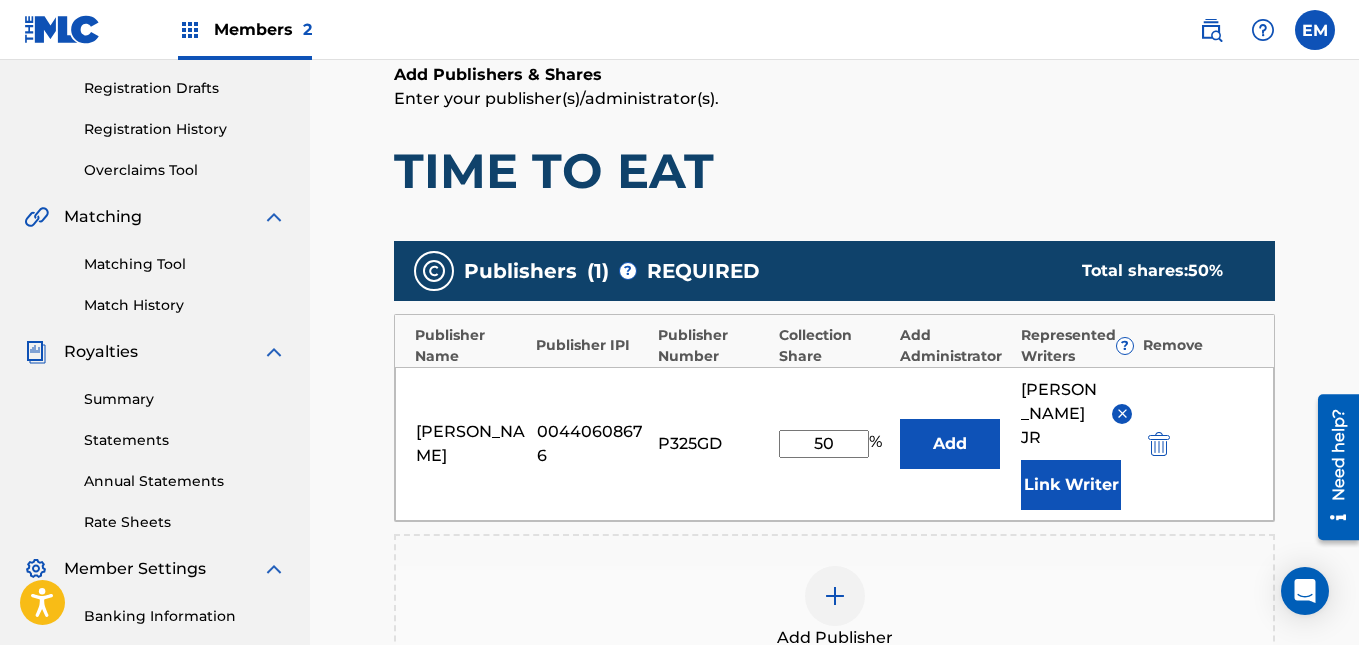 scroll, scrollTop: 328, scrollLeft: 0, axis: vertical 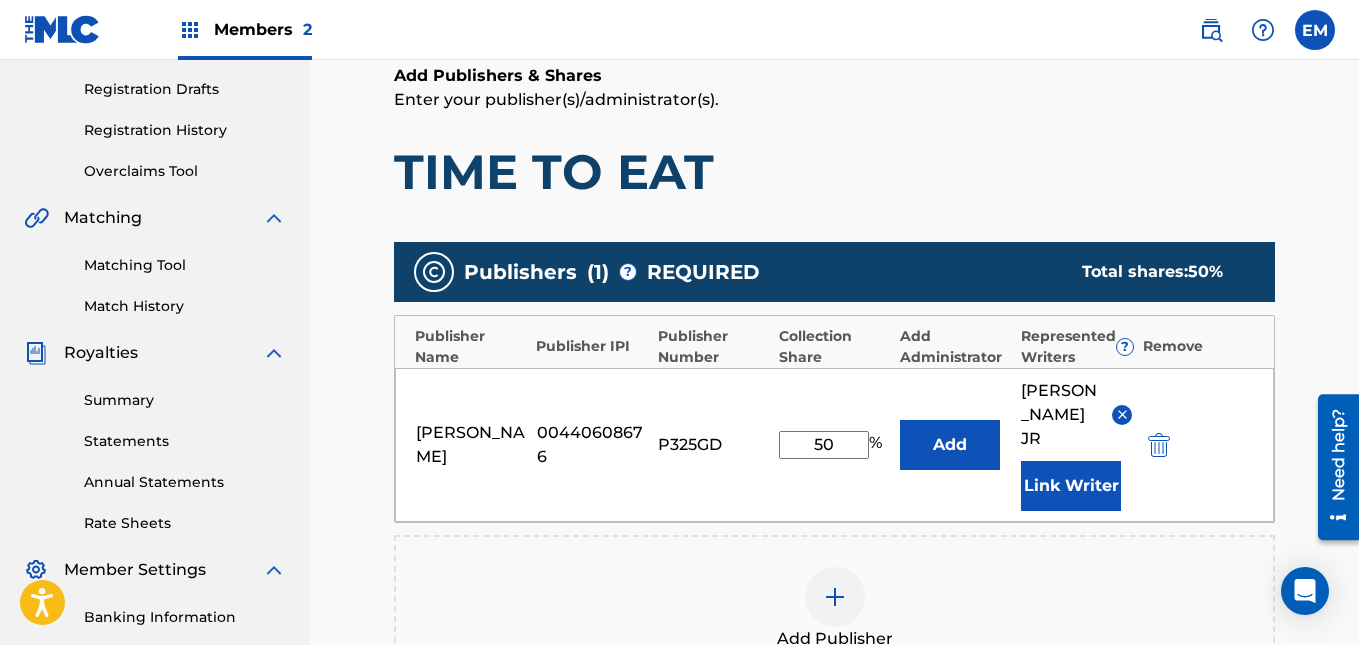 click on "Catalog Enter Work Details Add Writers Add Publishers & Shares Add Recording Review Add Publishers & Shares Enter your publisher(s)/administrator(s). TIME TO EAT Publishers ( 1 ) ? REQUIRED Total shares:  50 % Publisher Name Publisher IPI Publisher Number Collection Share Add Administrator Represented Writers ? Remove [PERSON_NAME] 00440608676 P325GD 50 % Add [PERSON_NAME] Link Writer Add Publisher Back Next" at bounding box center (834, 360) 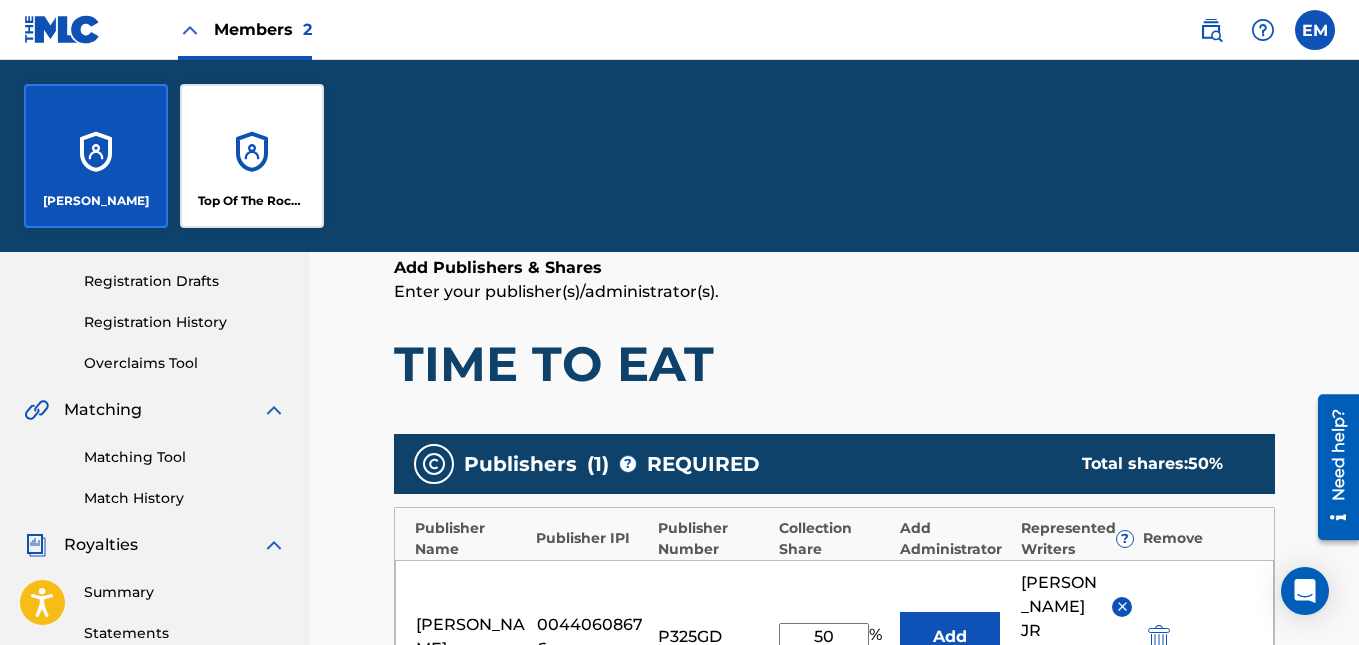 scroll, scrollTop: 520, scrollLeft: 0, axis: vertical 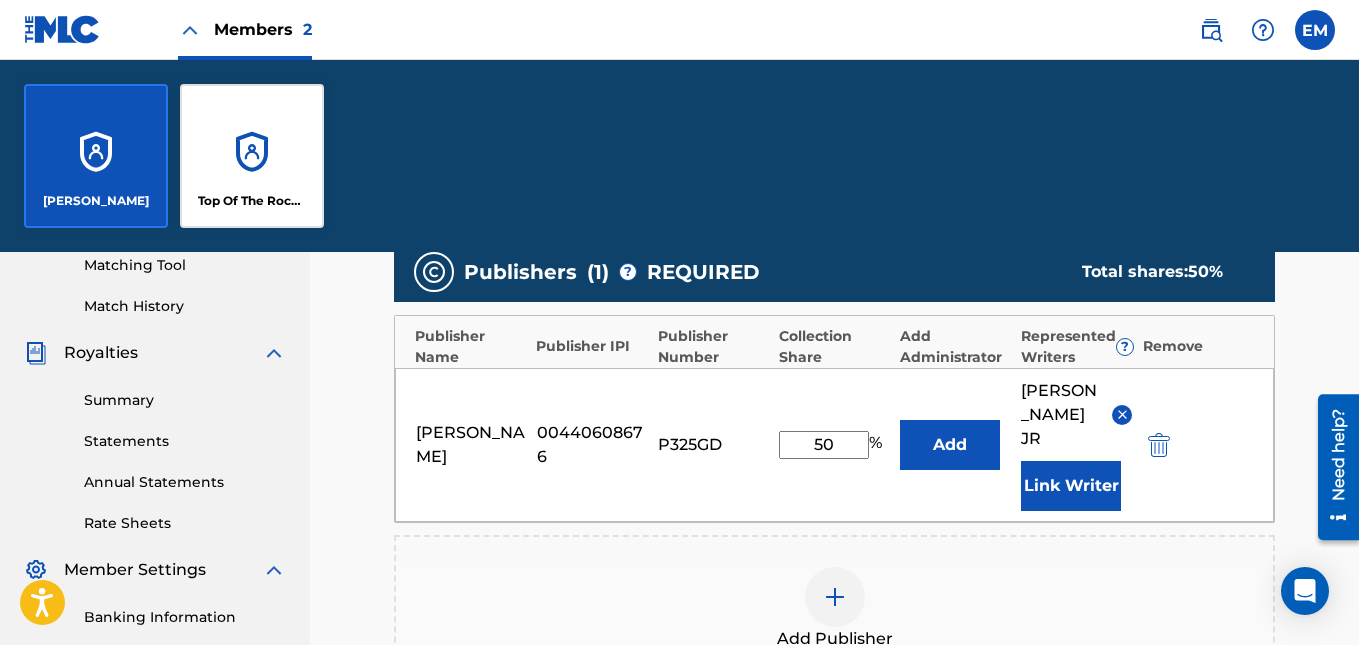 click on "[PERSON_NAME]" at bounding box center (96, 156) 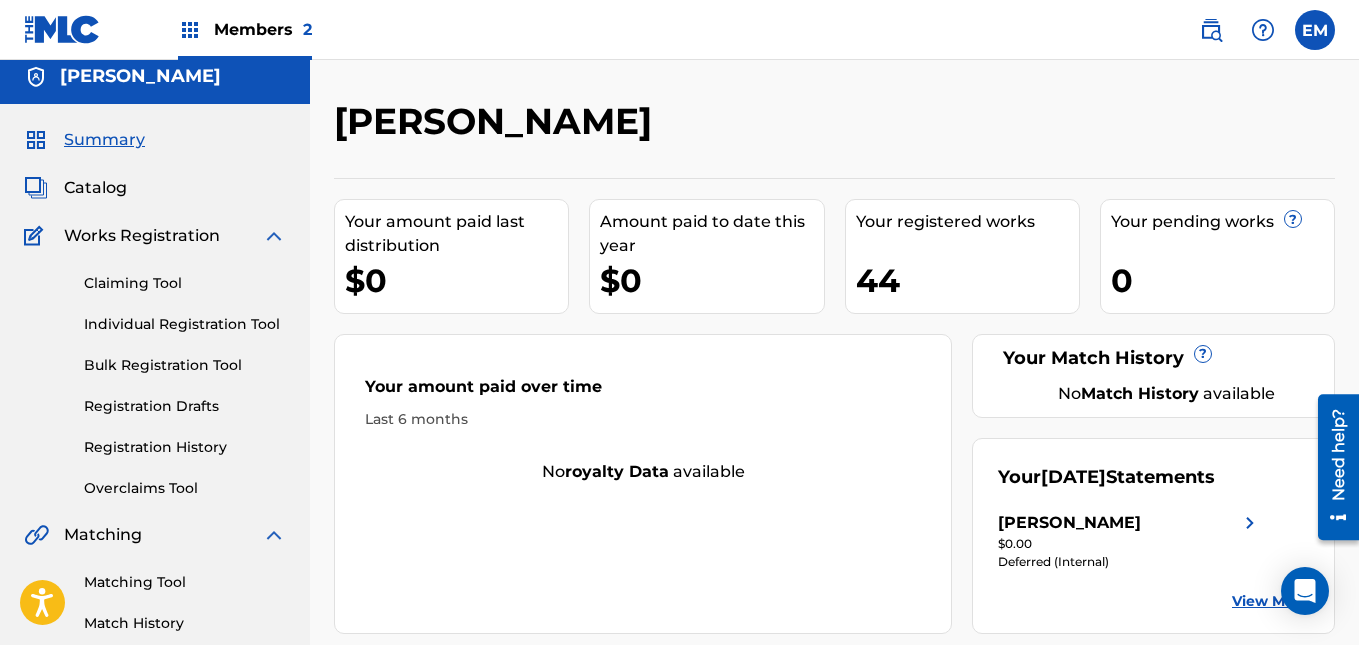 scroll, scrollTop: 12, scrollLeft: 0, axis: vertical 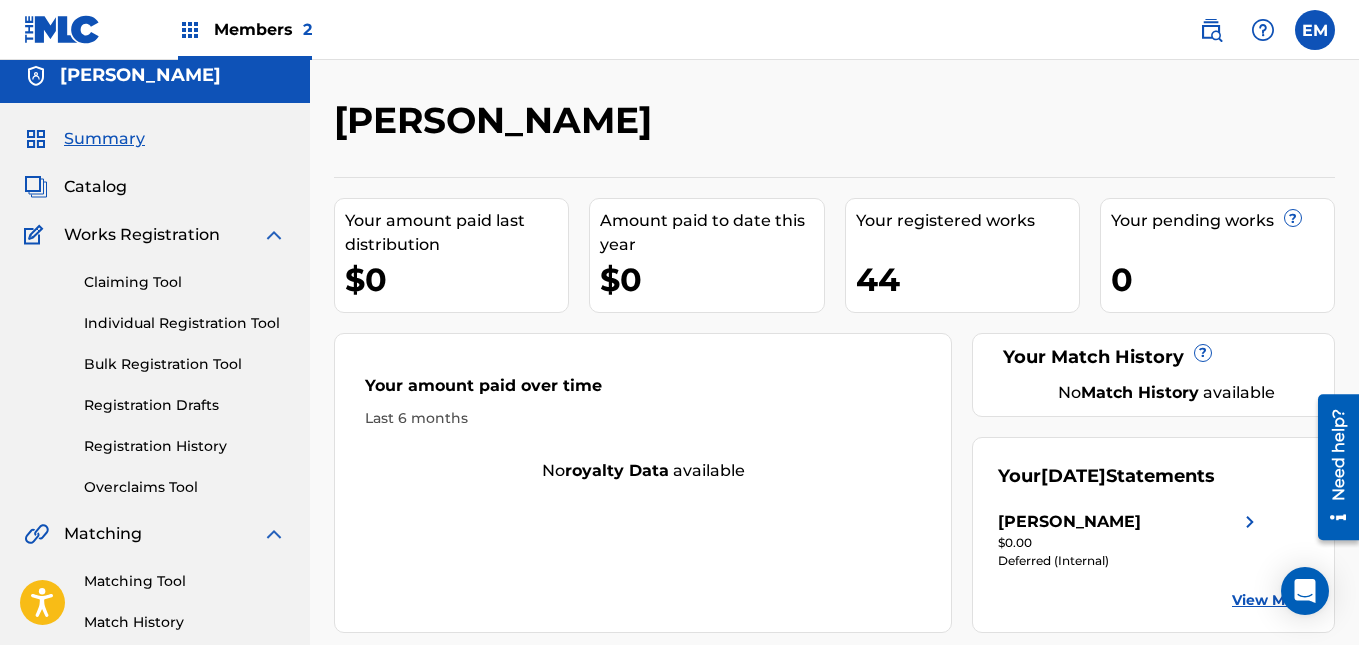 click on "Catalog" at bounding box center [95, 187] 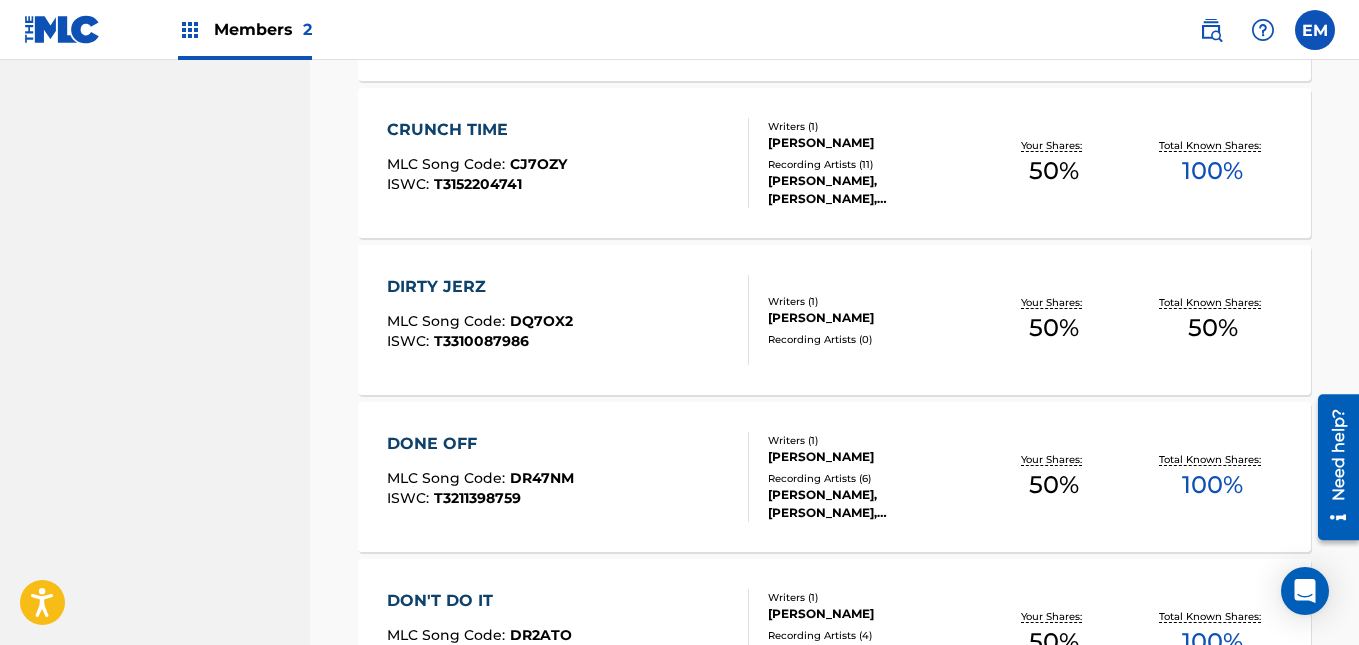 scroll, scrollTop: 1694, scrollLeft: 0, axis: vertical 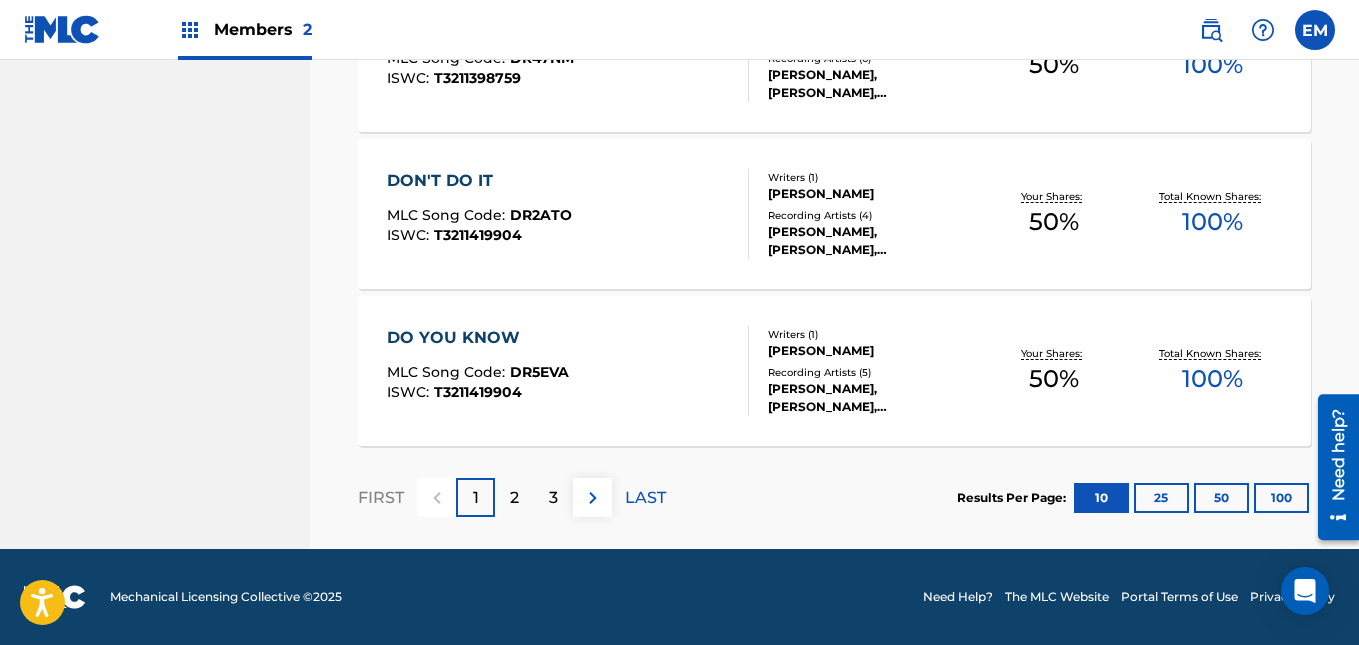 click on "3" at bounding box center [553, 498] 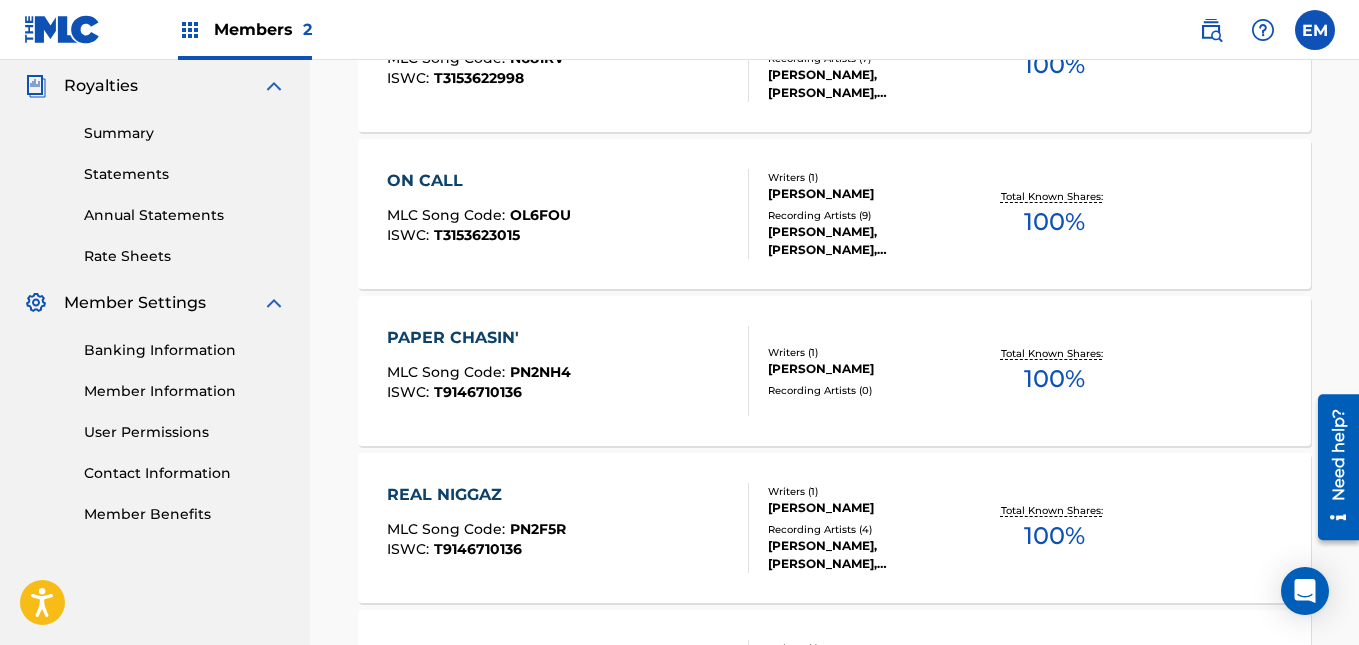 scroll, scrollTop: 1694, scrollLeft: 0, axis: vertical 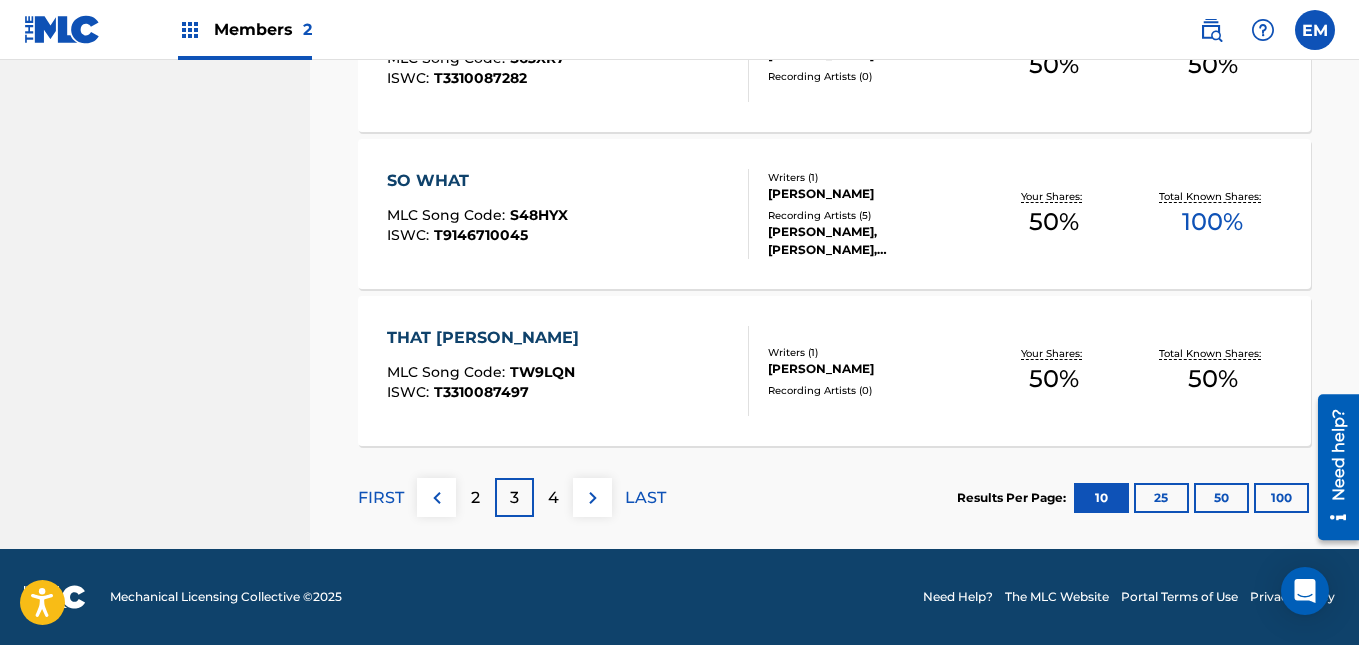 click on "4" at bounding box center (553, 498) 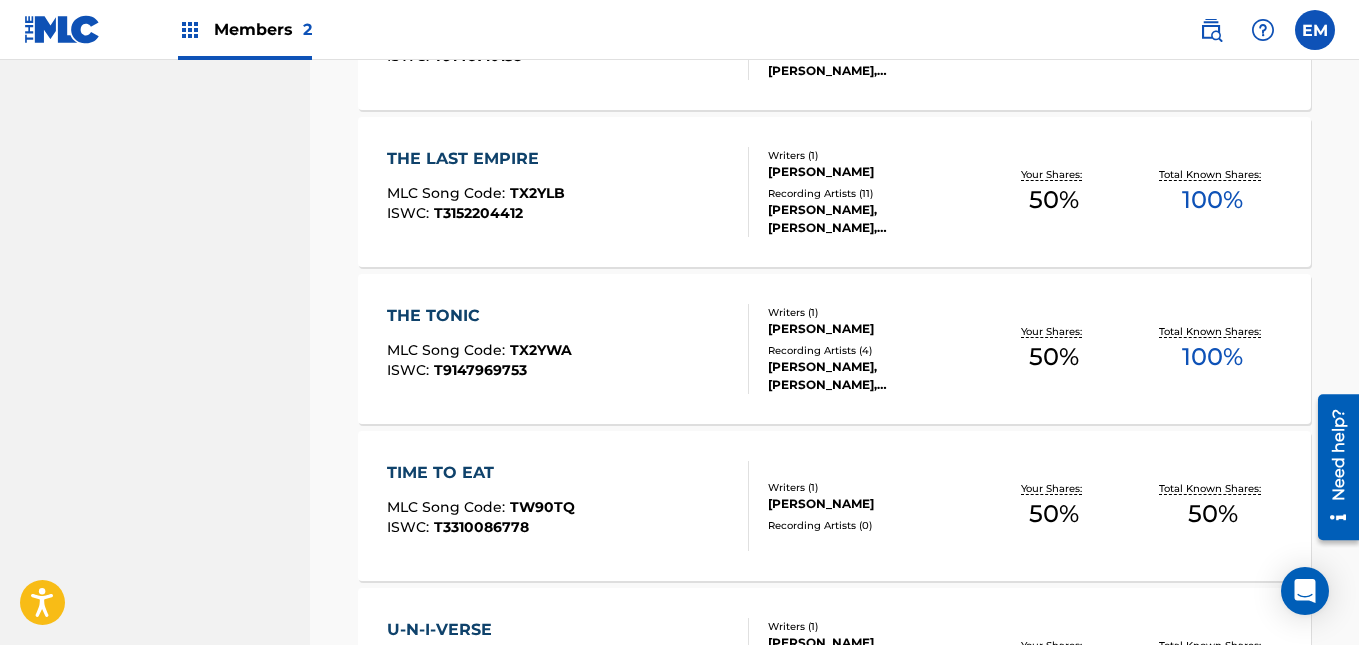 scroll, scrollTop: 1247, scrollLeft: 0, axis: vertical 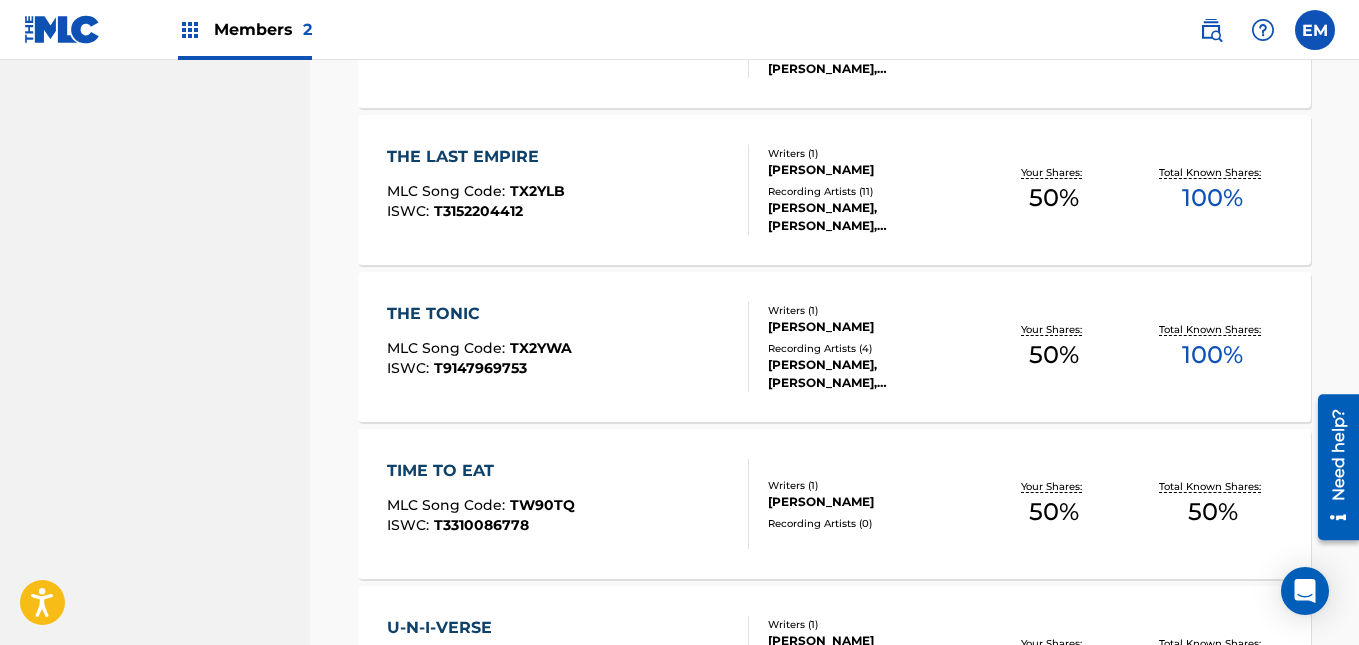 click on "Members    2" at bounding box center [263, 29] 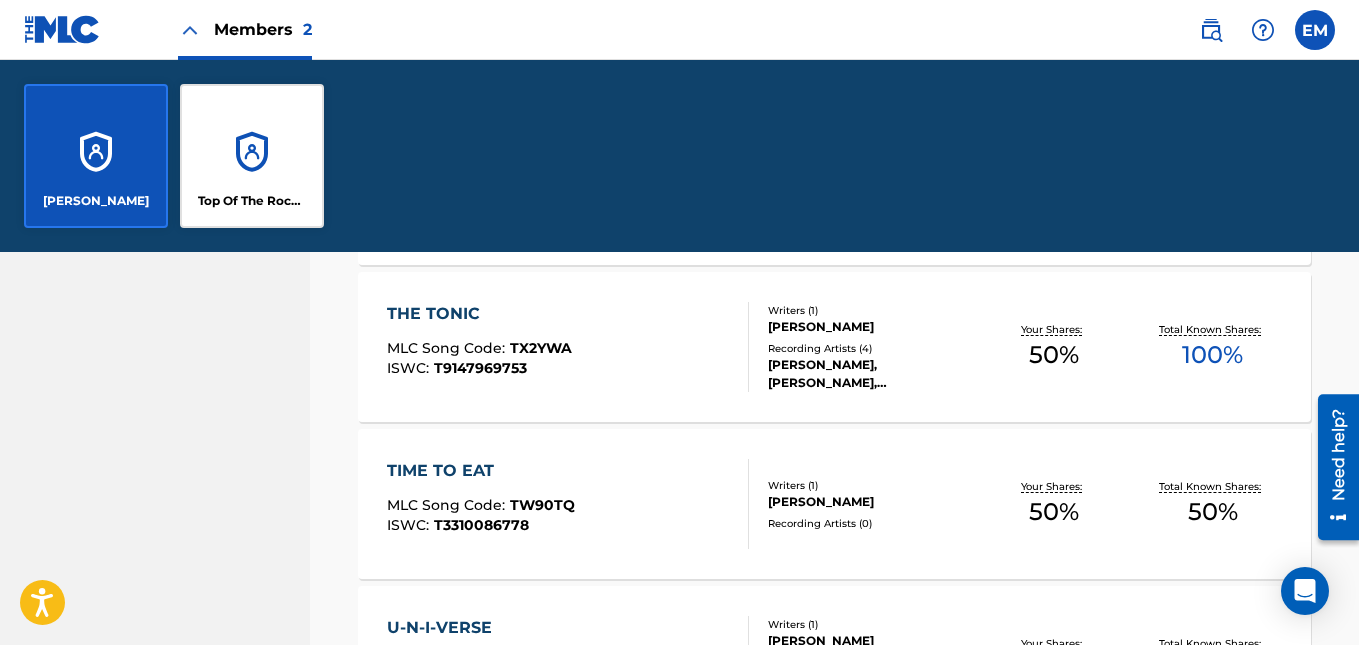 click on "Top Of The Rock Entertainment LLC" at bounding box center [252, 156] 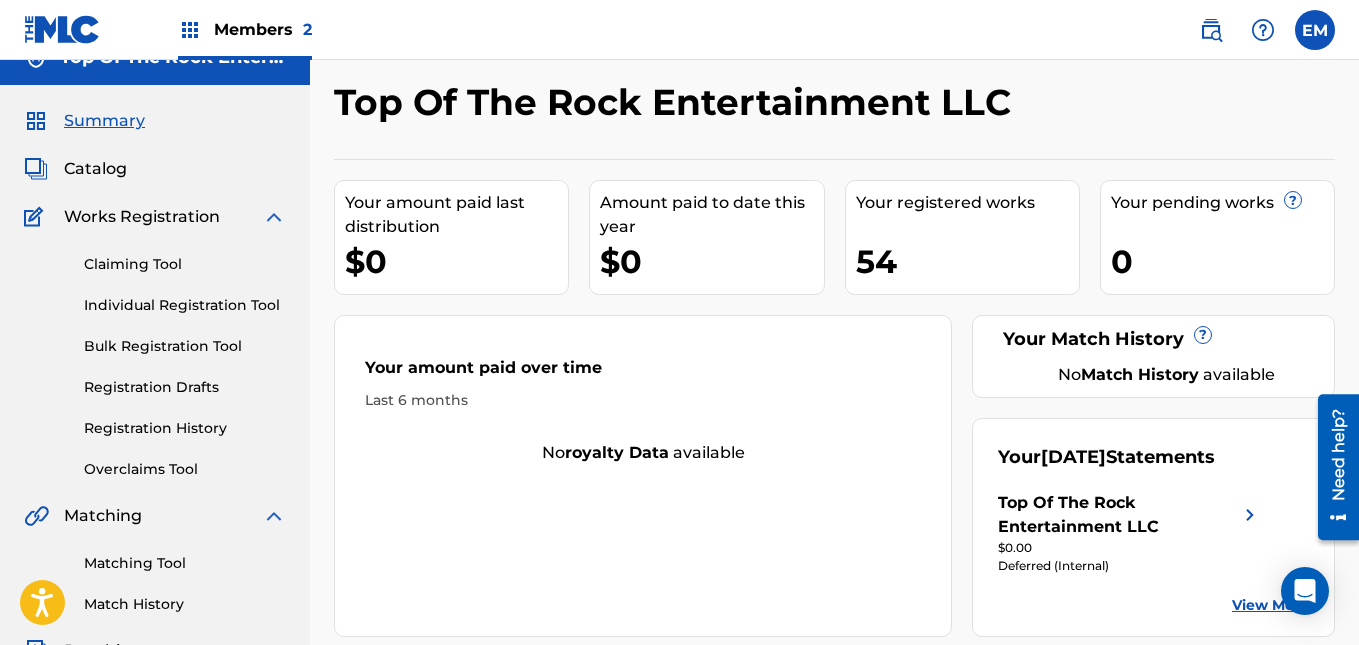 scroll, scrollTop: 28, scrollLeft: 0, axis: vertical 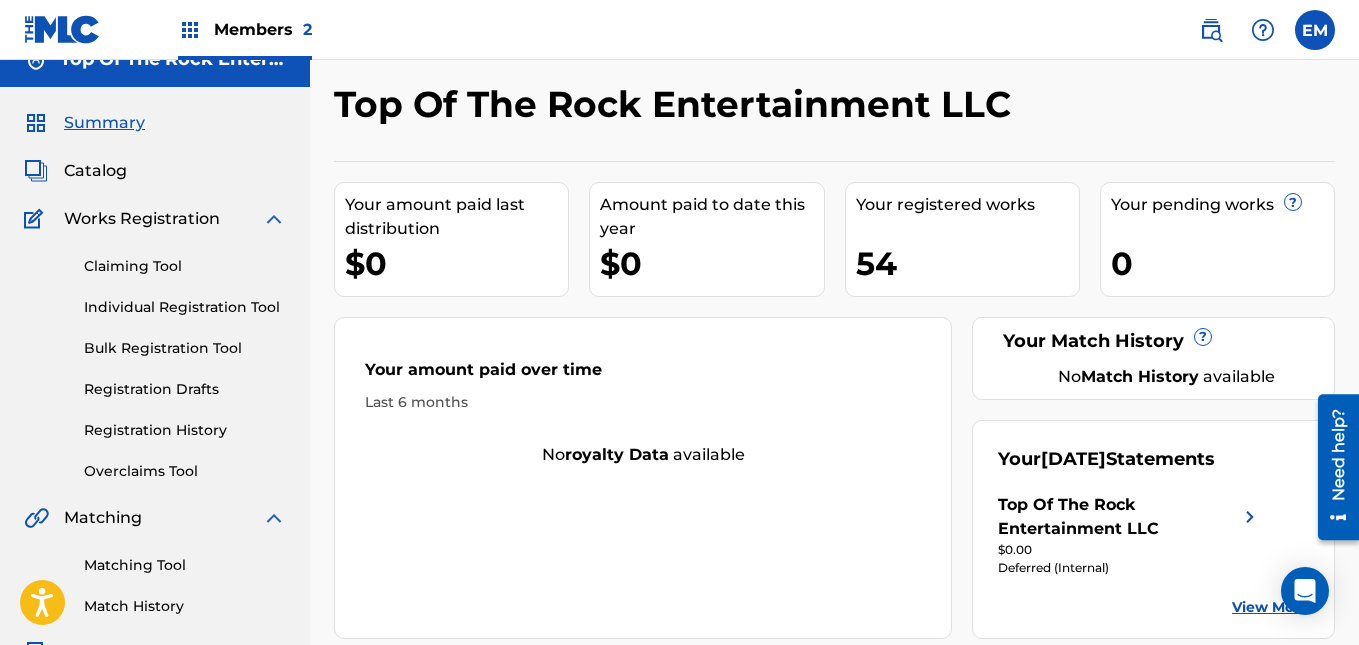 click on "Catalog" at bounding box center (95, 171) 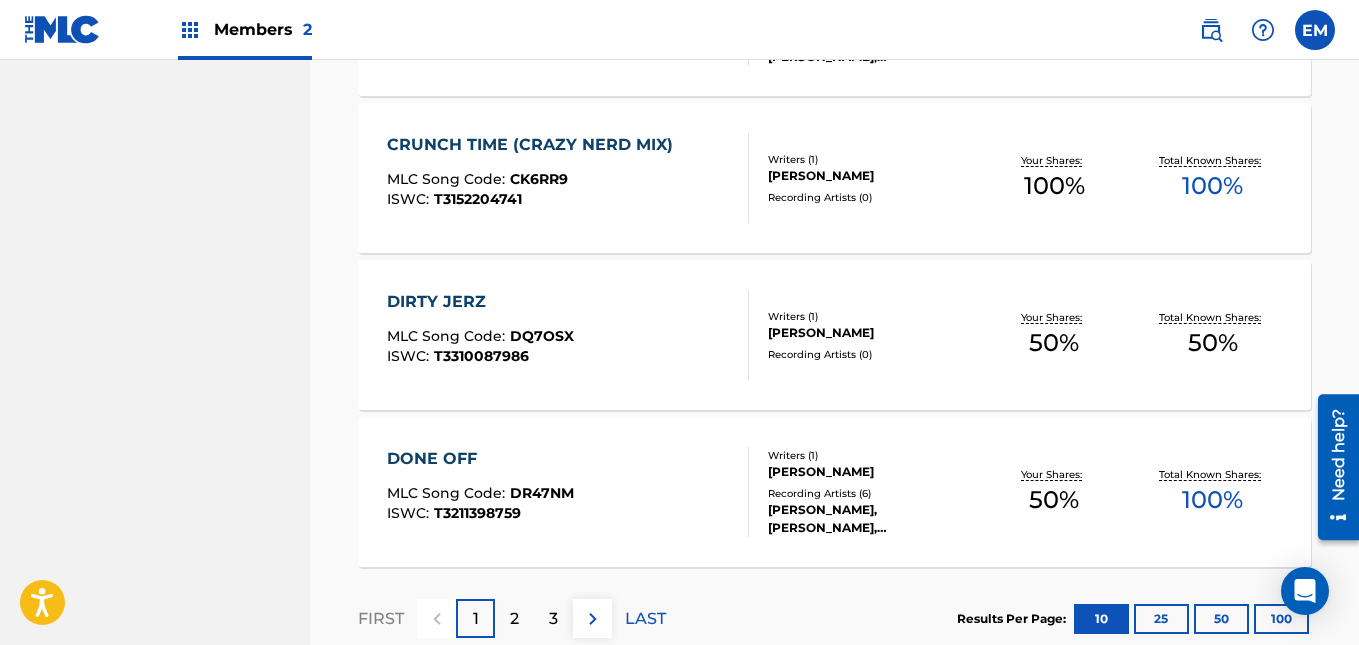 scroll, scrollTop: 1694, scrollLeft: 0, axis: vertical 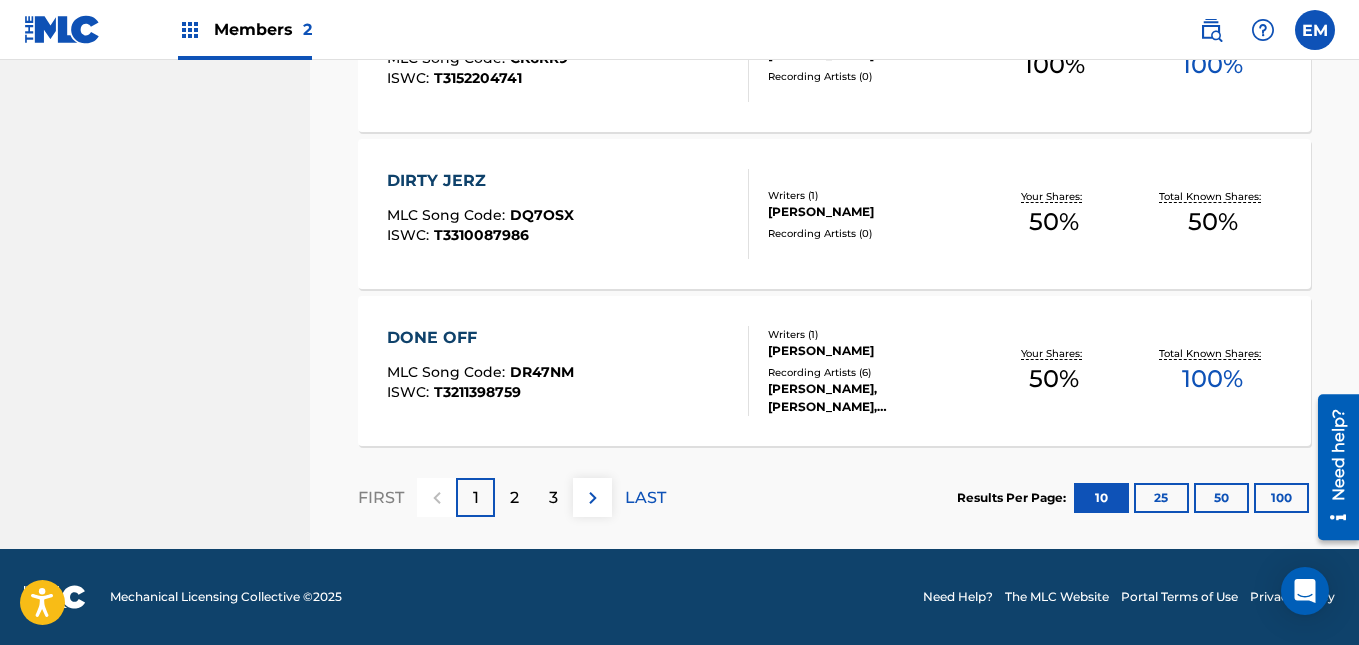 click at bounding box center (593, 498) 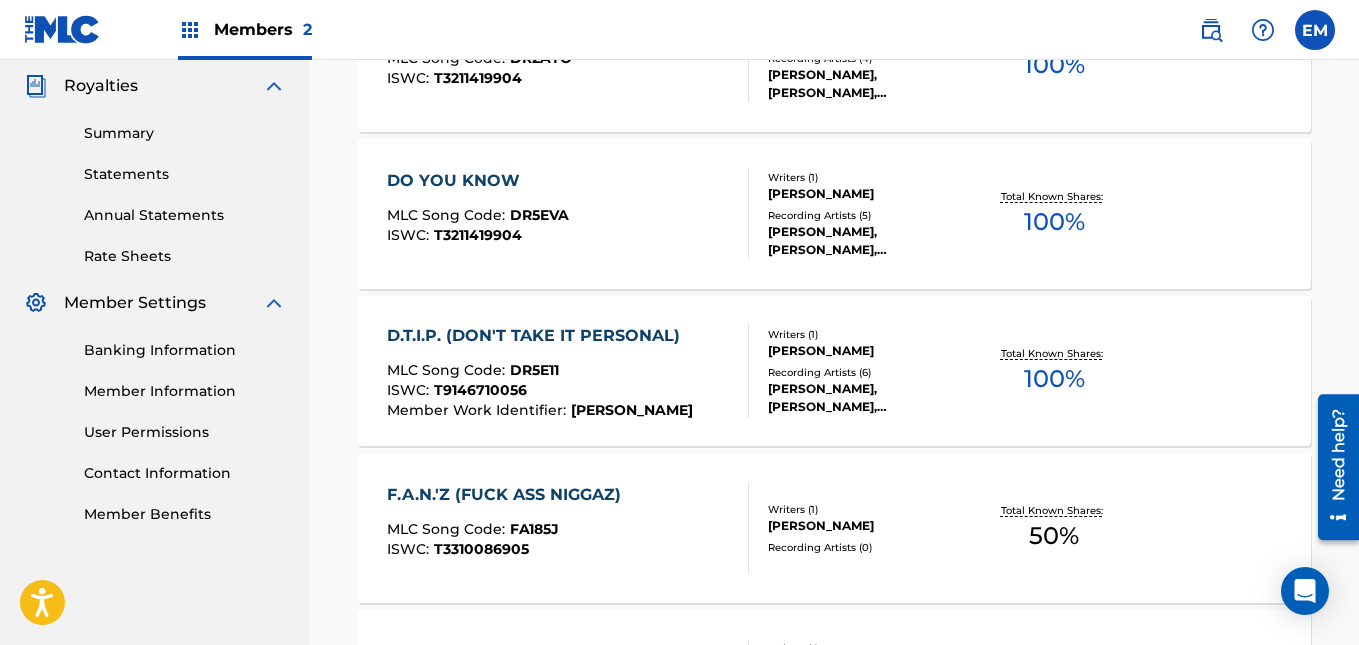 scroll, scrollTop: 1694, scrollLeft: 0, axis: vertical 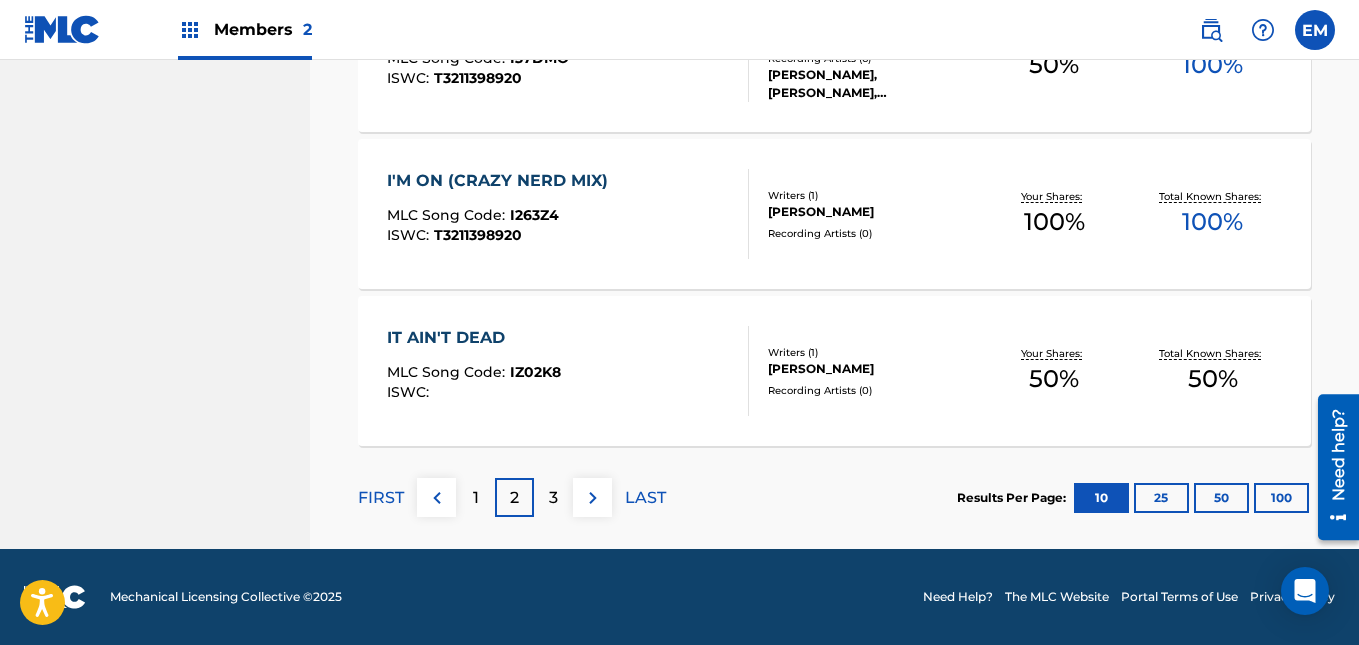 click on "3" at bounding box center (553, 497) 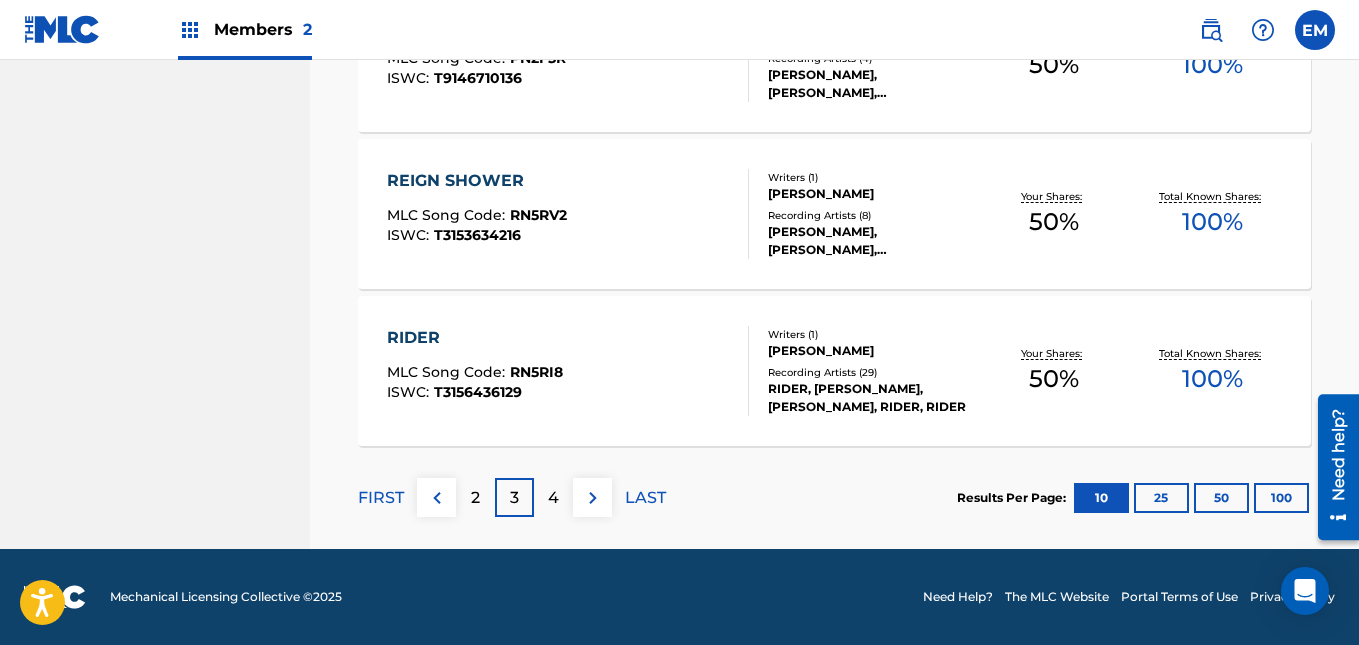 click on "4" at bounding box center [553, 497] 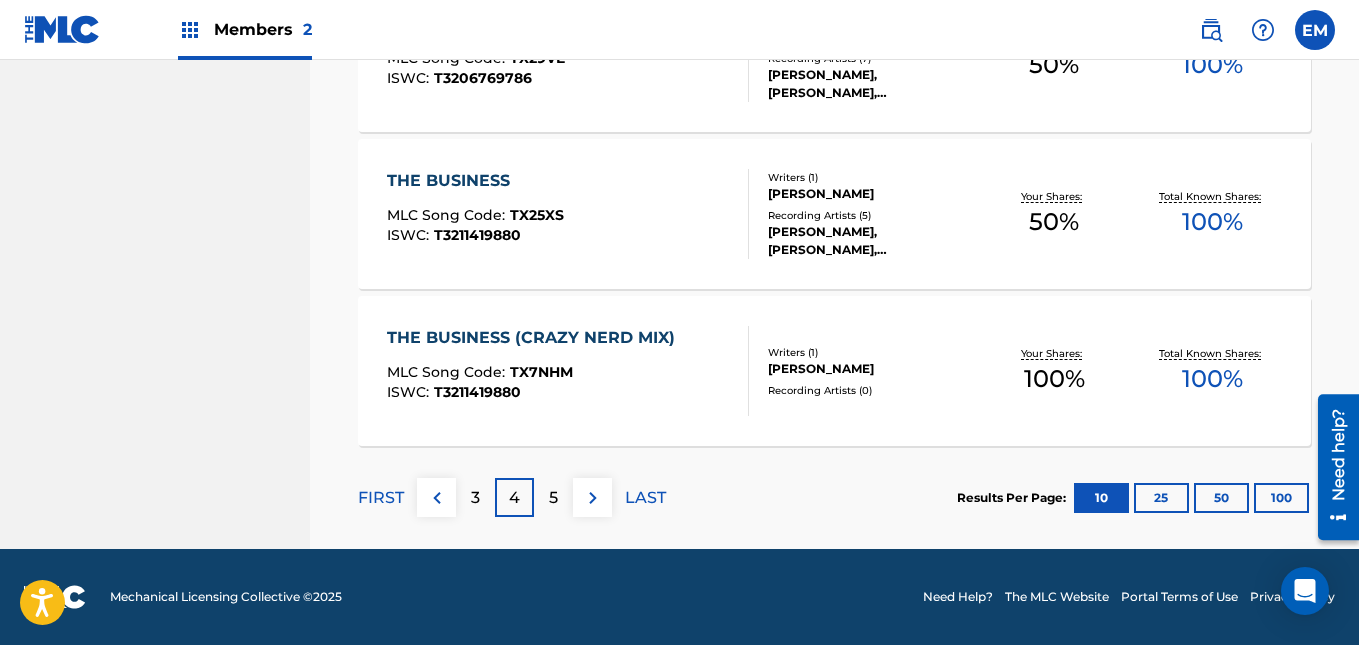 click on "5" at bounding box center [553, 497] 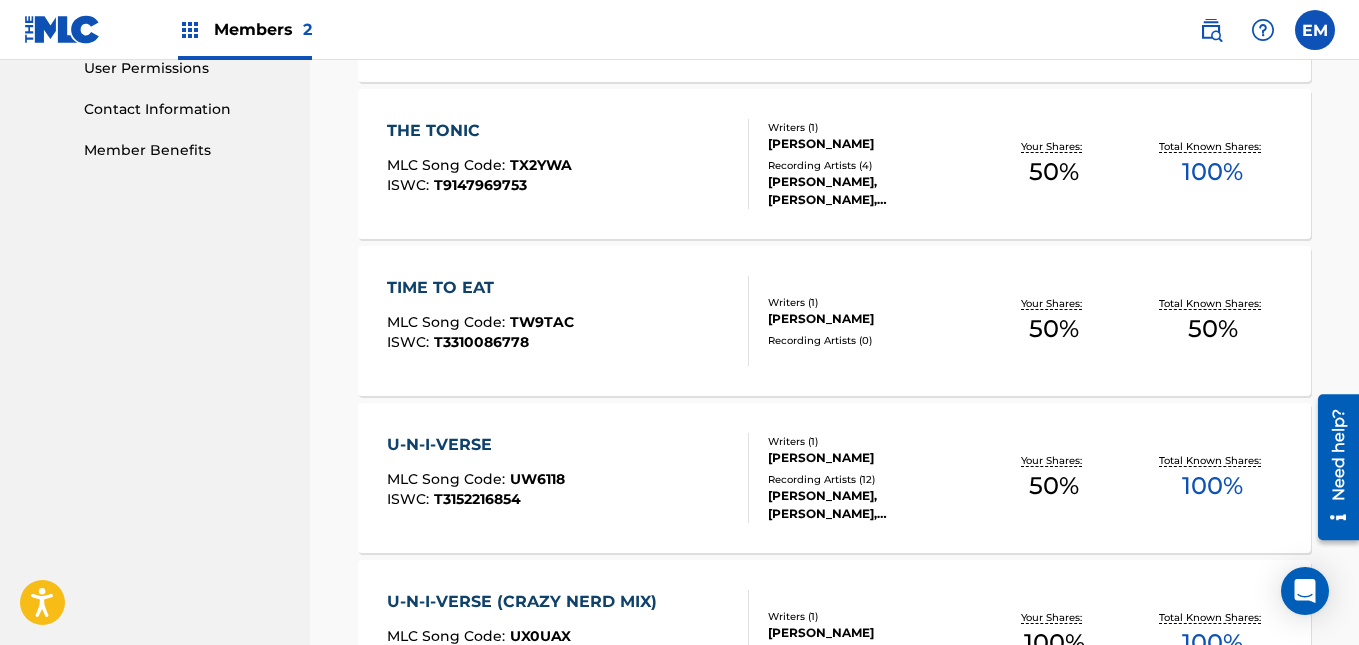scroll, scrollTop: 968, scrollLeft: 0, axis: vertical 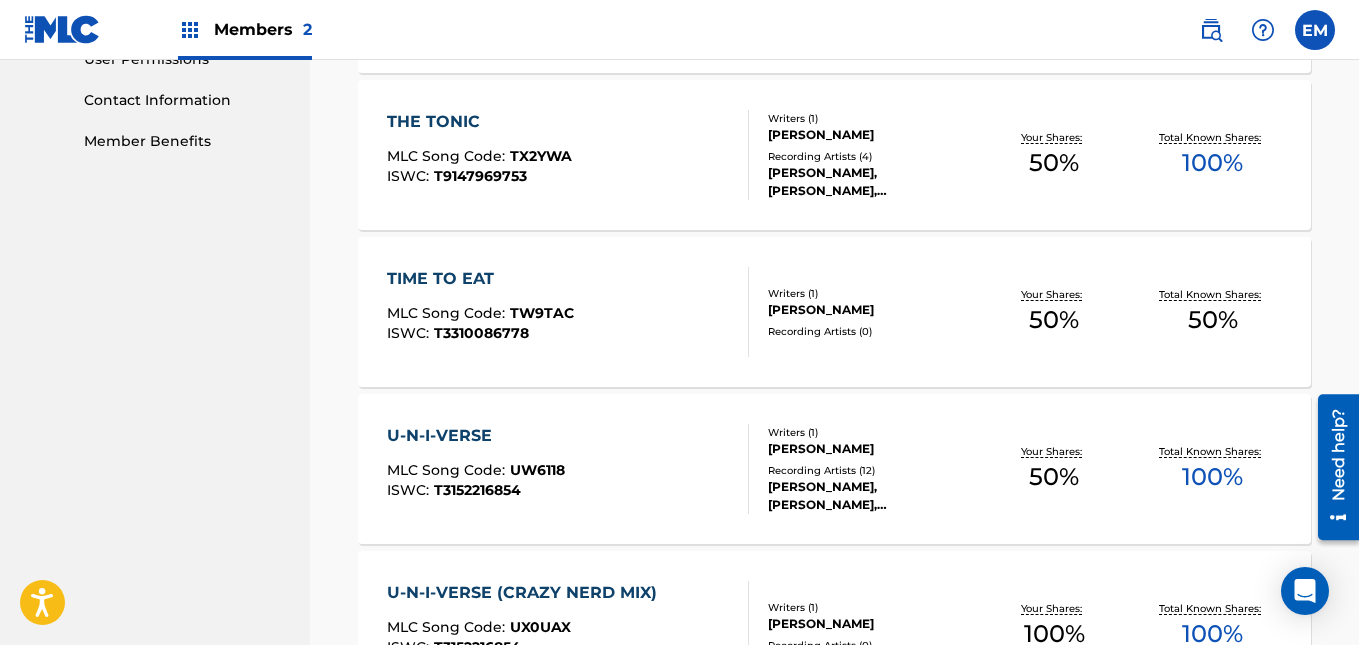 click on "50 %" at bounding box center [1213, 320] 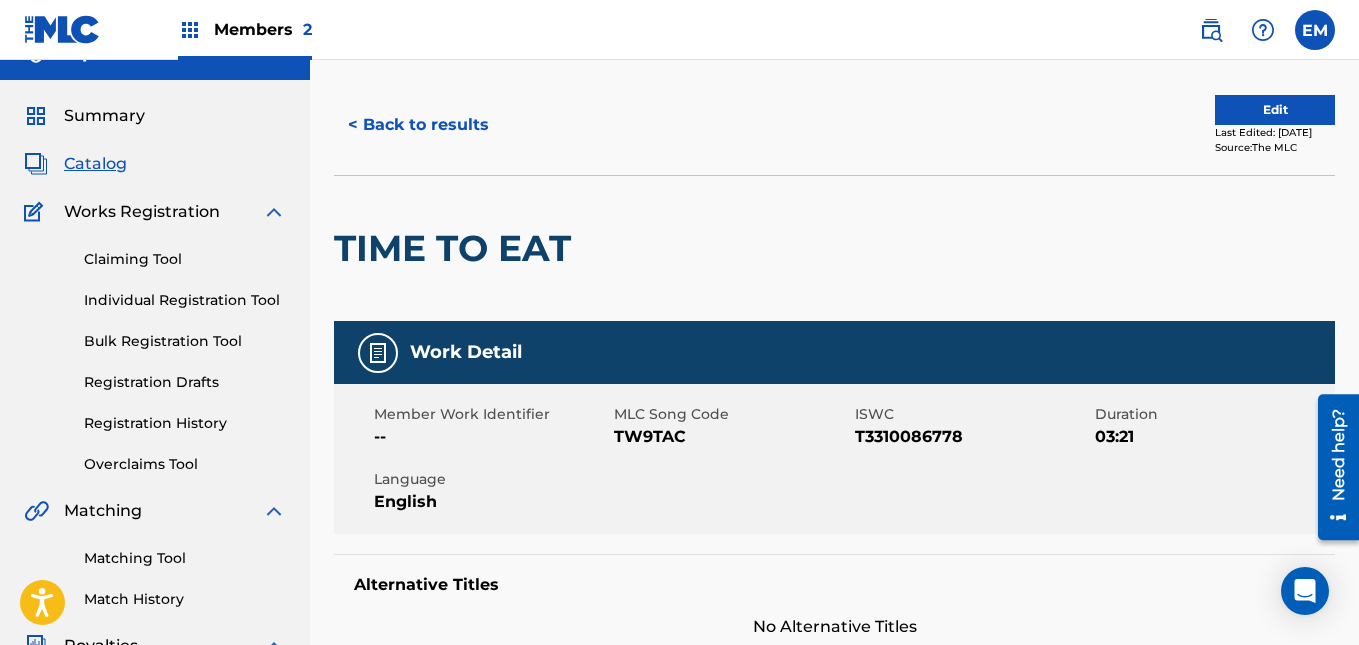 scroll, scrollTop: 34, scrollLeft: 0, axis: vertical 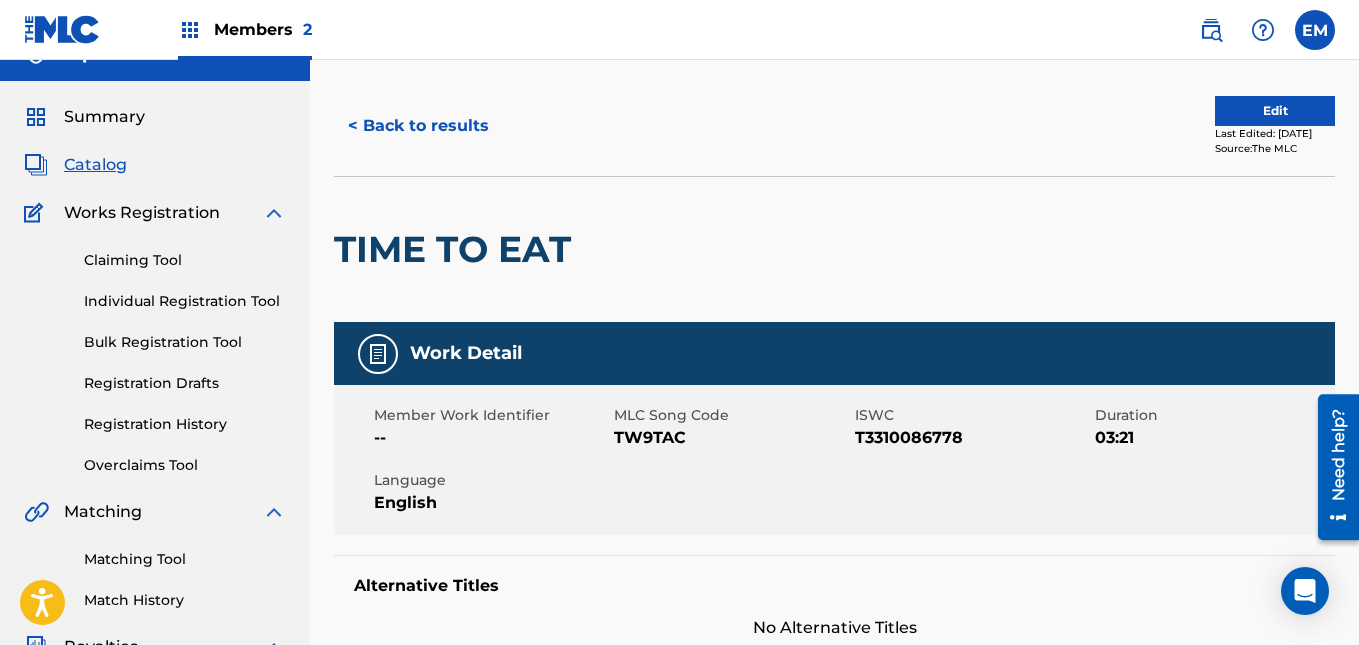 click on "Edit" at bounding box center (1275, 111) 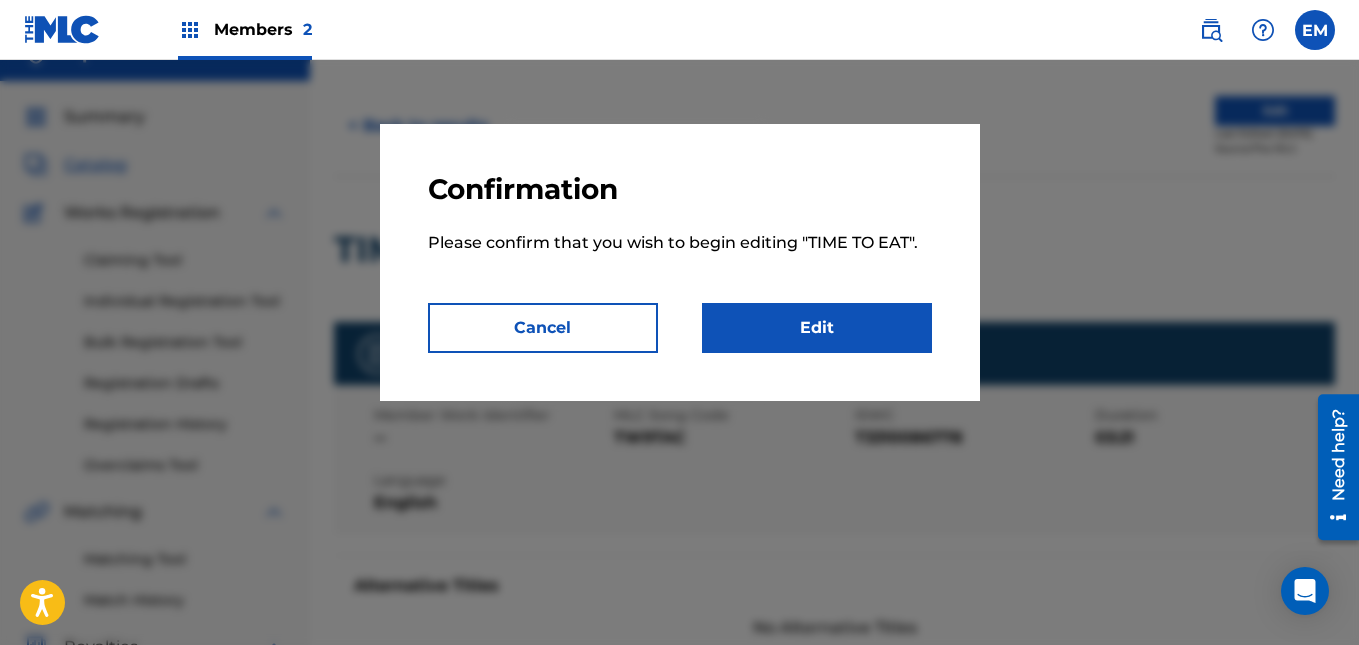 click on "Edit" at bounding box center (817, 328) 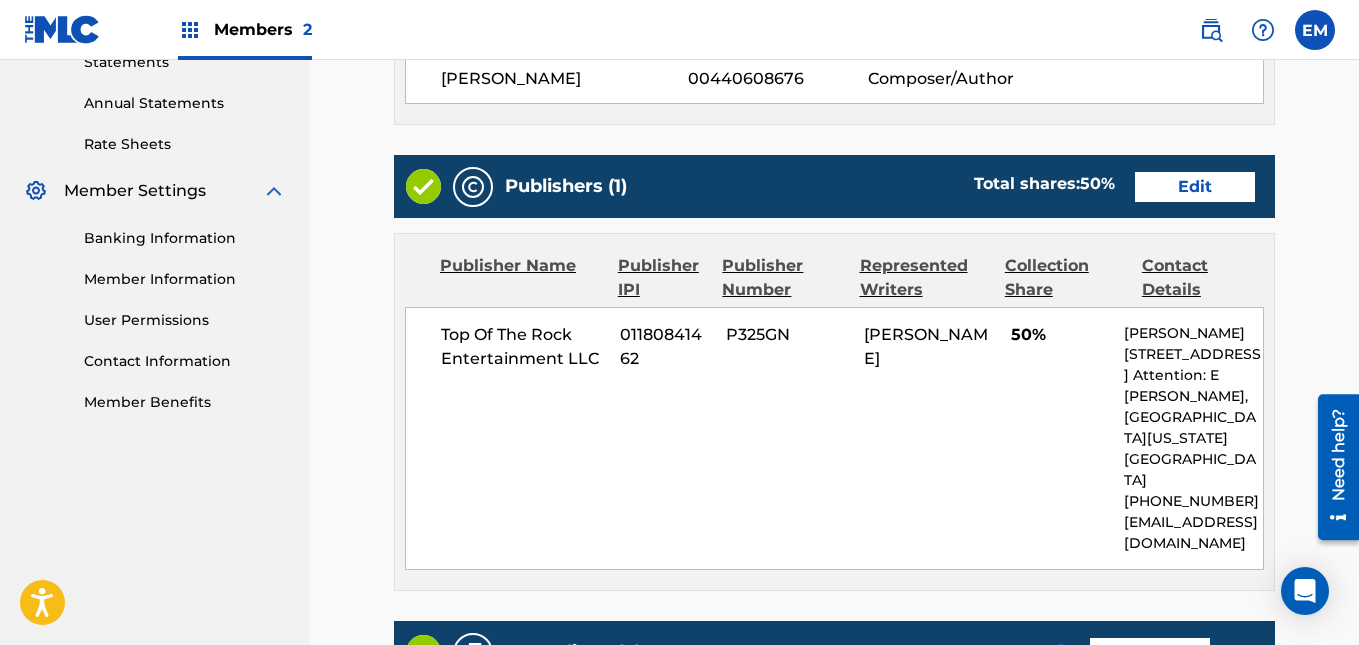scroll, scrollTop: 708, scrollLeft: 0, axis: vertical 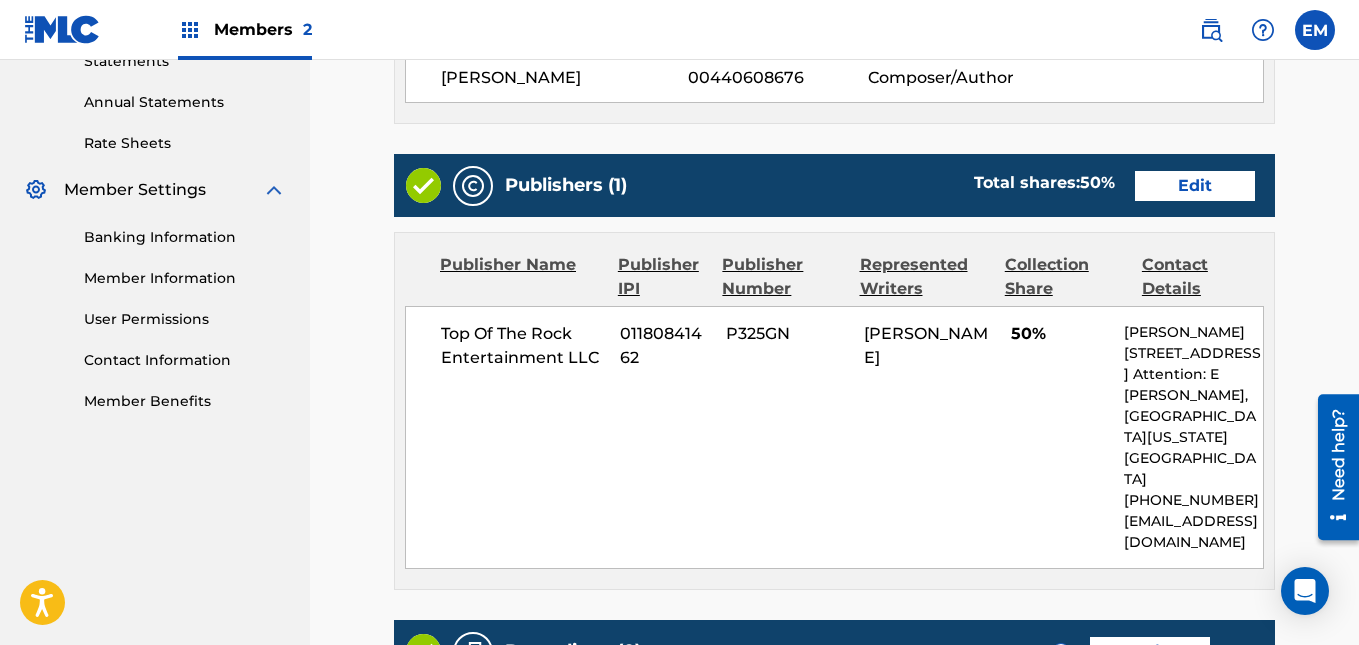click on "Edit" at bounding box center [1195, 186] 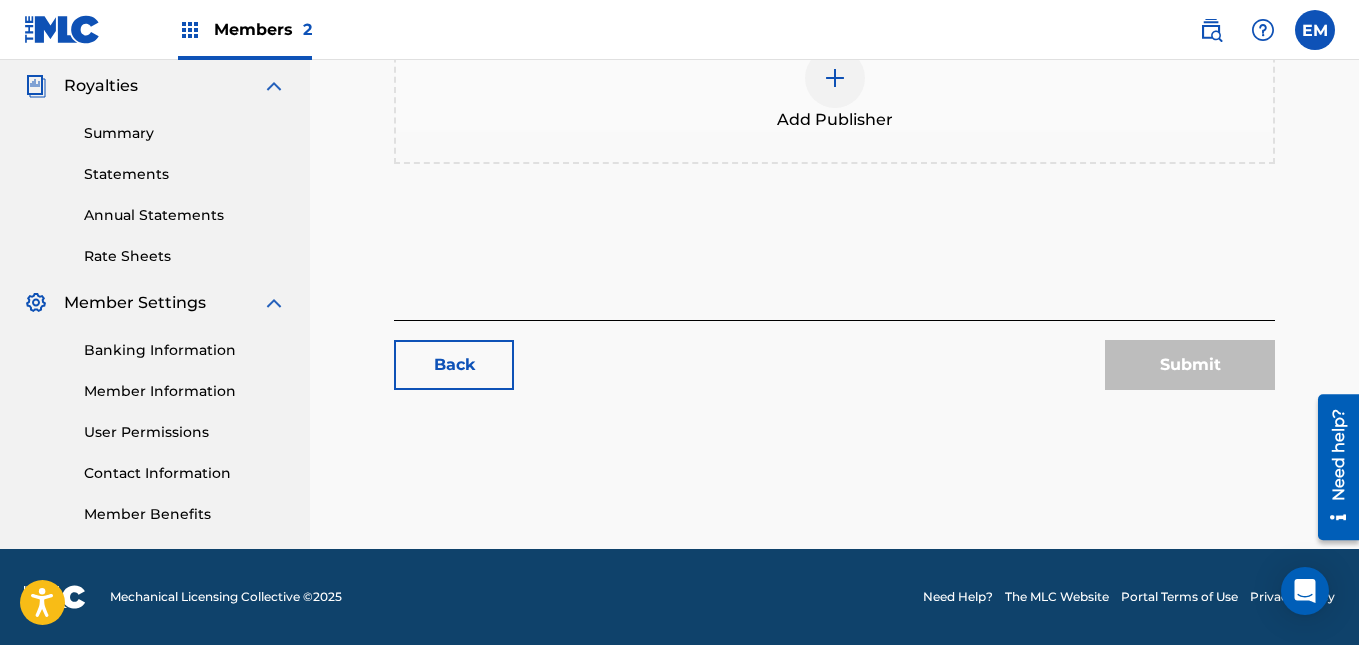 type on "50" 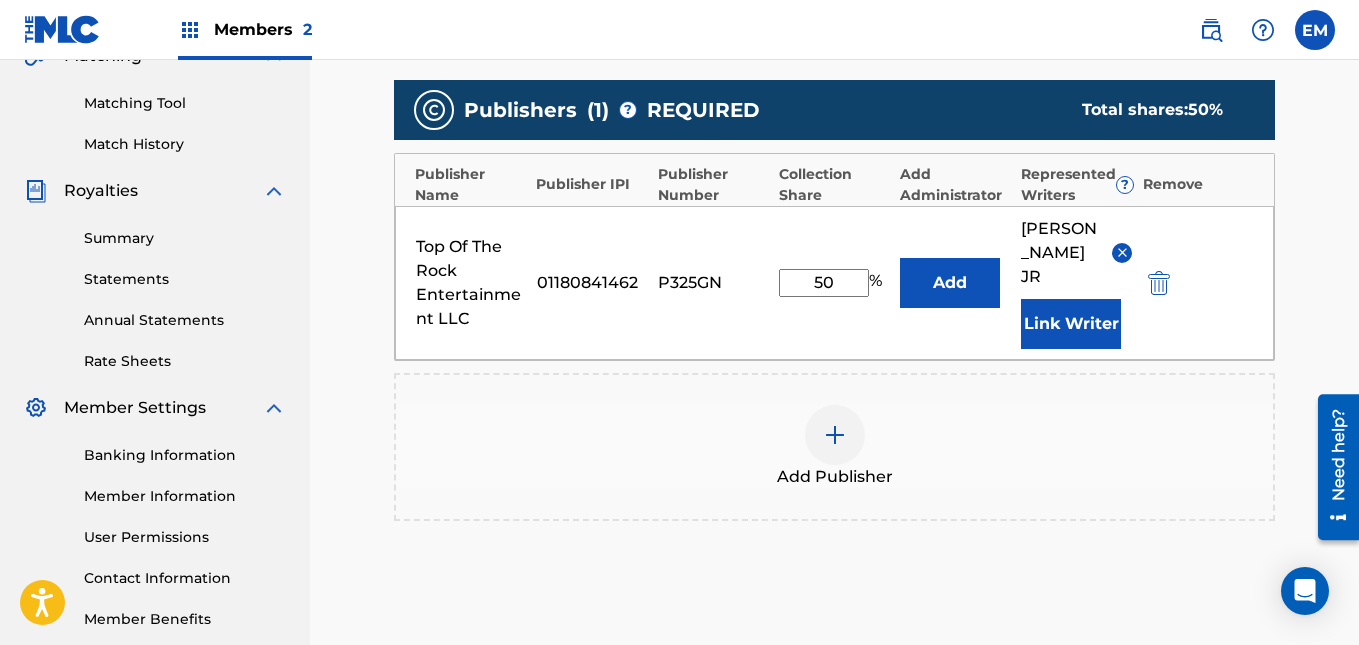 scroll, scrollTop: 491, scrollLeft: 0, axis: vertical 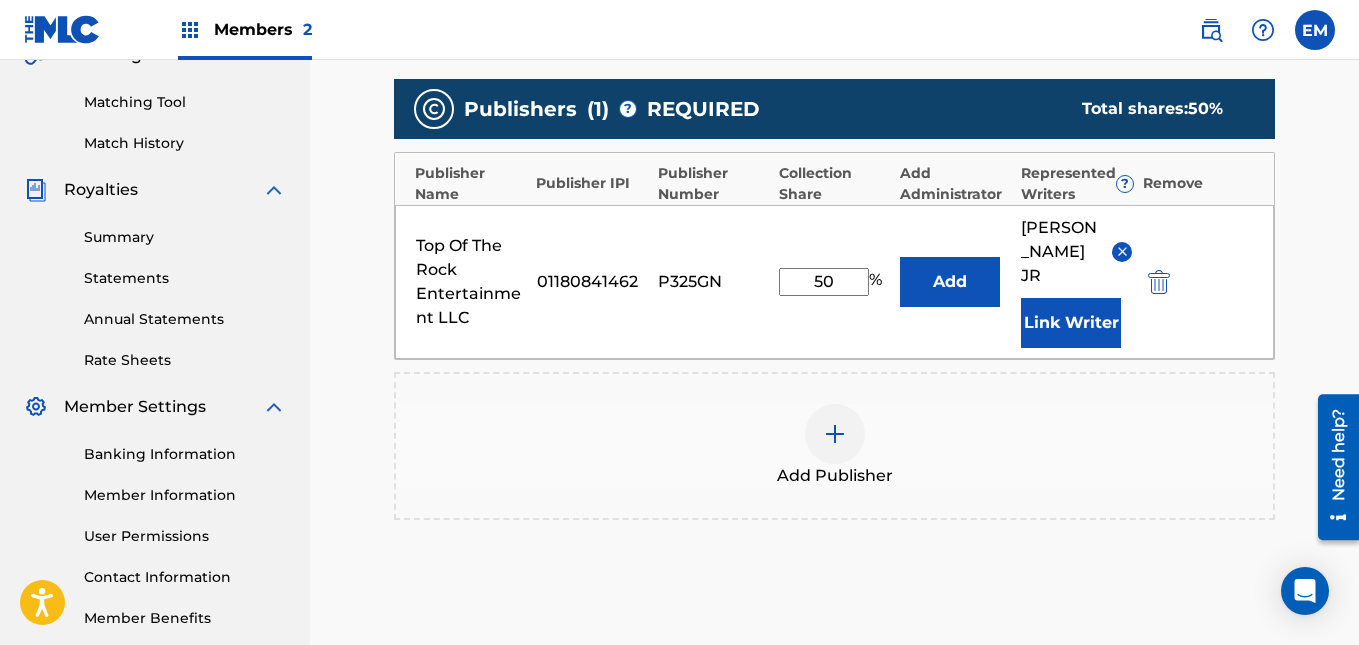 click at bounding box center (835, 434) 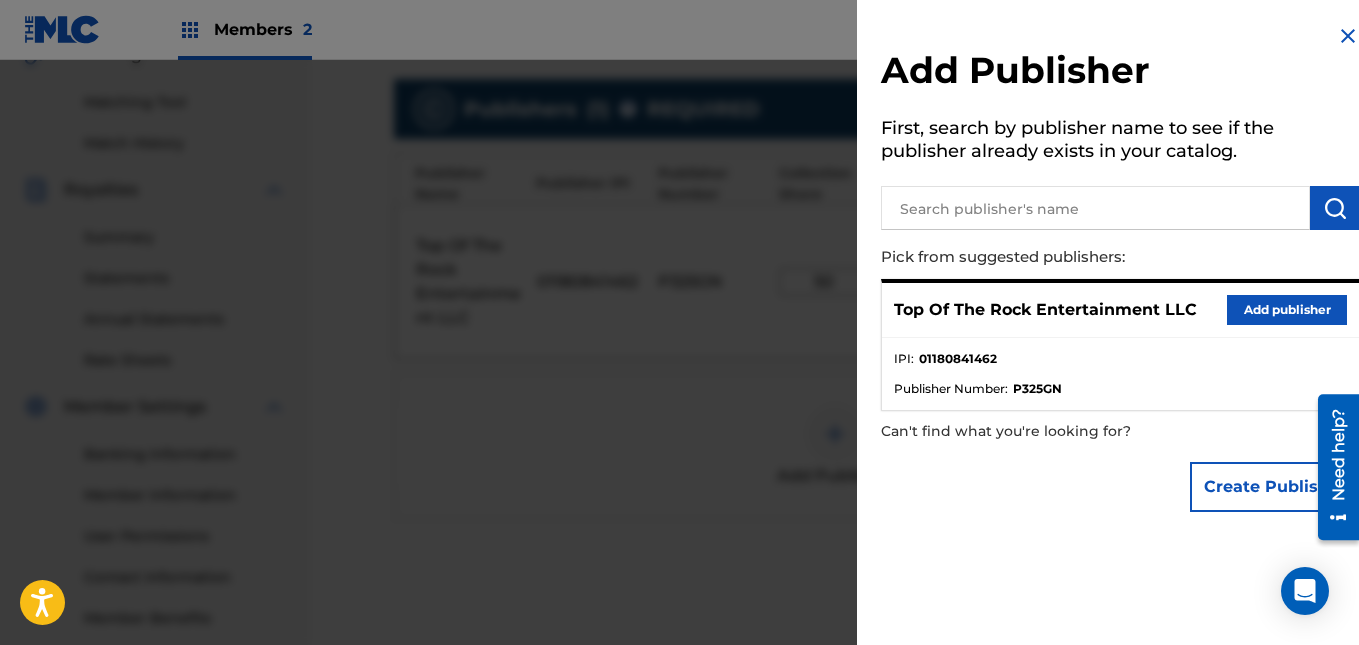 click on "Add publisher" at bounding box center [1287, 310] 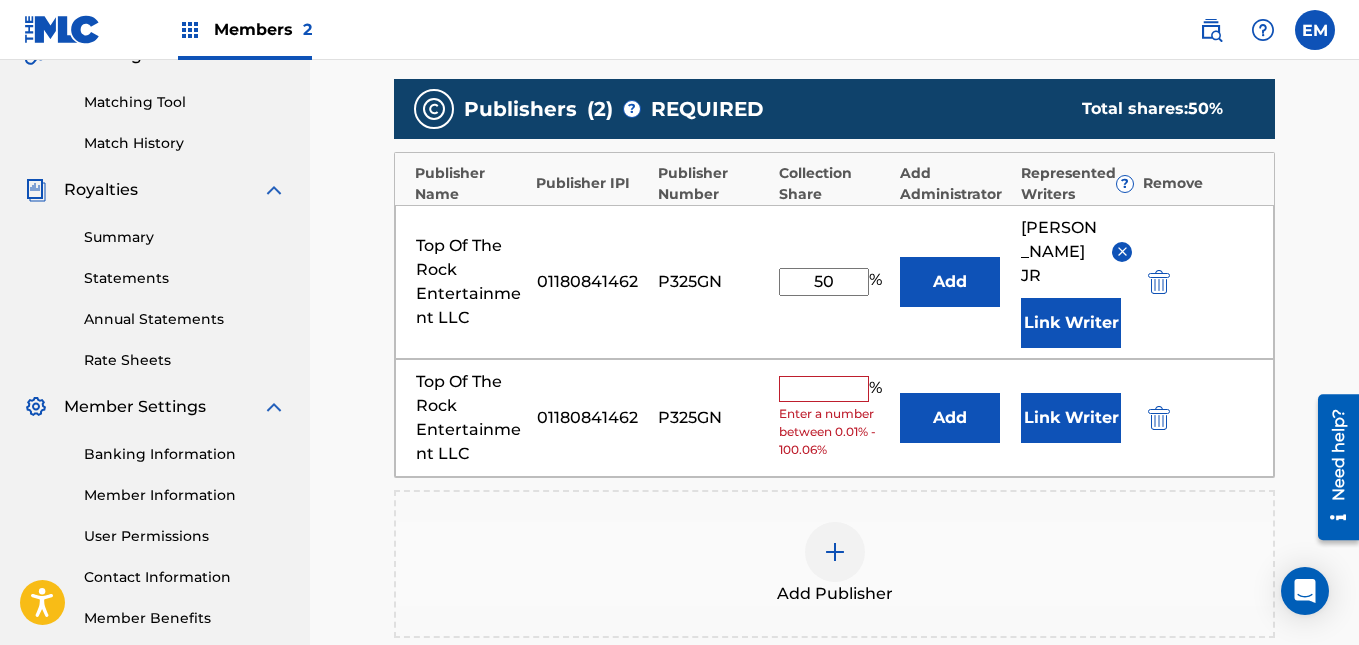 click at bounding box center [1159, 418] 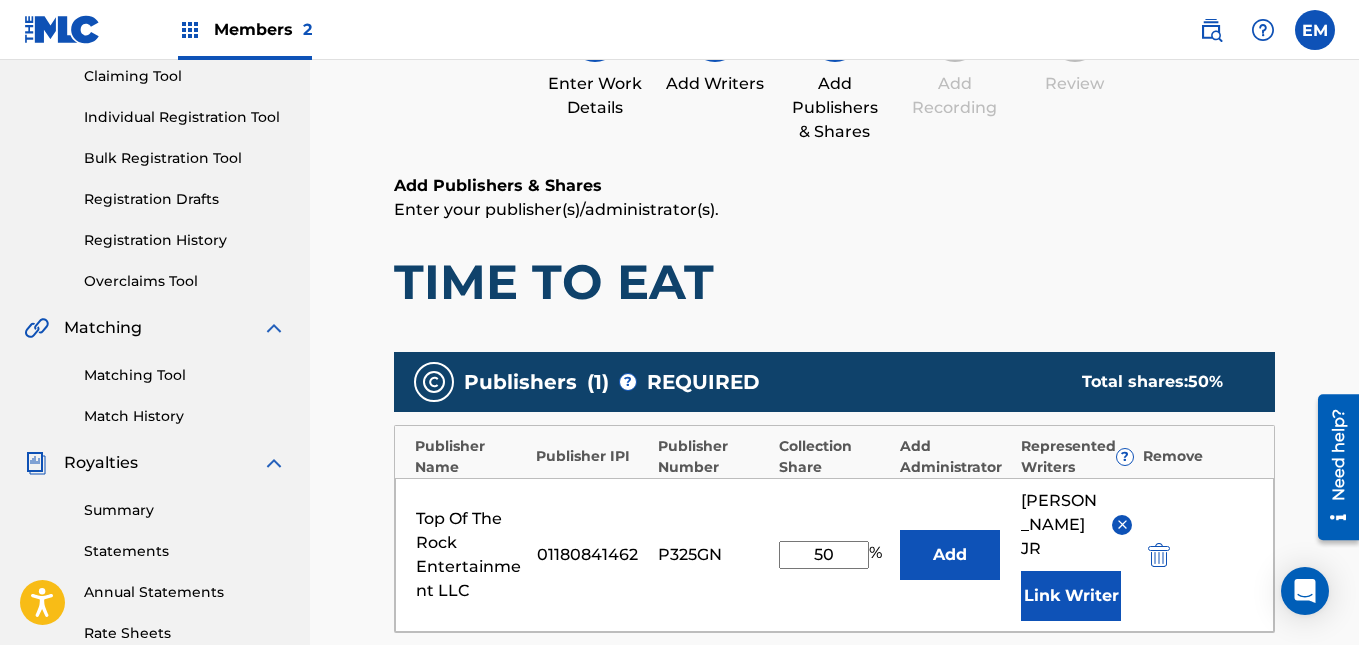 scroll, scrollTop: 249, scrollLeft: 0, axis: vertical 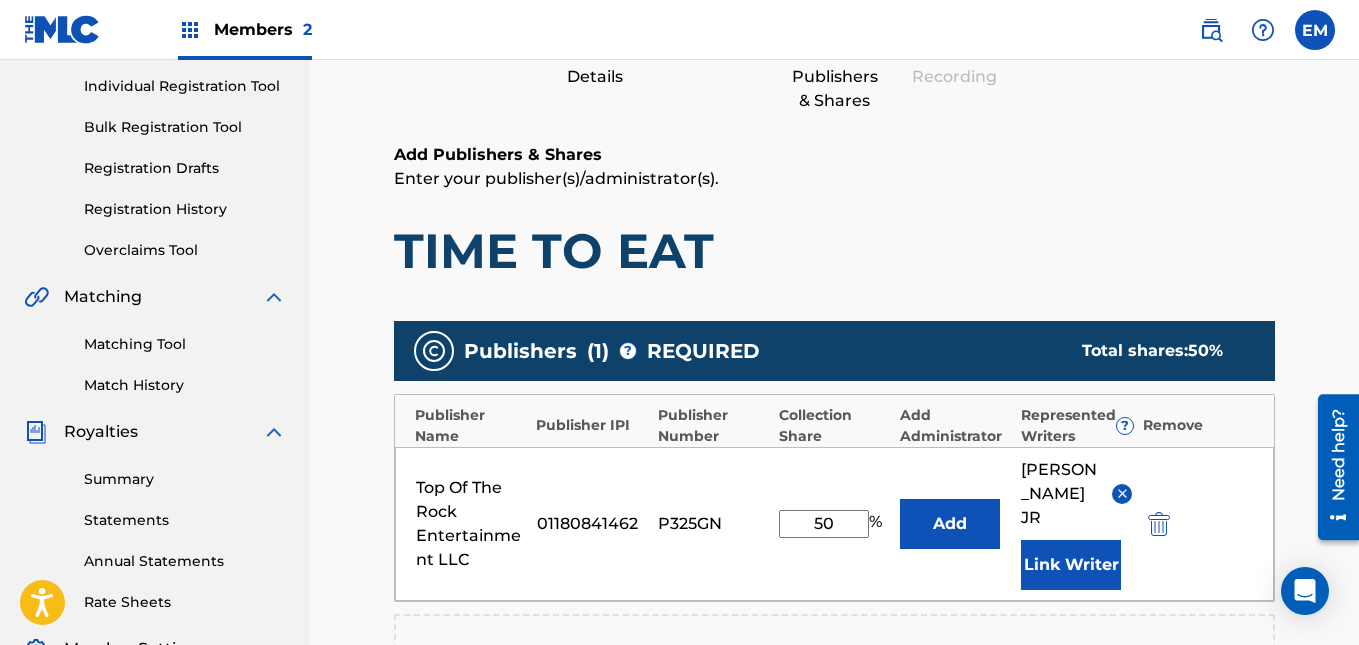 click on "Members    2" at bounding box center [263, 29] 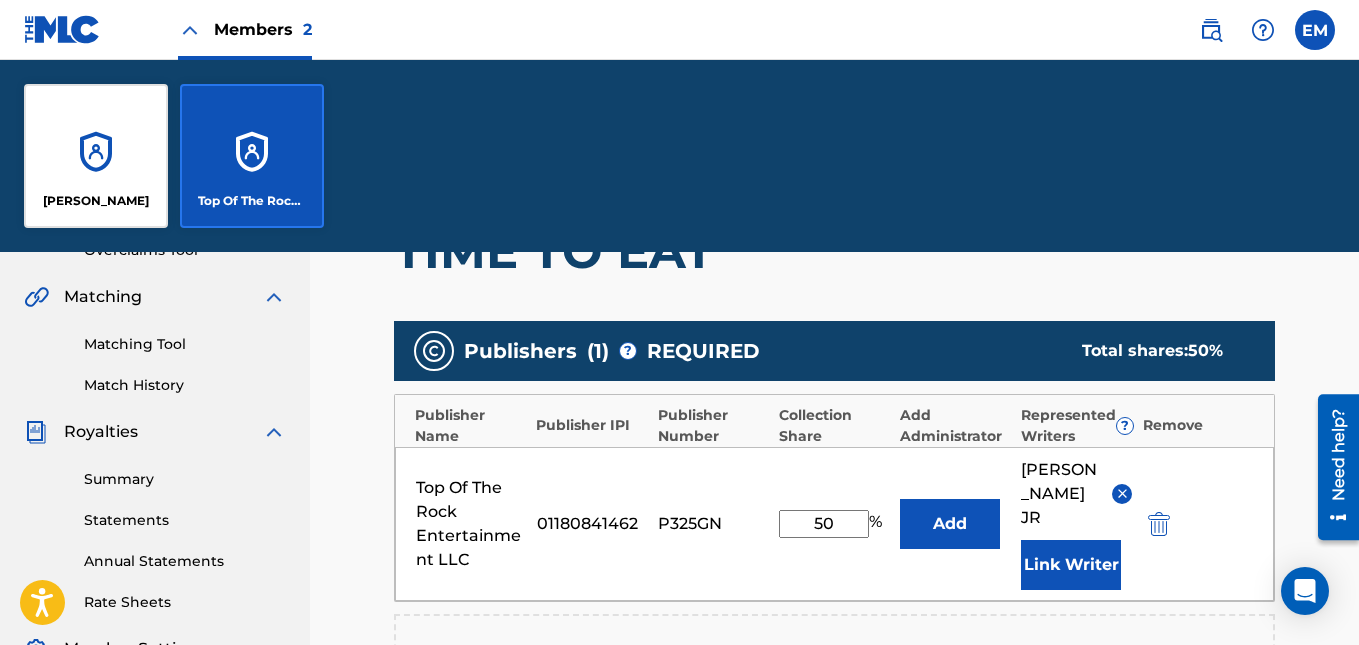 click on "[PERSON_NAME]" at bounding box center (96, 156) 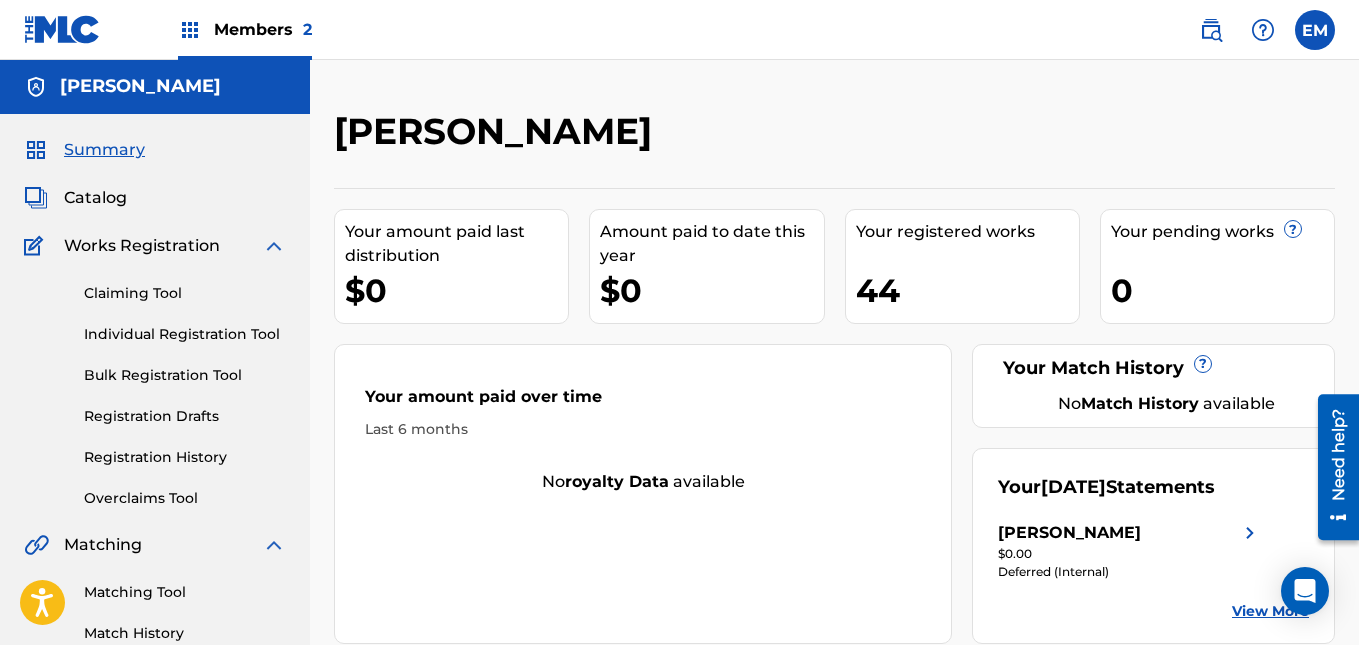 scroll, scrollTop: 0, scrollLeft: 0, axis: both 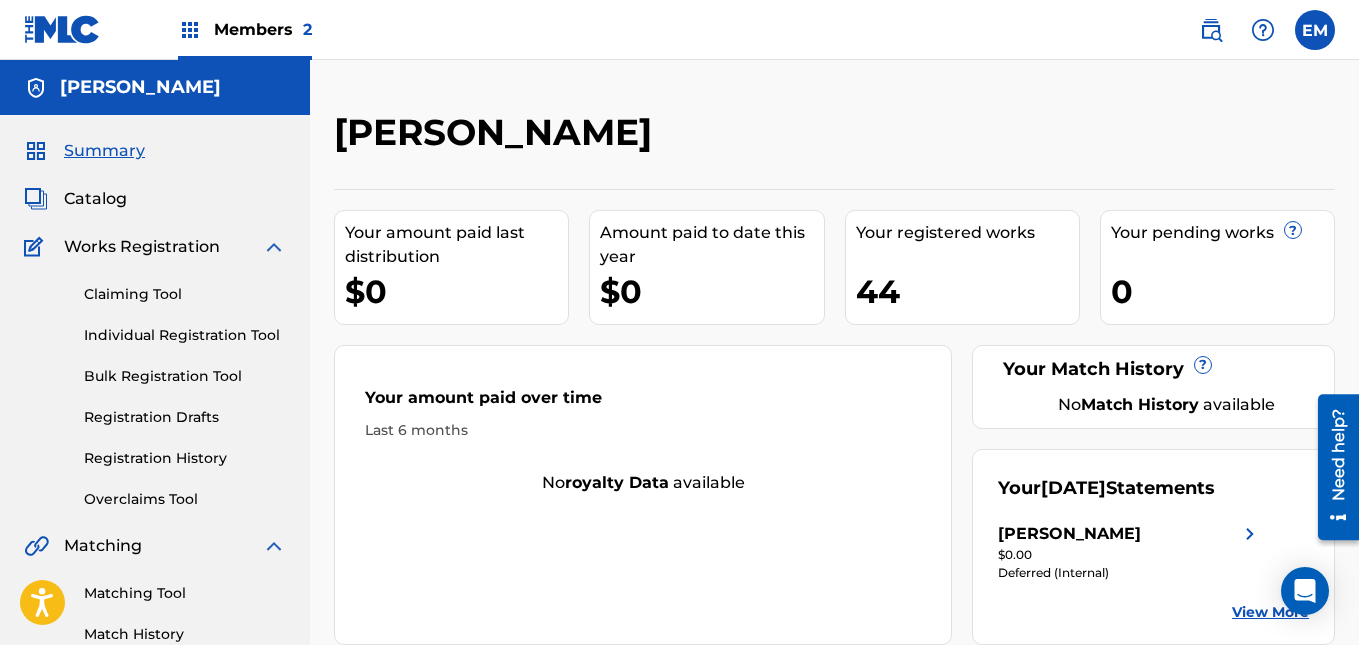 click on "Catalog" at bounding box center [95, 199] 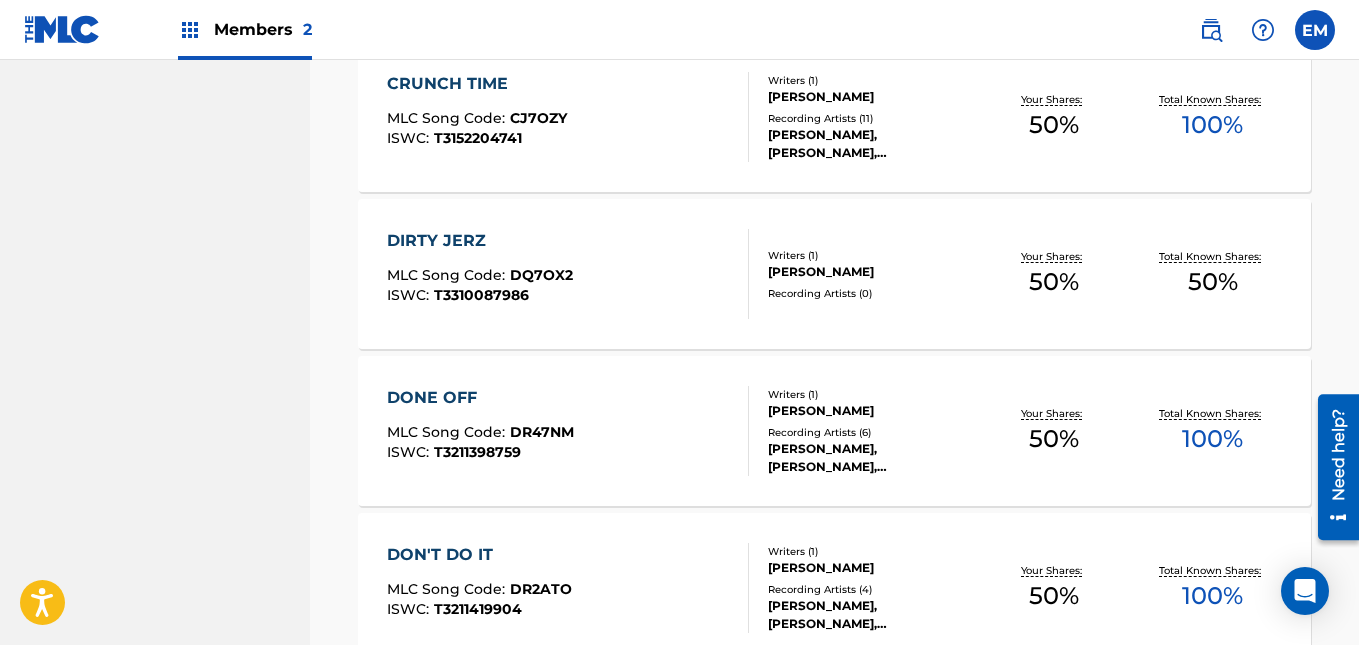 scroll, scrollTop: 1694, scrollLeft: 0, axis: vertical 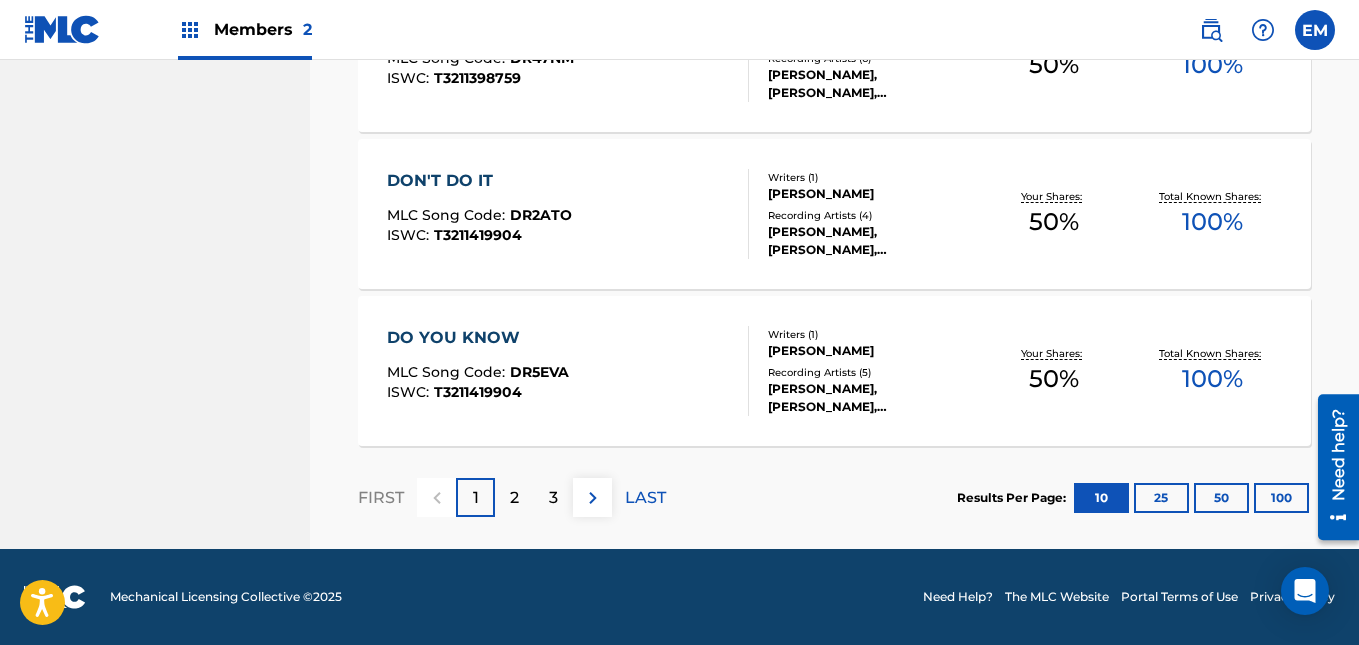click on "3" at bounding box center (553, 497) 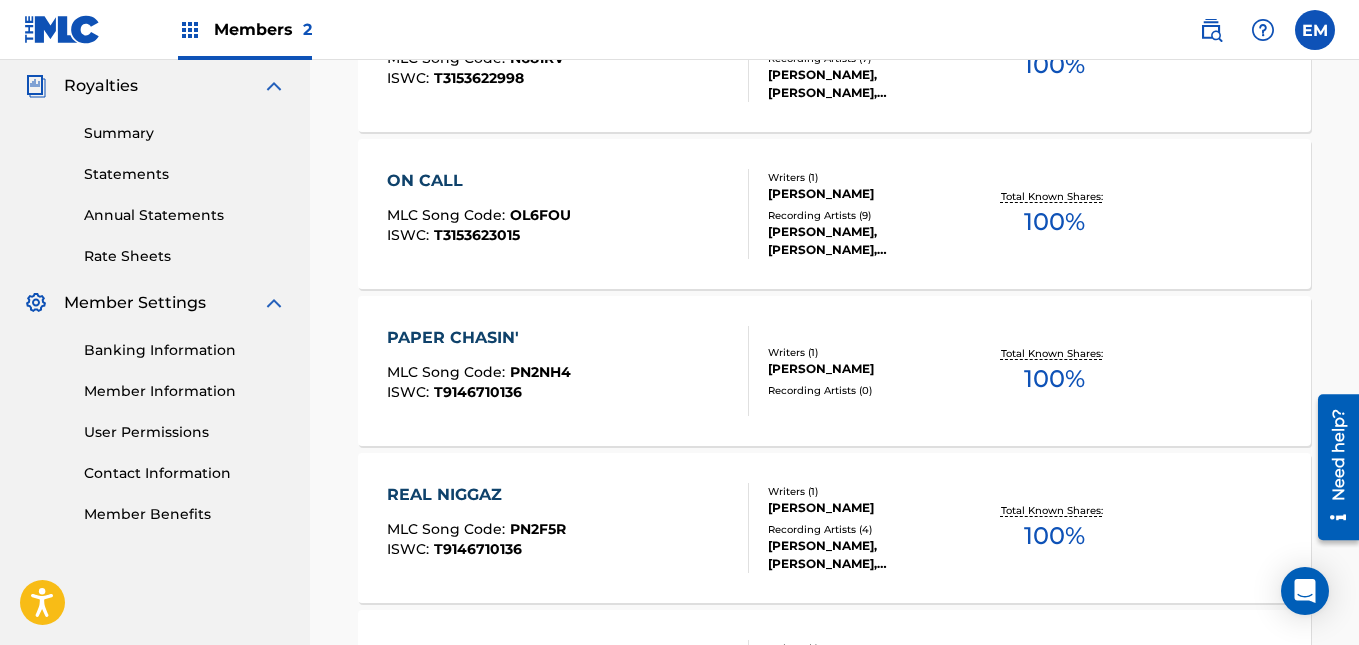 scroll, scrollTop: 1694, scrollLeft: 0, axis: vertical 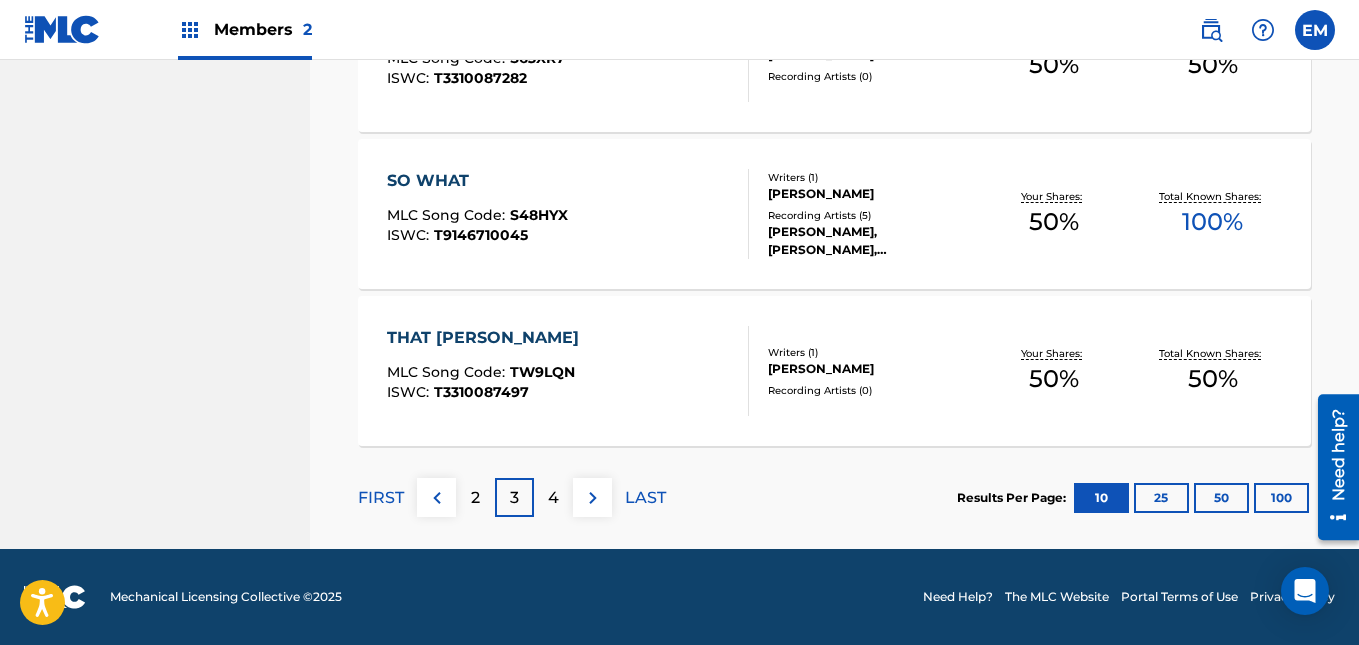 click on "4" at bounding box center [553, 497] 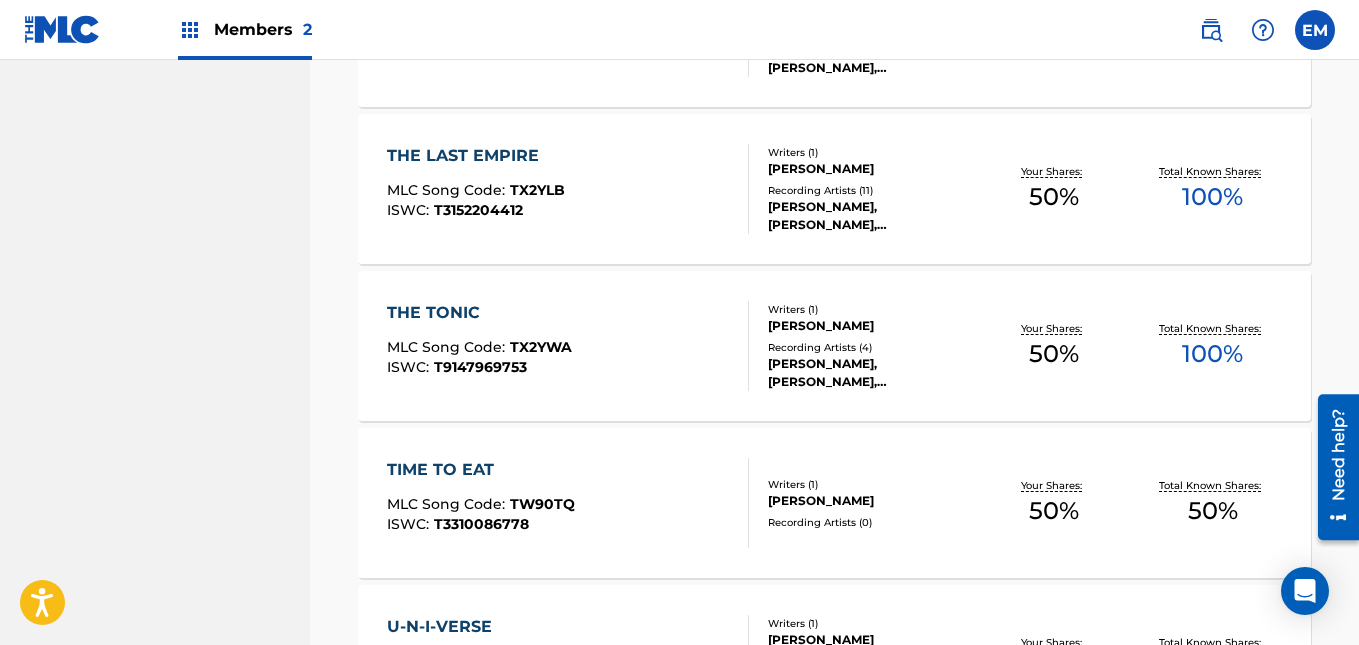 scroll, scrollTop: 1249, scrollLeft: 0, axis: vertical 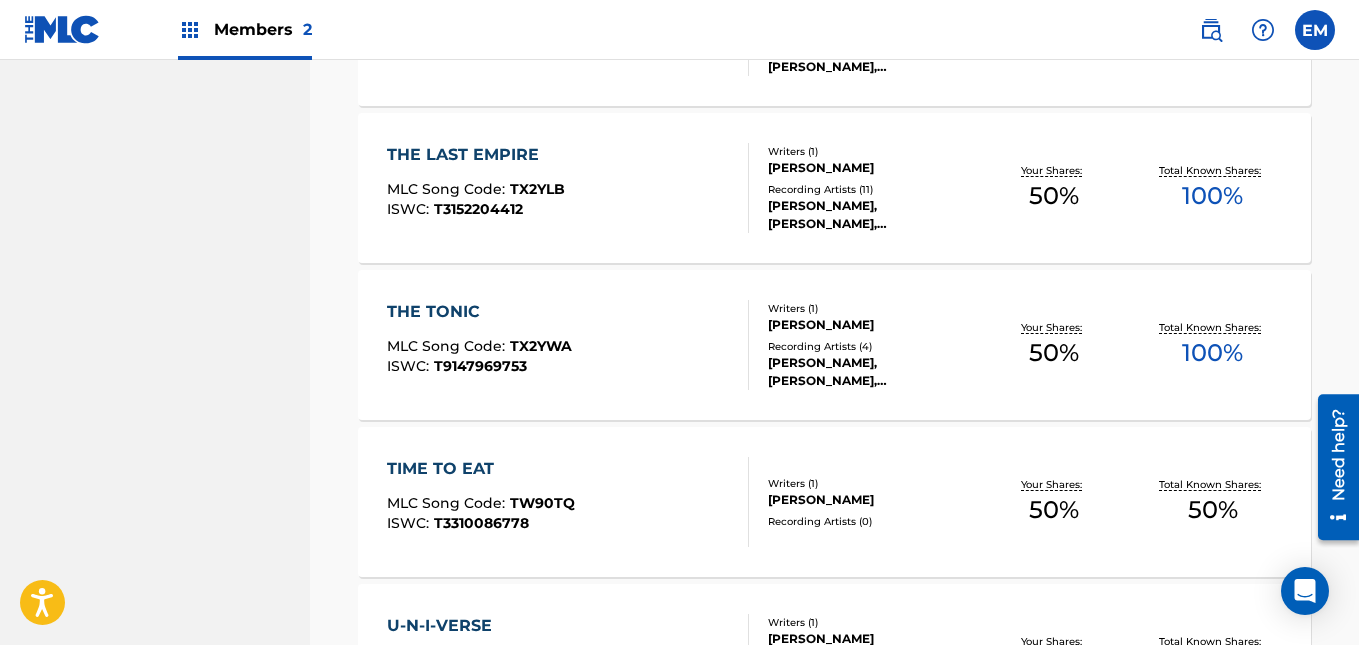click on "Total Known Shares: 50 %" at bounding box center [1213, 502] 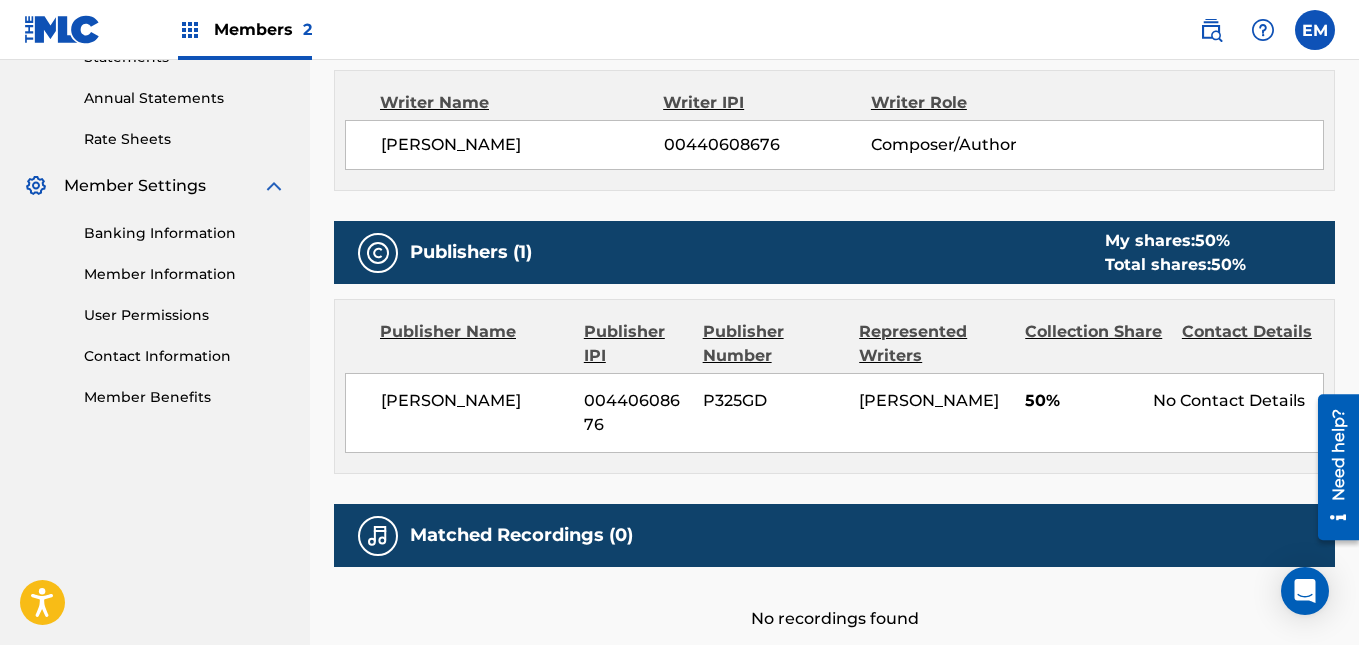 scroll, scrollTop: 707, scrollLeft: 0, axis: vertical 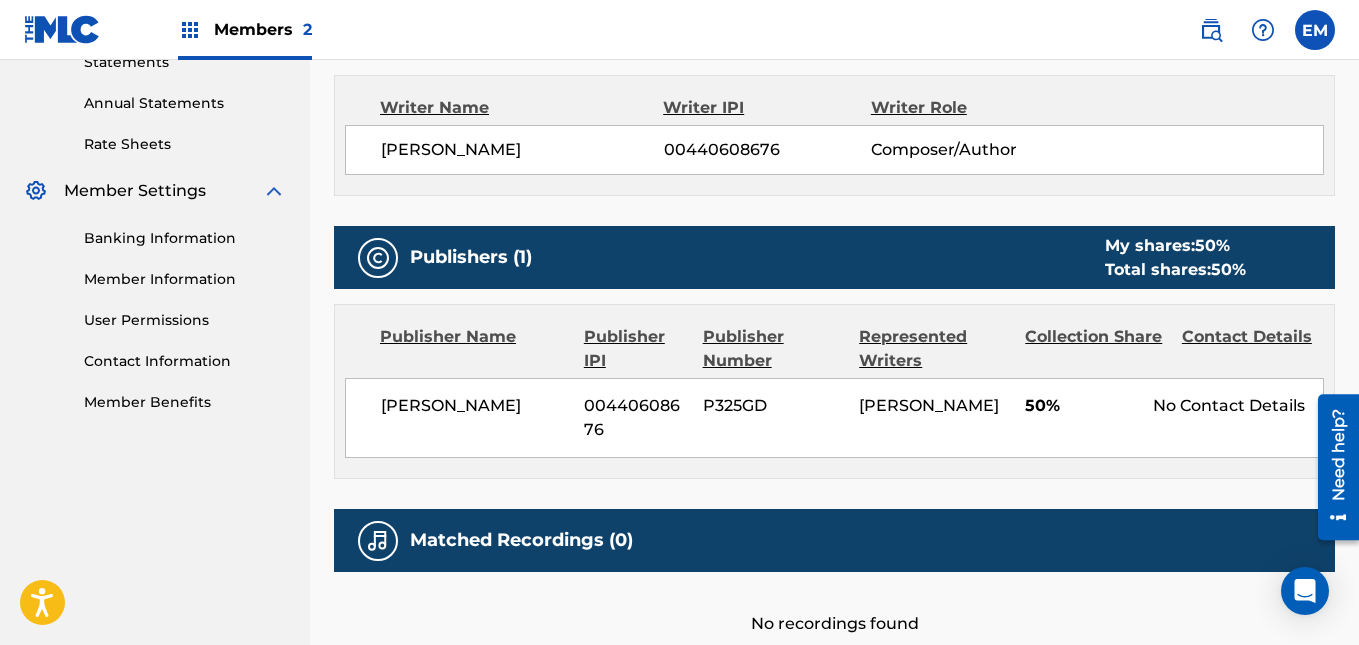 click at bounding box center (1315, 30) 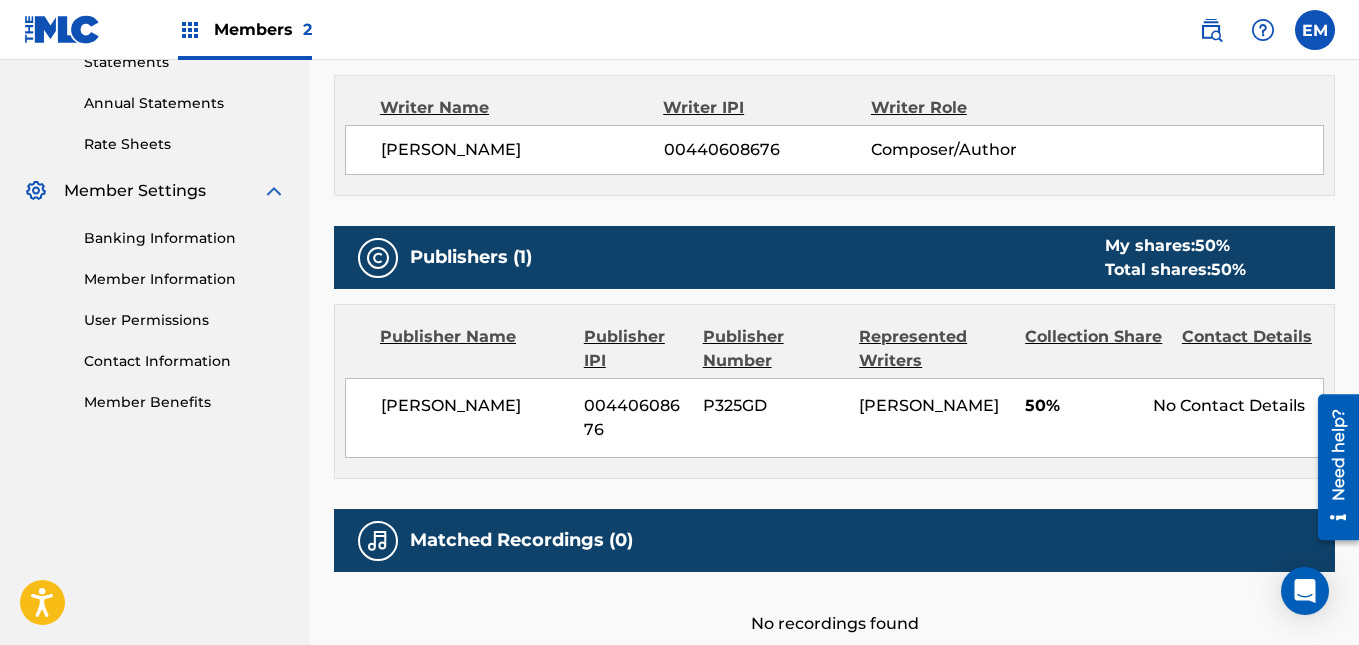 click on "Members    2 EM EM [PERSON_NAME] [PERSON_NAME][EMAIL_ADDRESS][DOMAIN_NAME] Profile Log out" at bounding box center (679, 30) 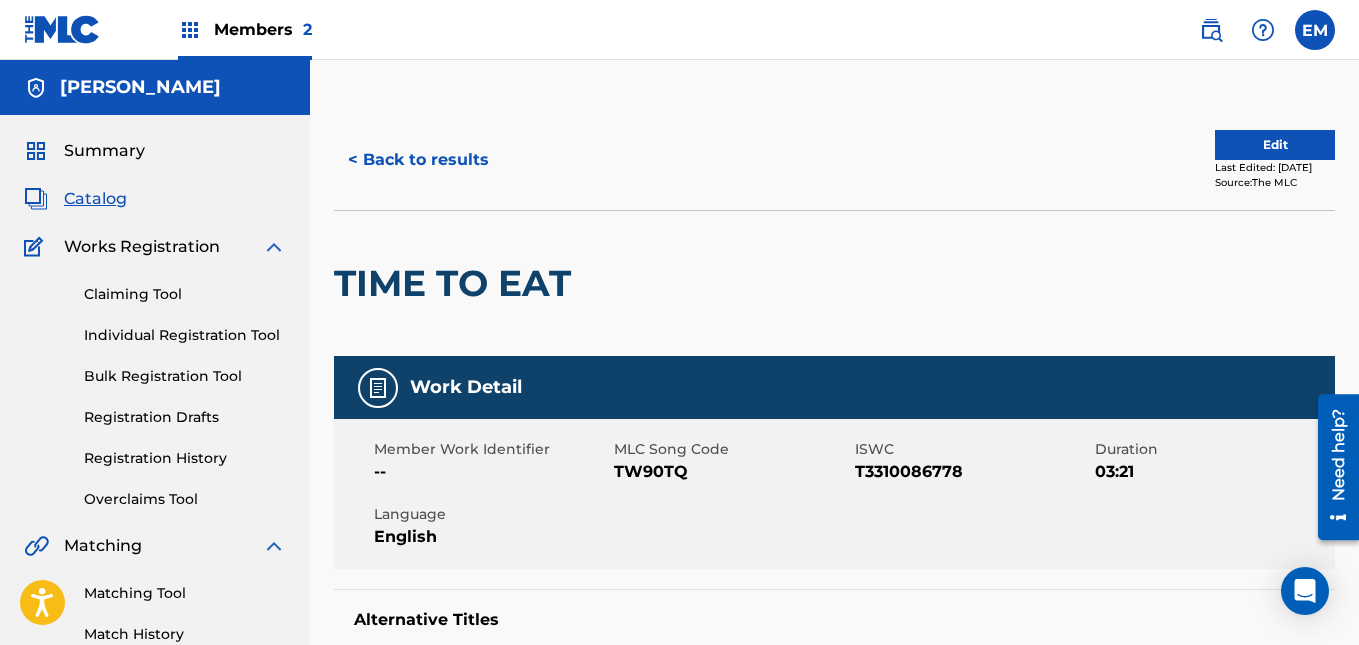 click on "Edit" at bounding box center (1275, 145) 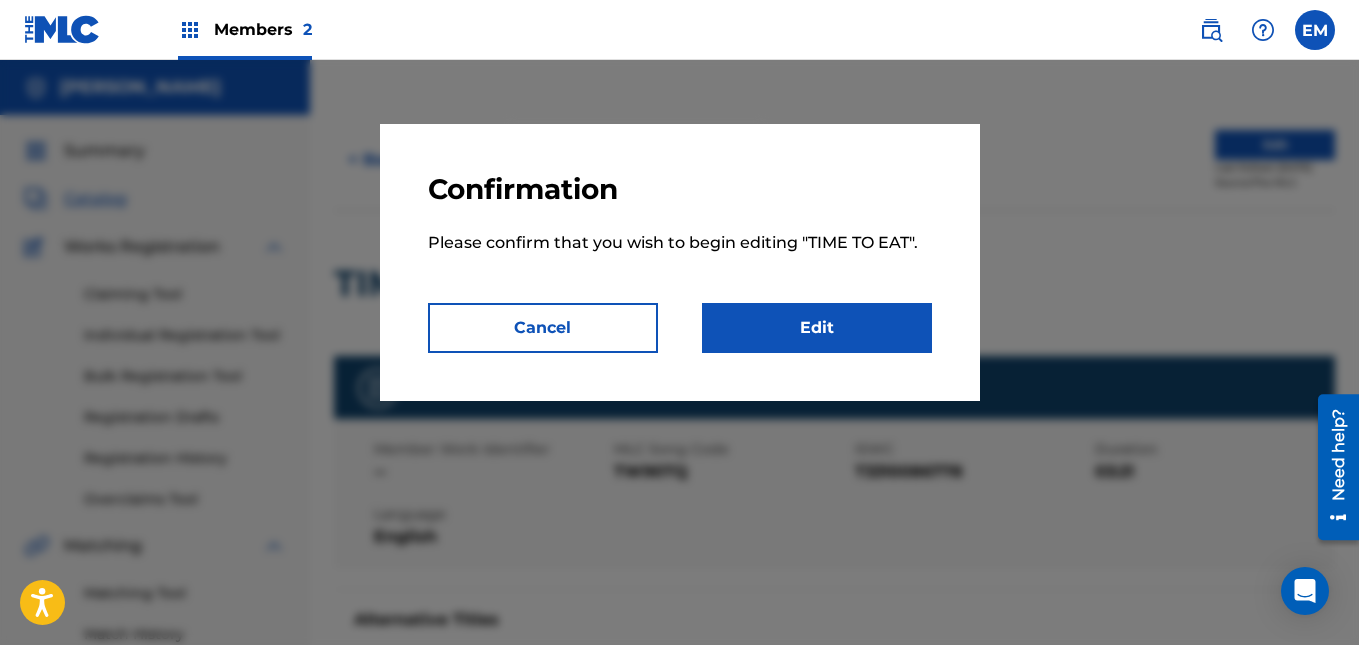 click on "Edit" at bounding box center (817, 328) 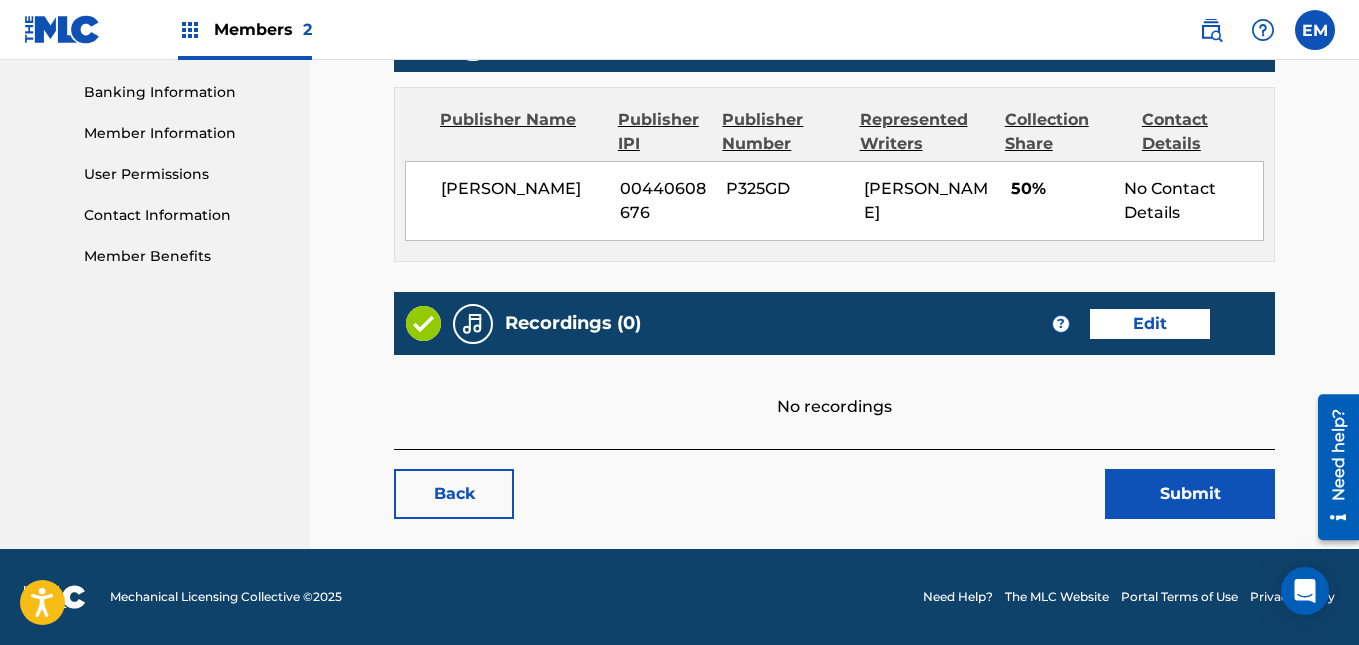 scroll, scrollTop: 679, scrollLeft: 0, axis: vertical 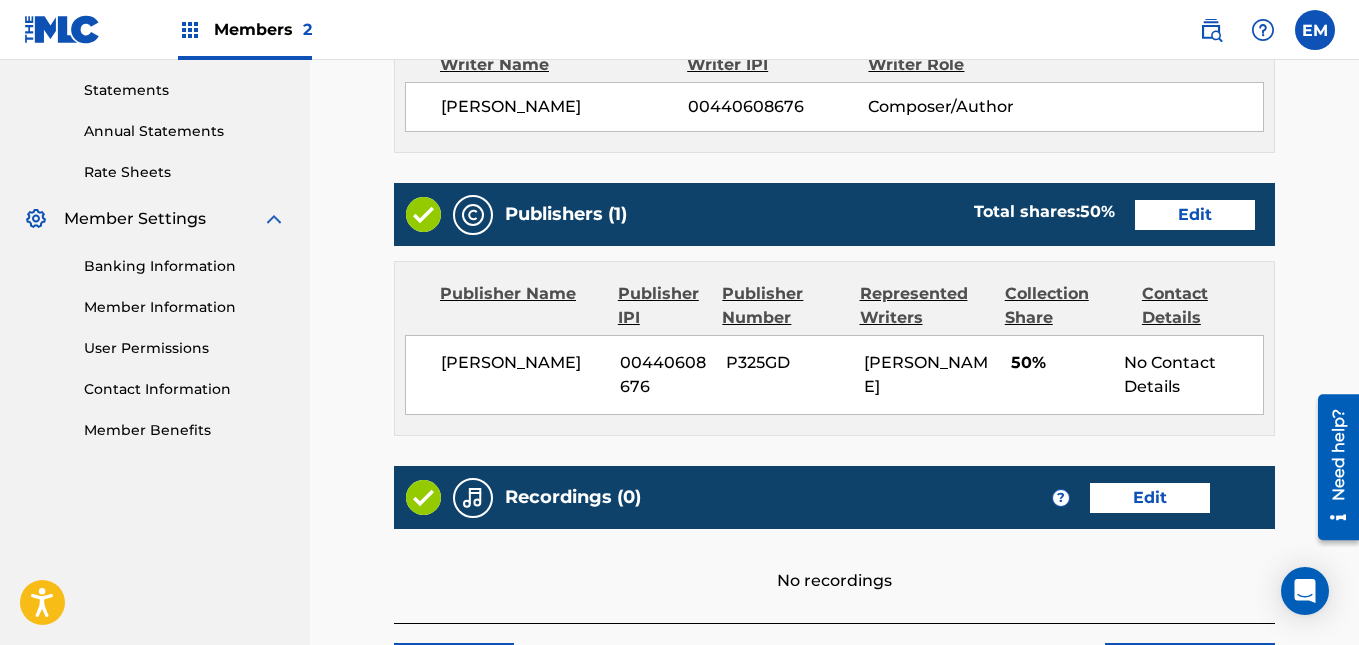click on "Edit" at bounding box center (1195, 215) 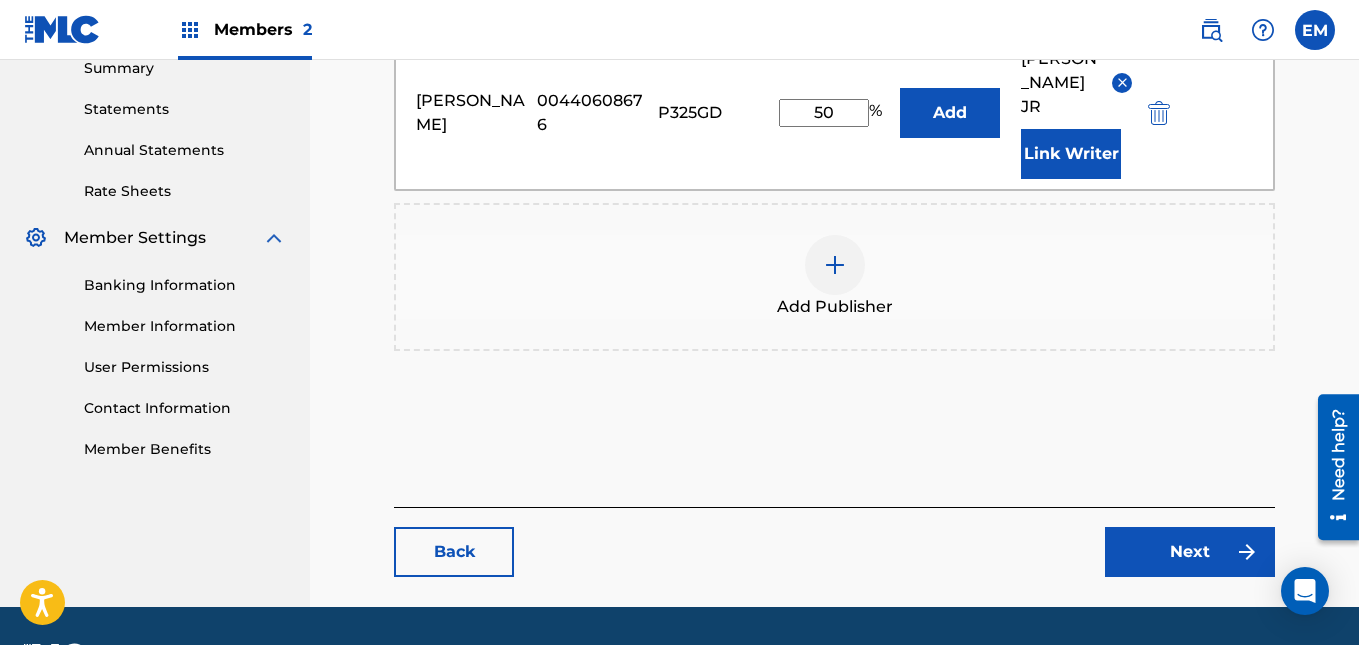 scroll, scrollTop: 718, scrollLeft: 0, axis: vertical 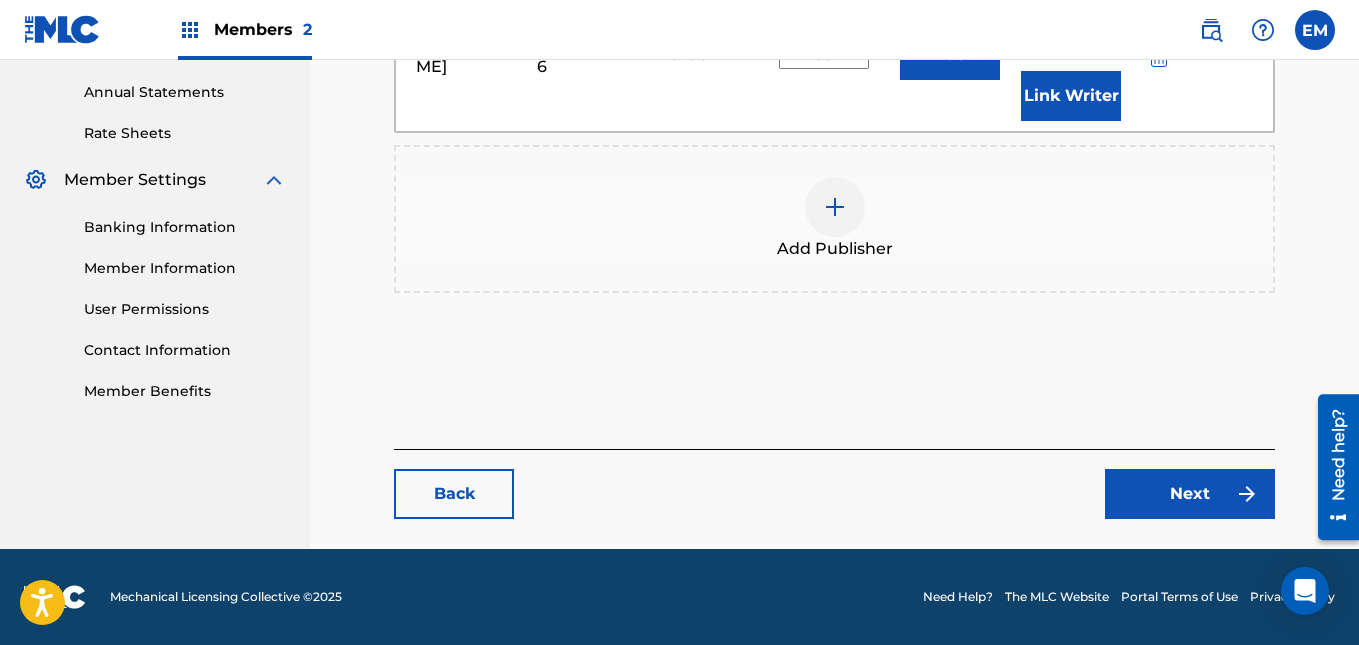 click at bounding box center (835, 207) 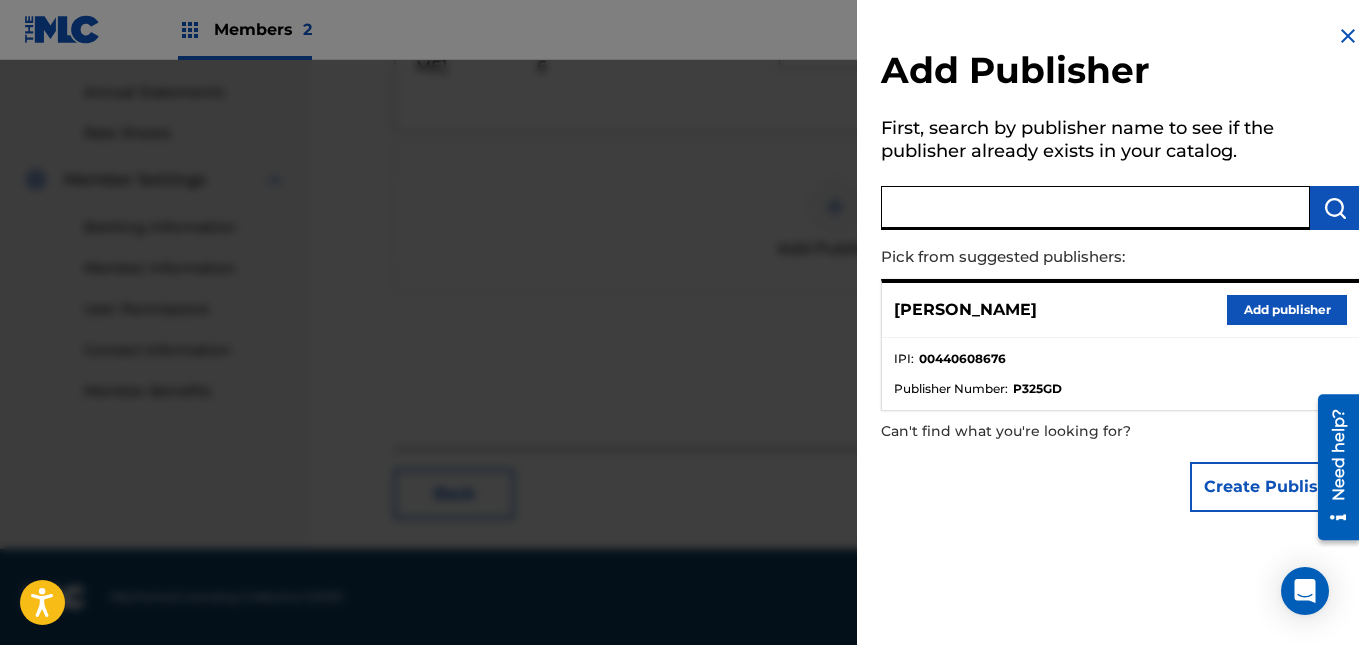 click at bounding box center (1095, 208) 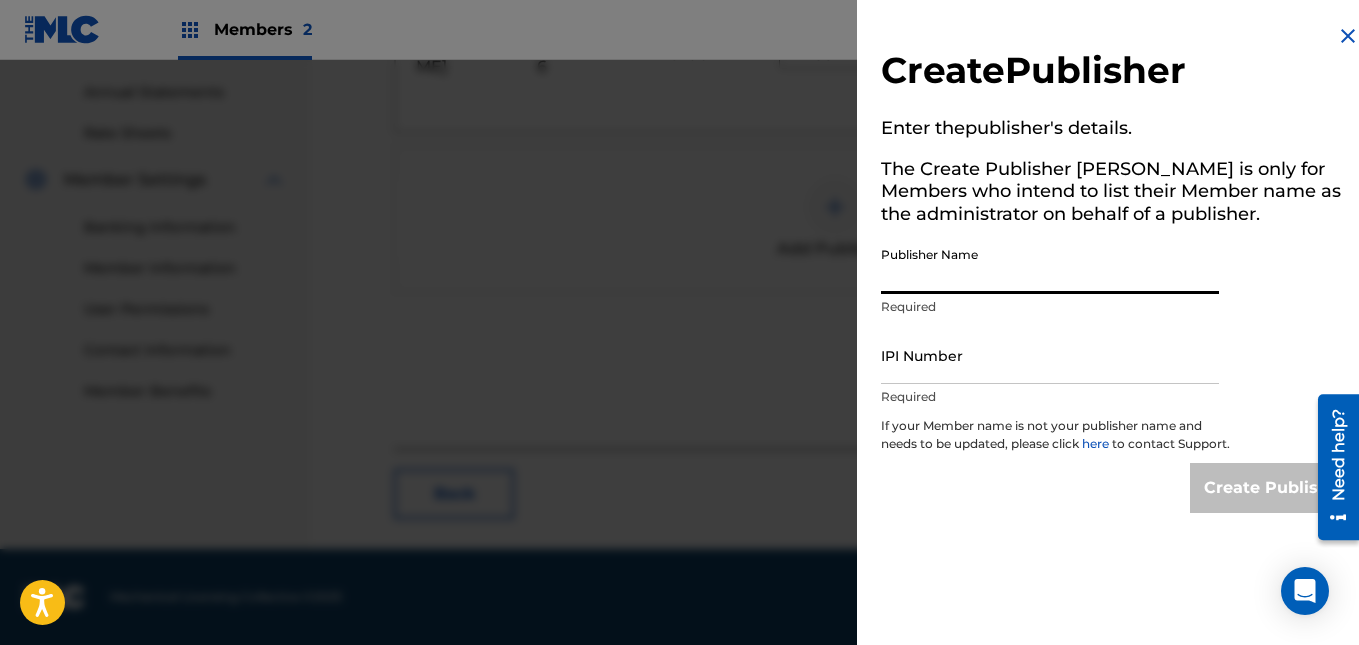 click on "Publisher Name" at bounding box center (1050, 265) 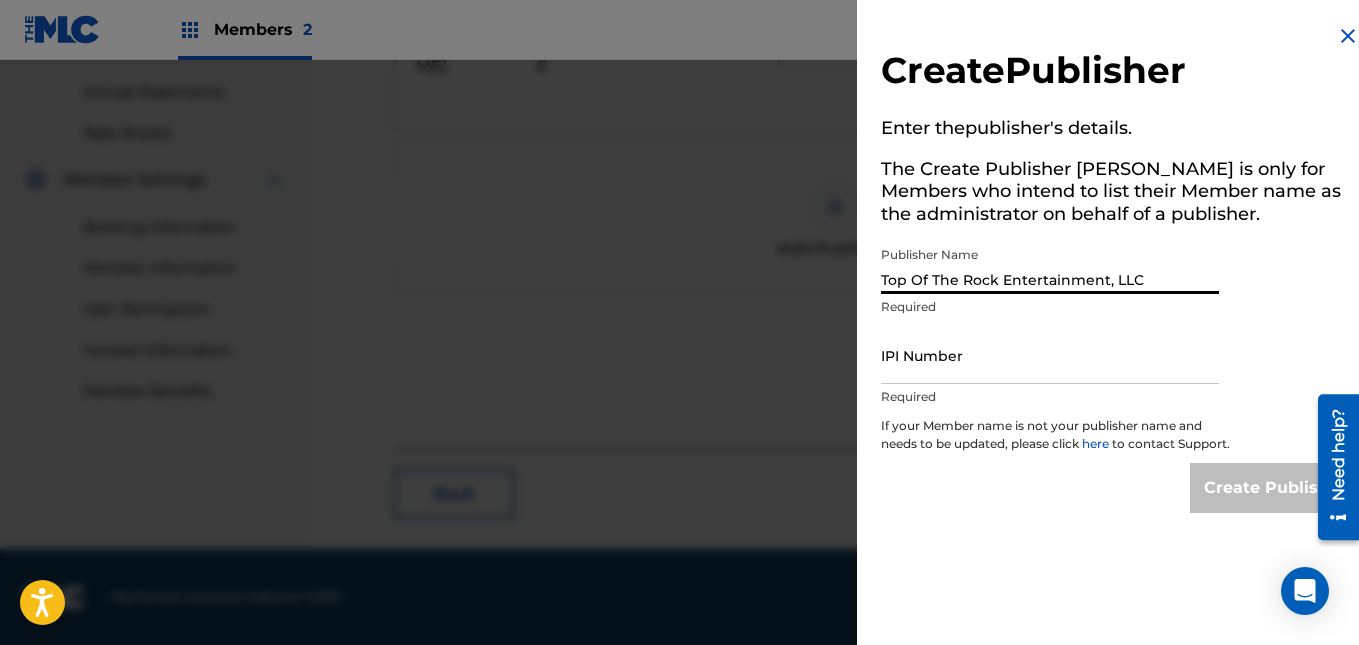 type on "Top Of The Rock Entertainment, LLC" 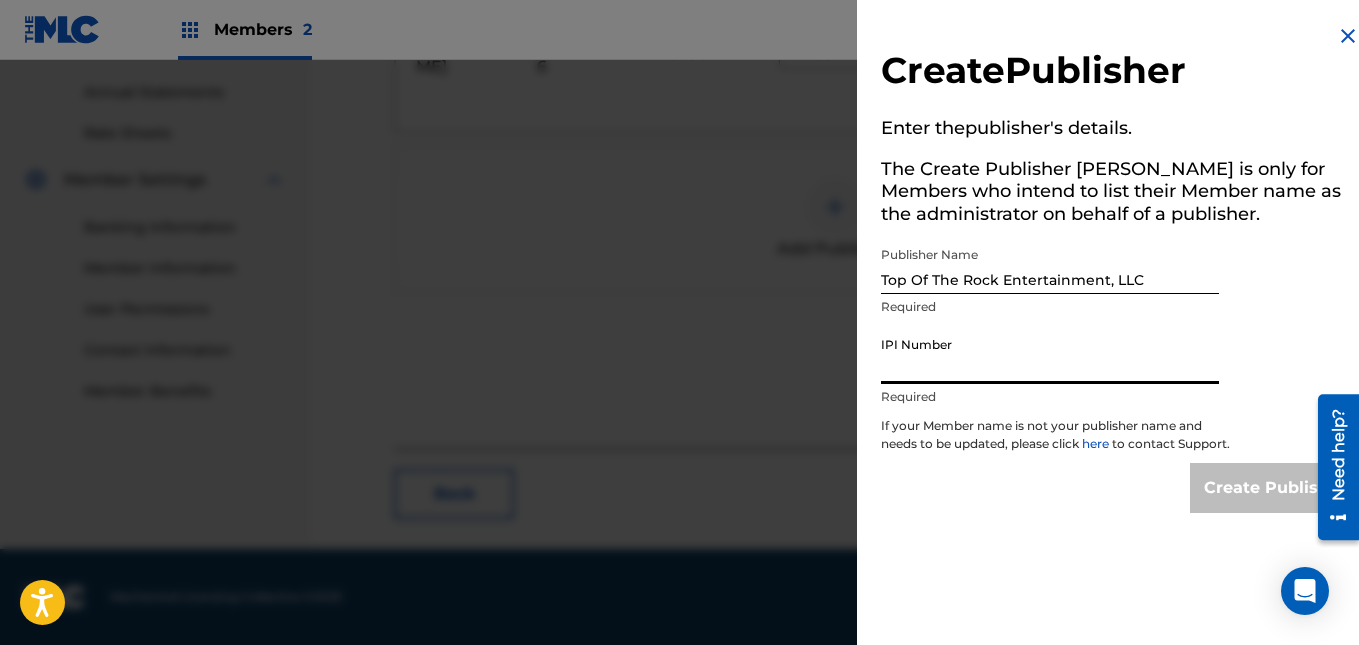 click on "IPI Number" at bounding box center [1050, 355] 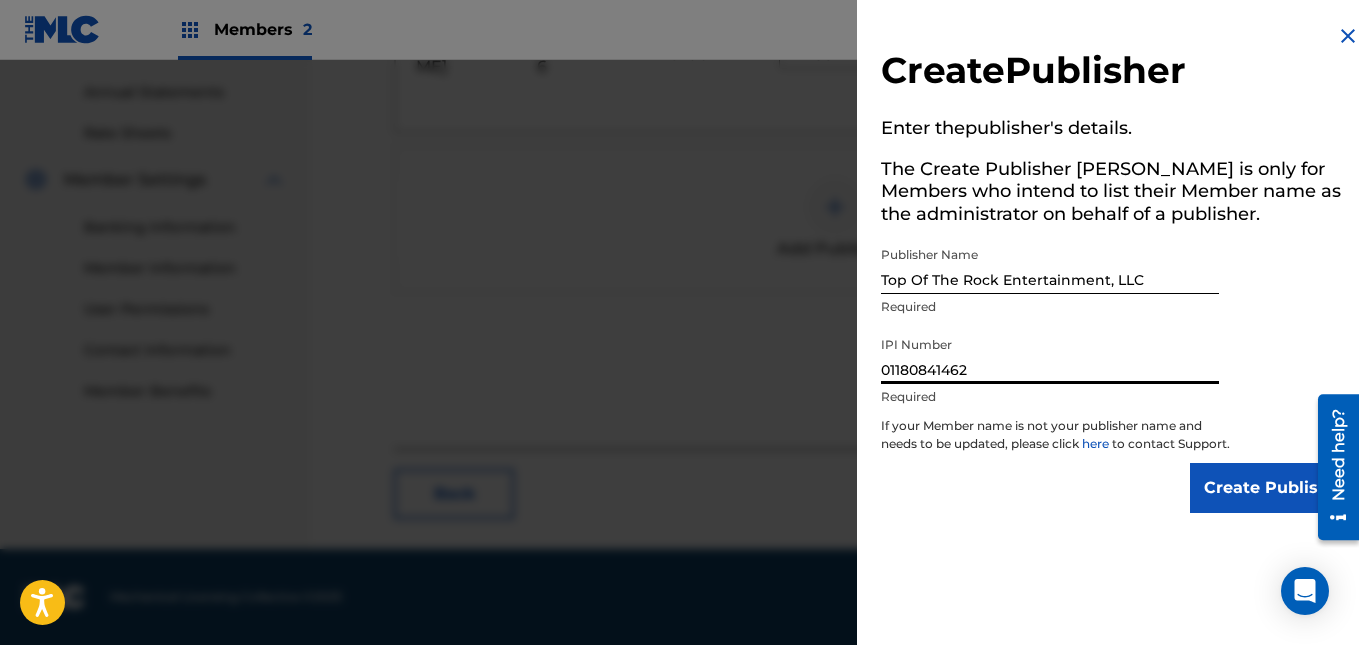 type on "01180841462" 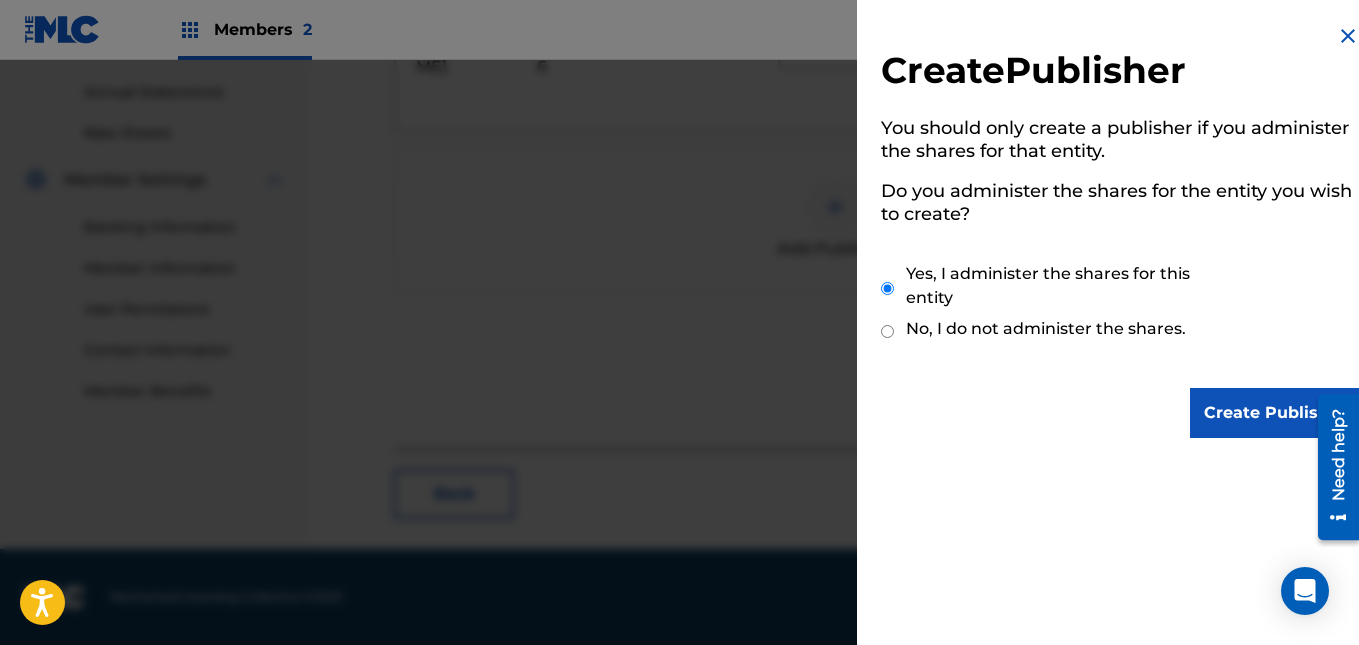 click on "Create Publisher" at bounding box center (1275, 413) 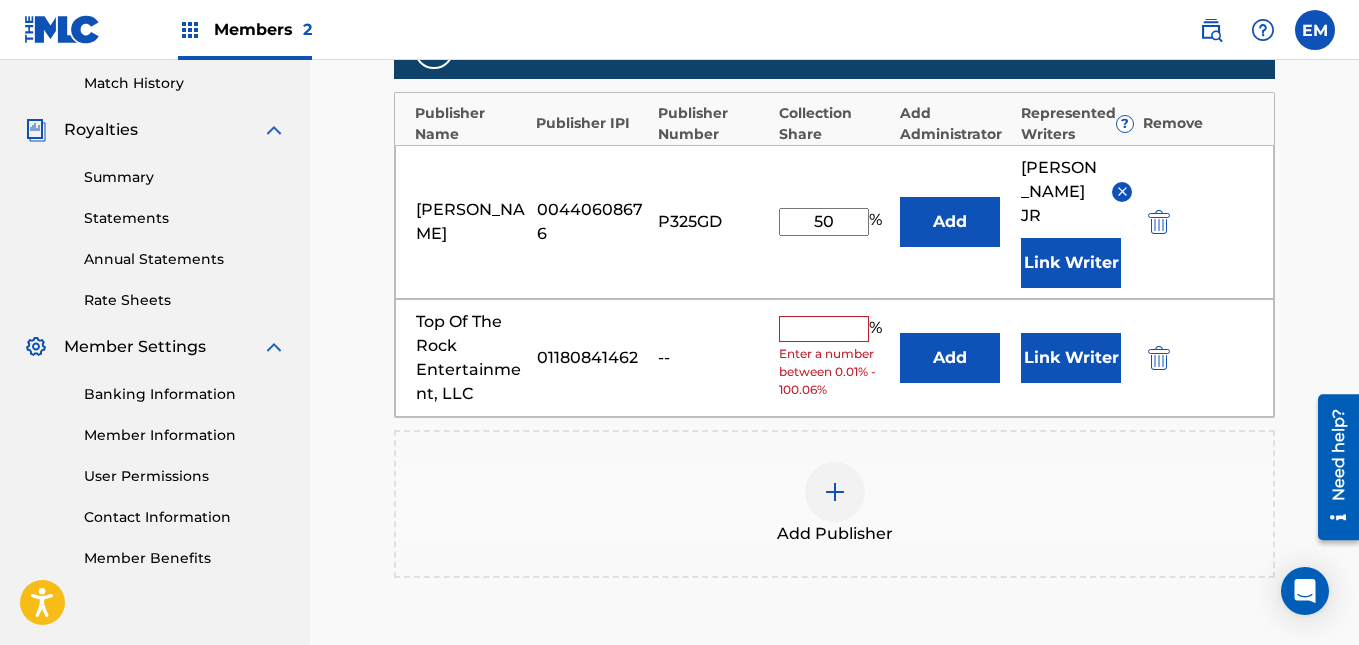 scroll, scrollTop: 555, scrollLeft: 0, axis: vertical 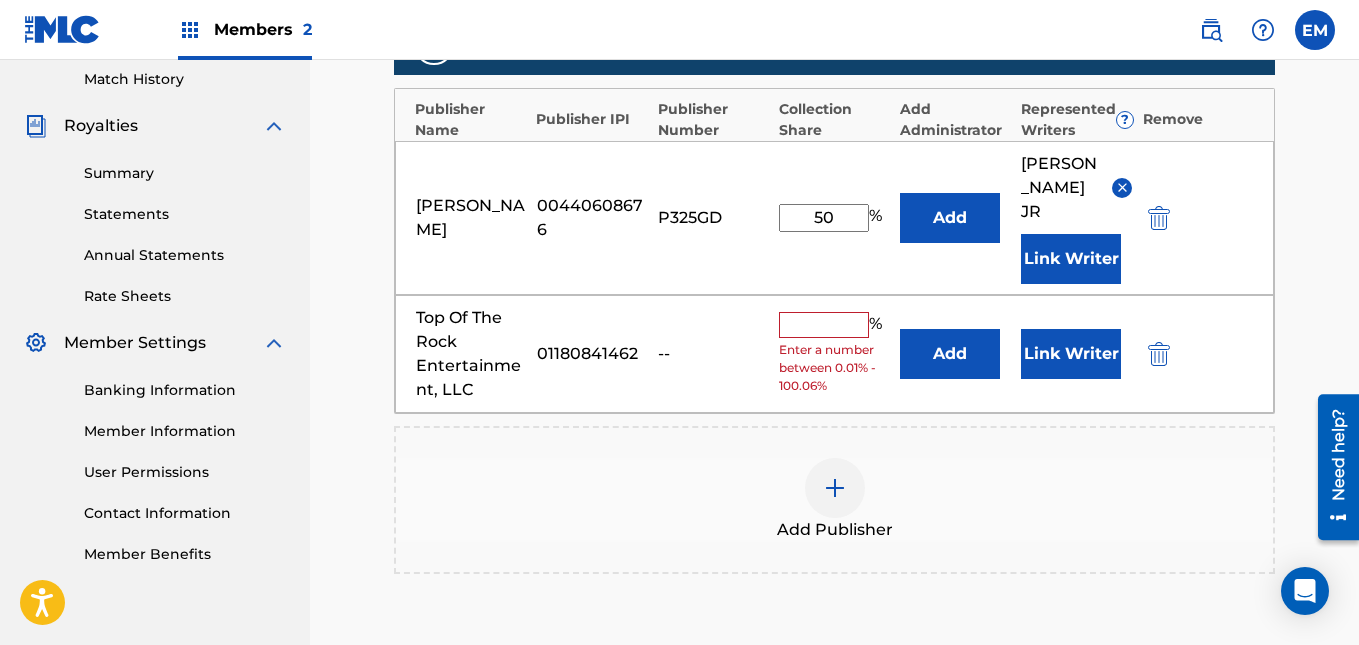 click at bounding box center [824, 325] 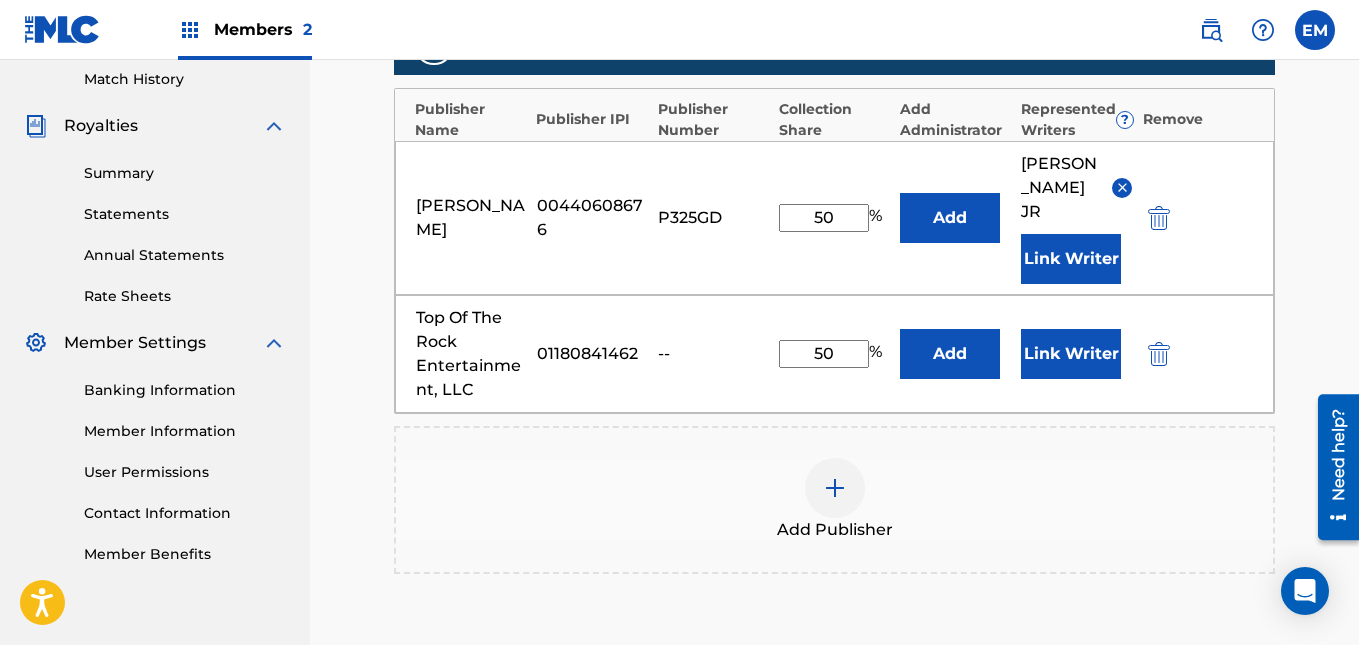 type on "50" 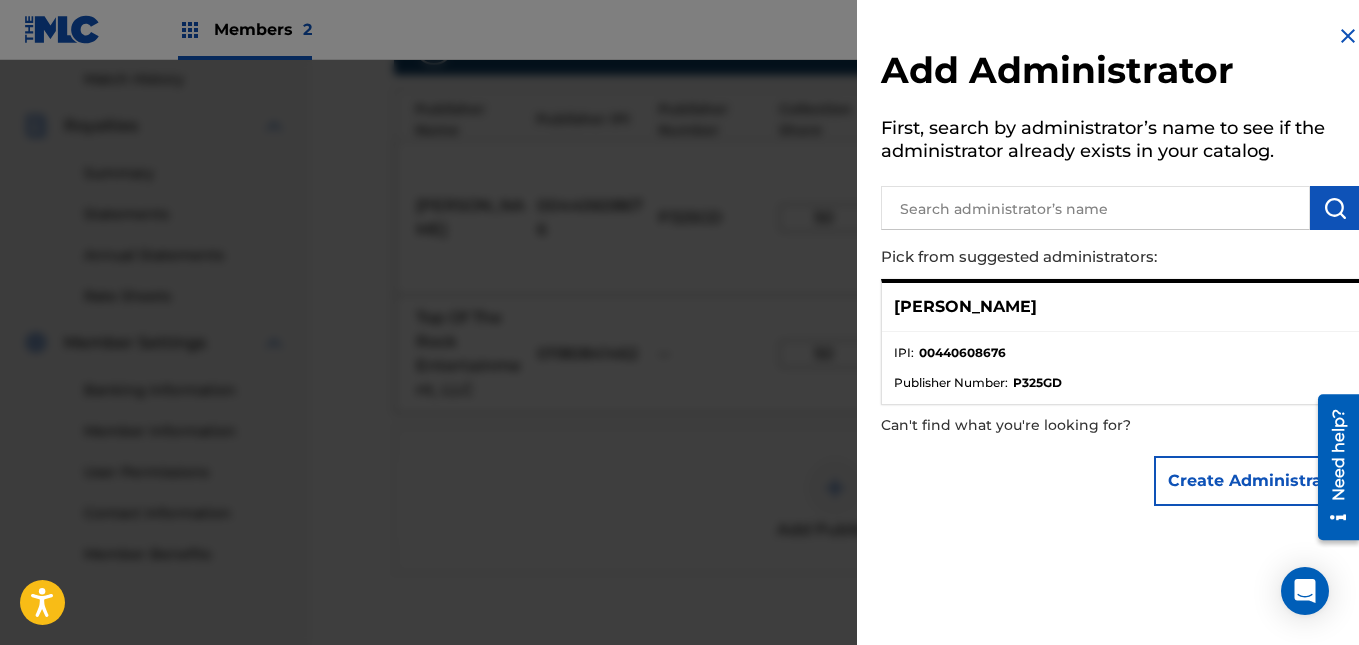click at bounding box center [1348, 36] 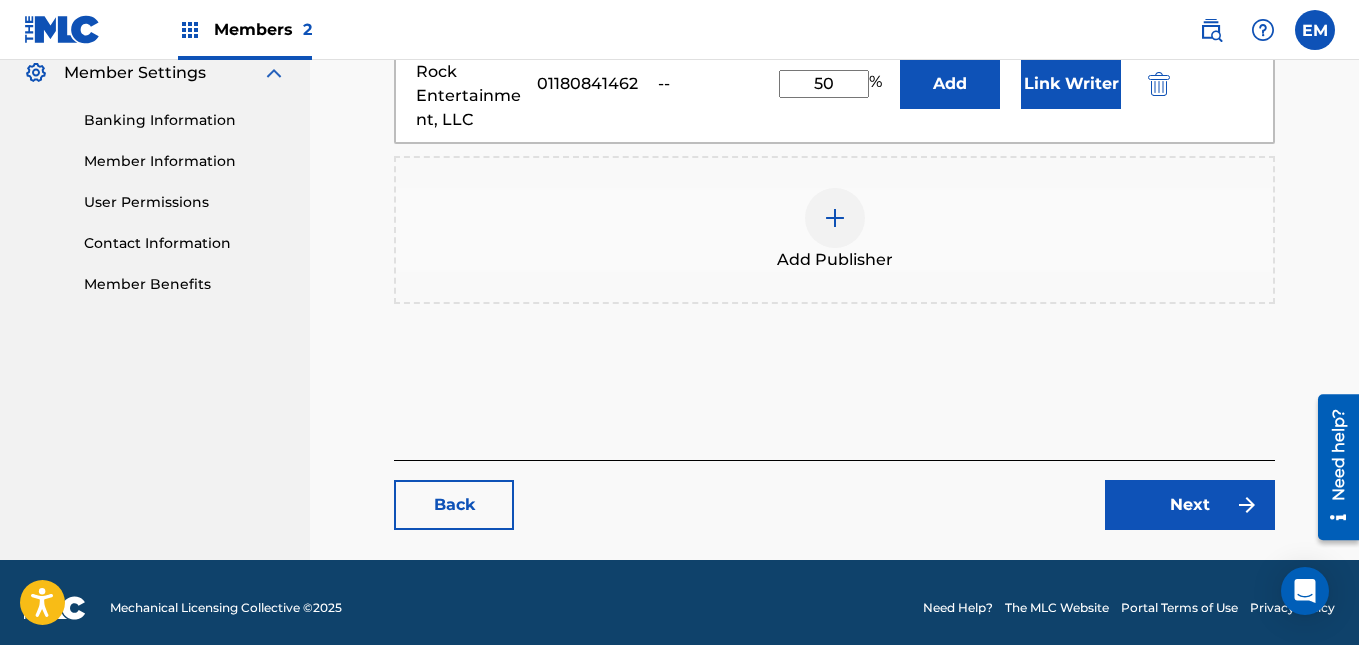 scroll, scrollTop: 824, scrollLeft: 0, axis: vertical 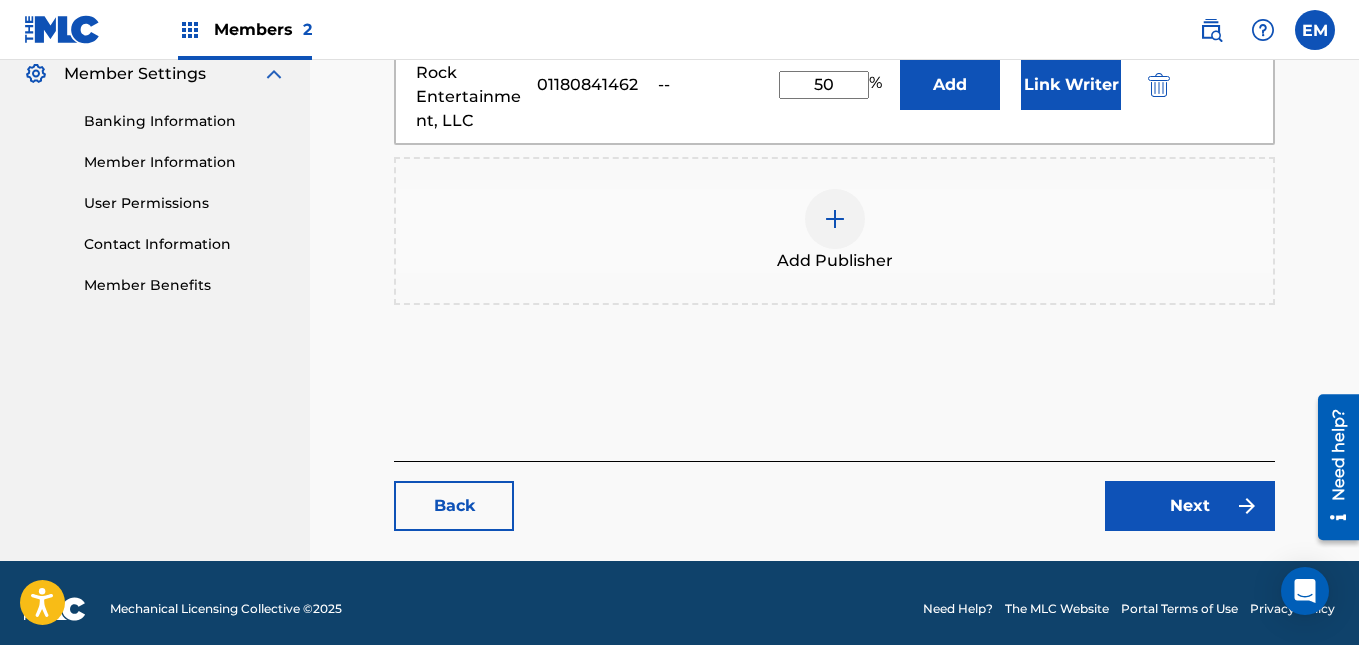 click on "Next" at bounding box center [1190, 506] 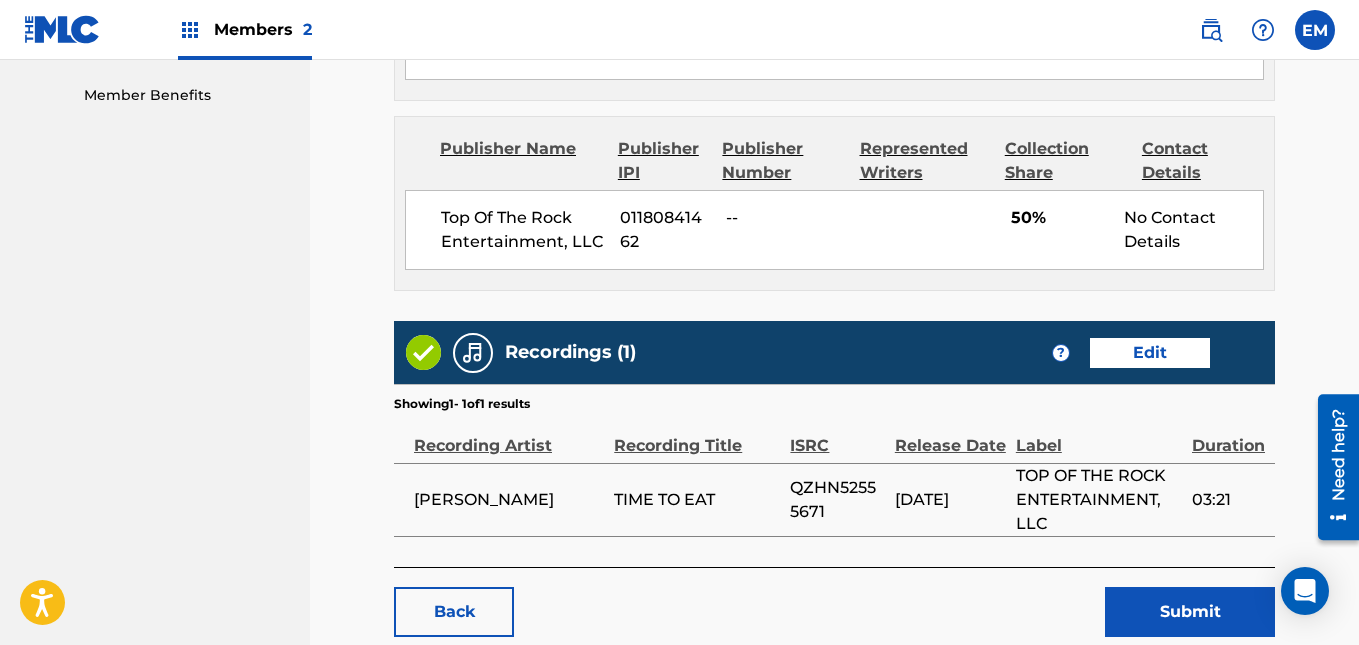 scroll, scrollTop: 1045, scrollLeft: 0, axis: vertical 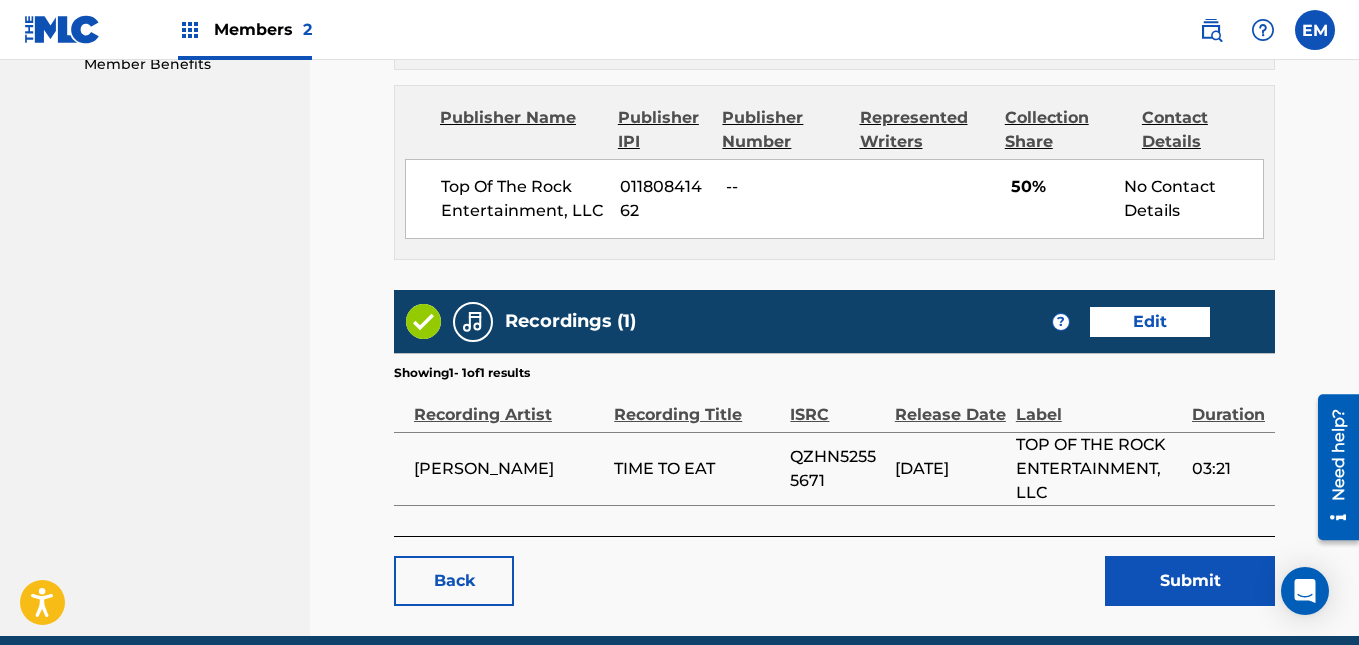 click on "Submit" at bounding box center [1190, 581] 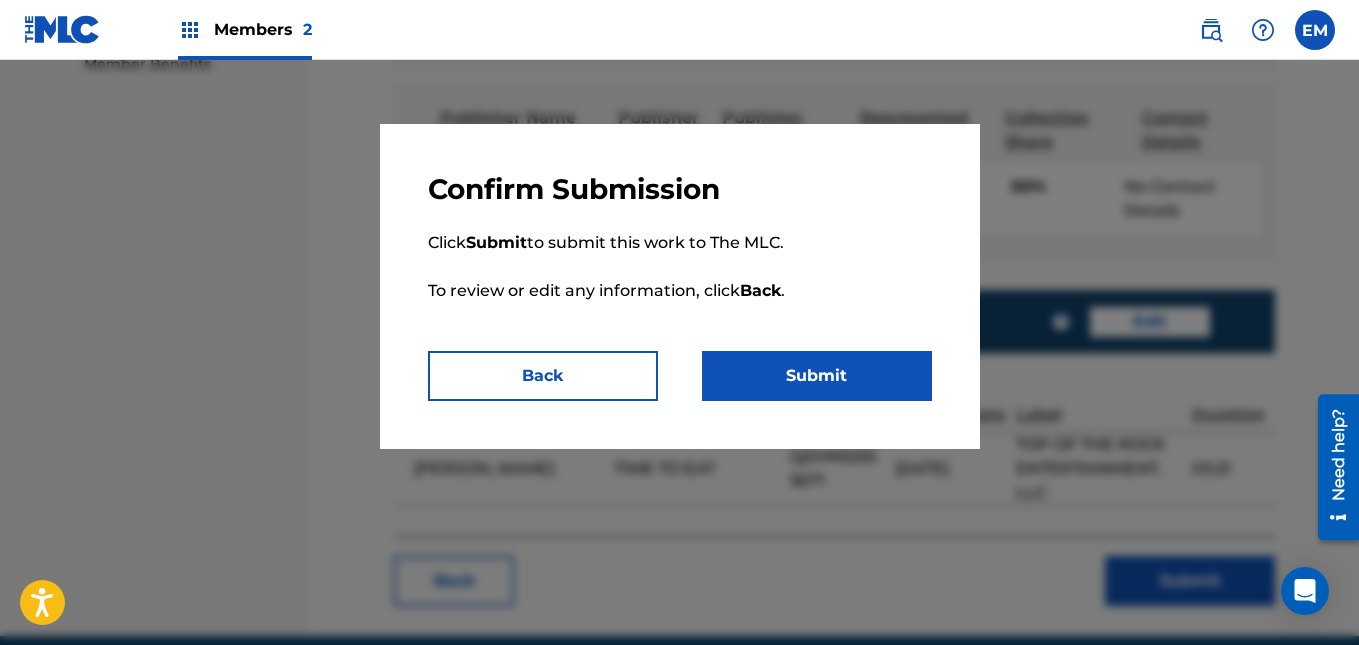 click on "Submit" at bounding box center (817, 376) 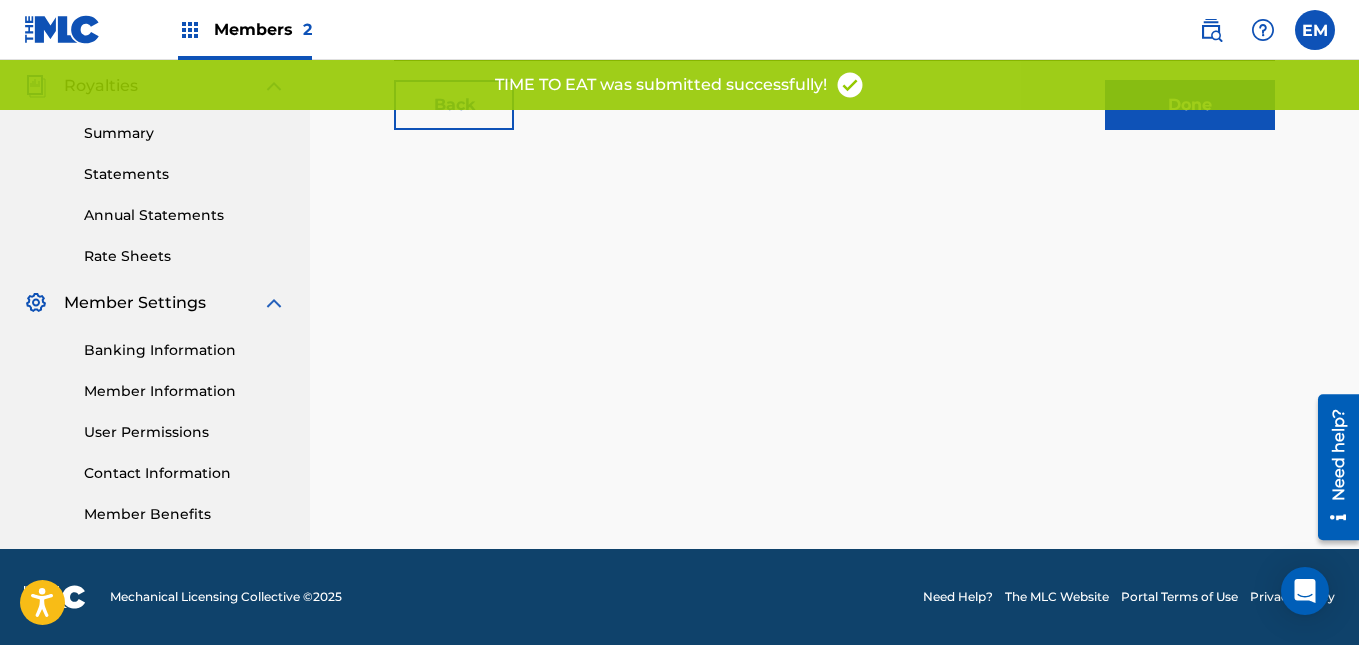 scroll, scrollTop: 0, scrollLeft: 0, axis: both 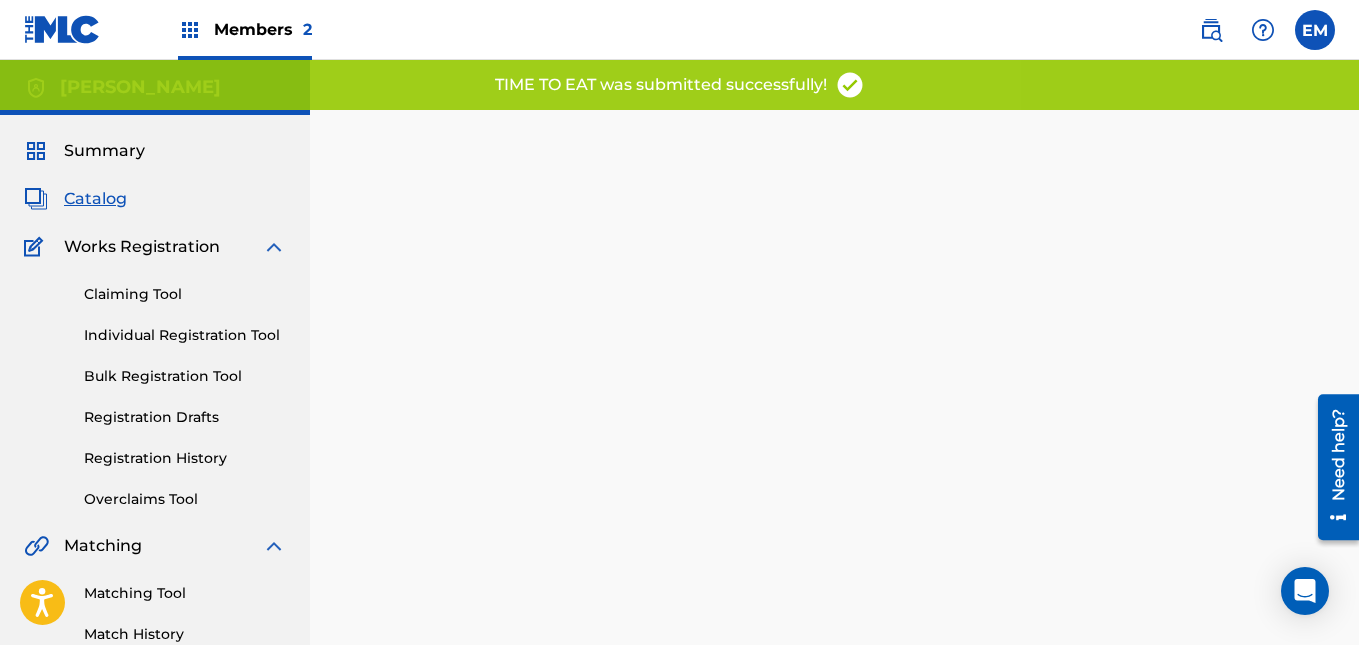 click on "Members    2" at bounding box center (245, 29) 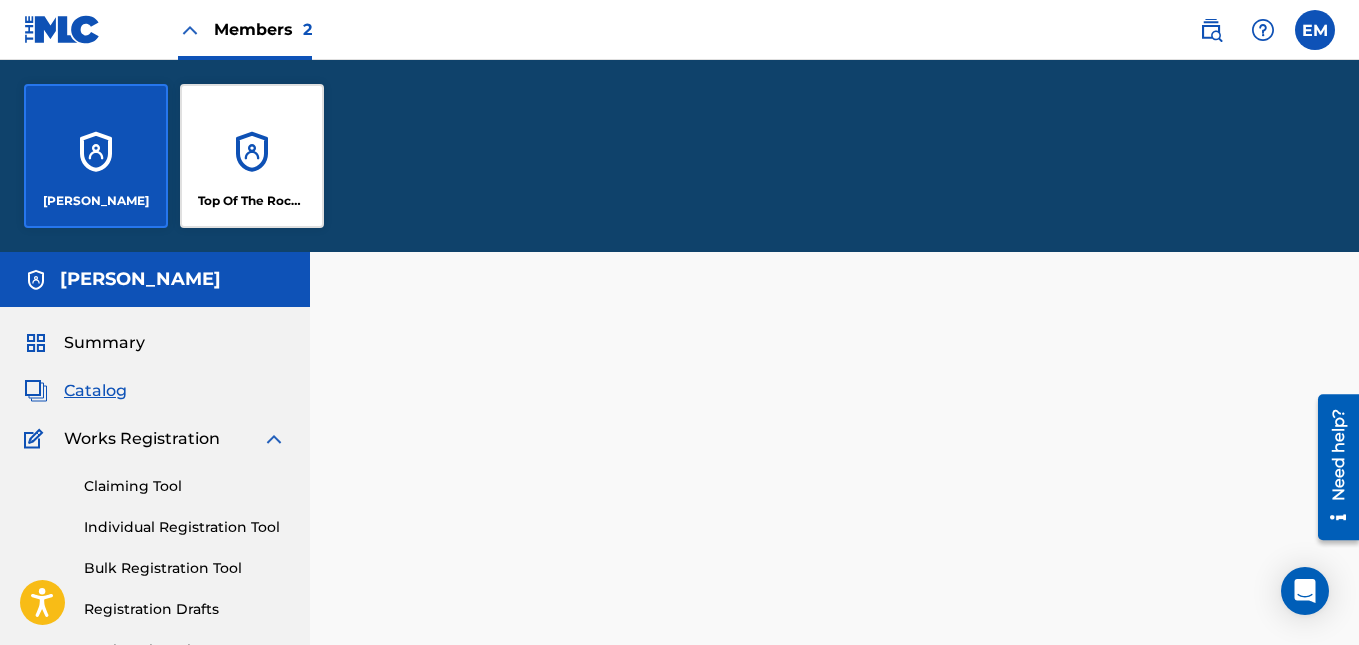 click on "[PERSON_NAME] Top Of The Rock Entertainment LLC" at bounding box center (687, 163) 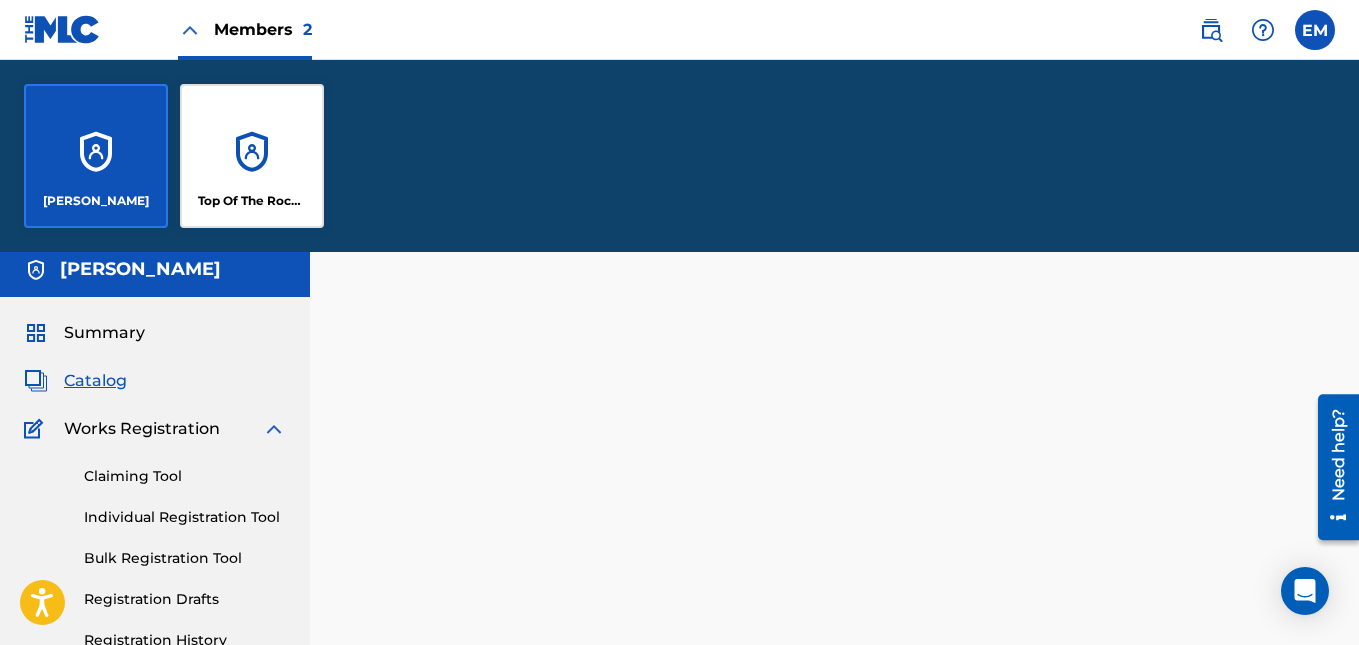 click on "[PERSON_NAME]" at bounding box center (96, 156) 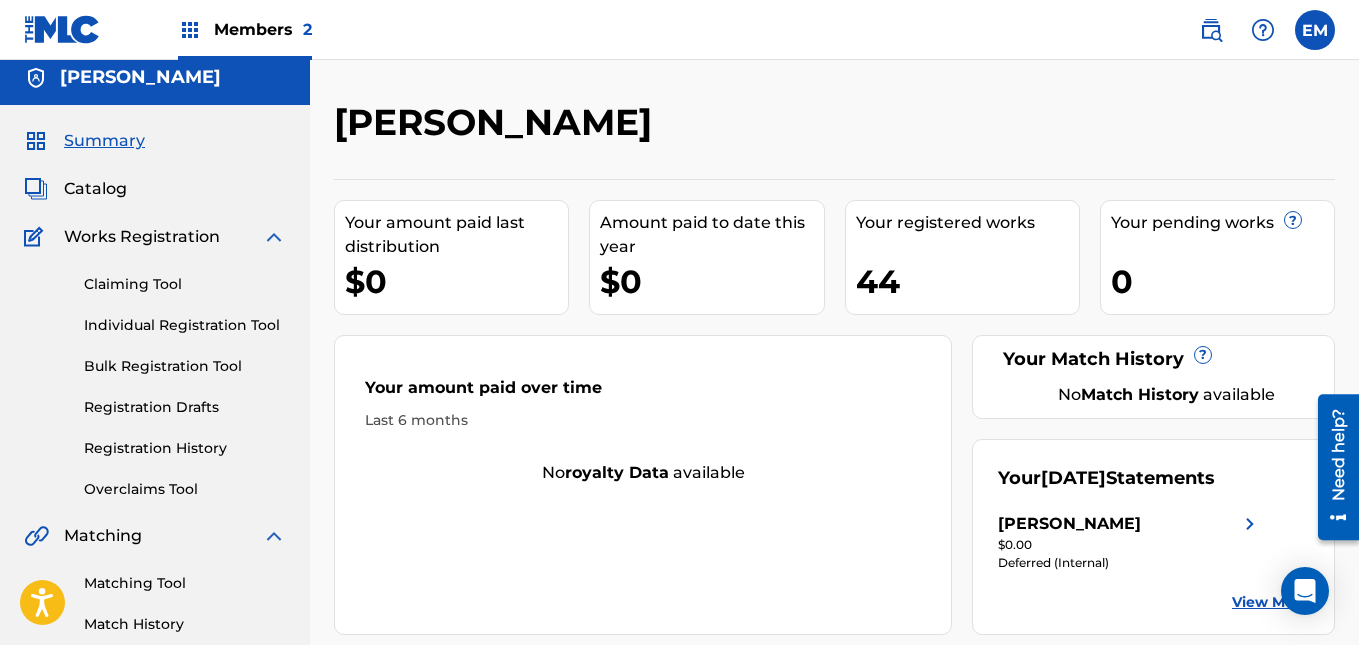scroll, scrollTop: 1, scrollLeft: 0, axis: vertical 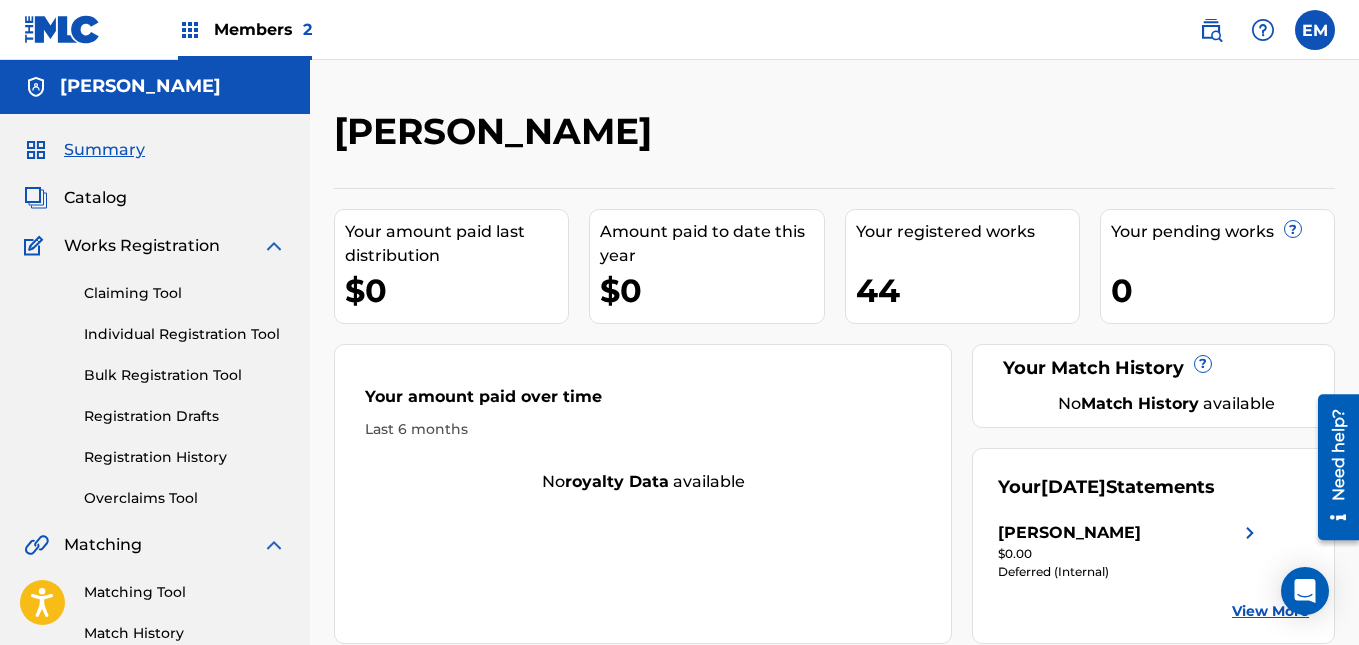 click on "Summary" at bounding box center (104, 150) 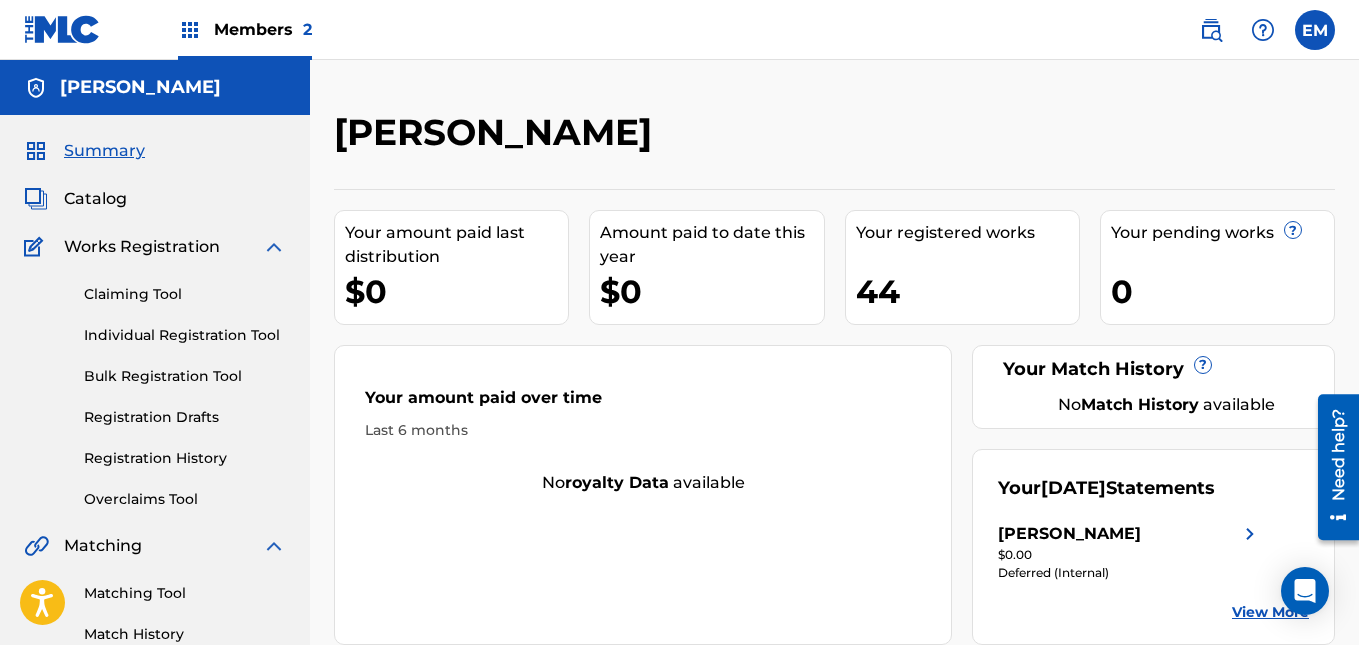 click on "Catalog" at bounding box center [95, 199] 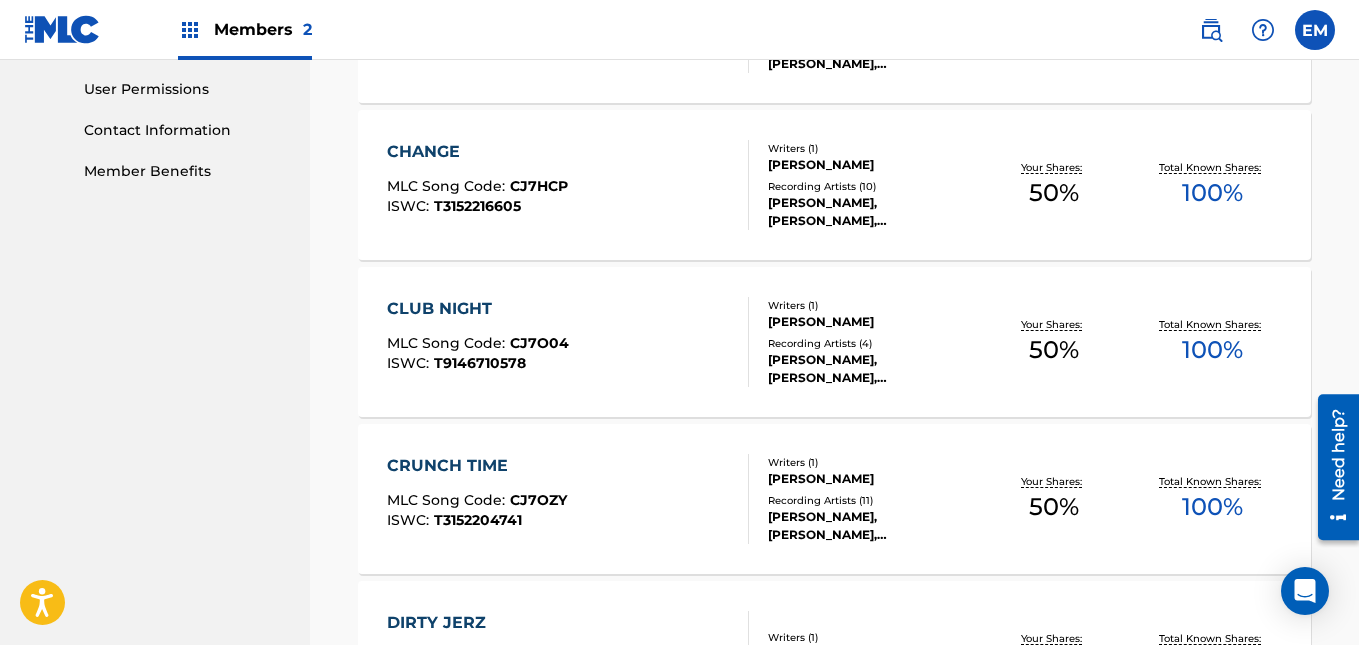 scroll, scrollTop: 941, scrollLeft: 0, axis: vertical 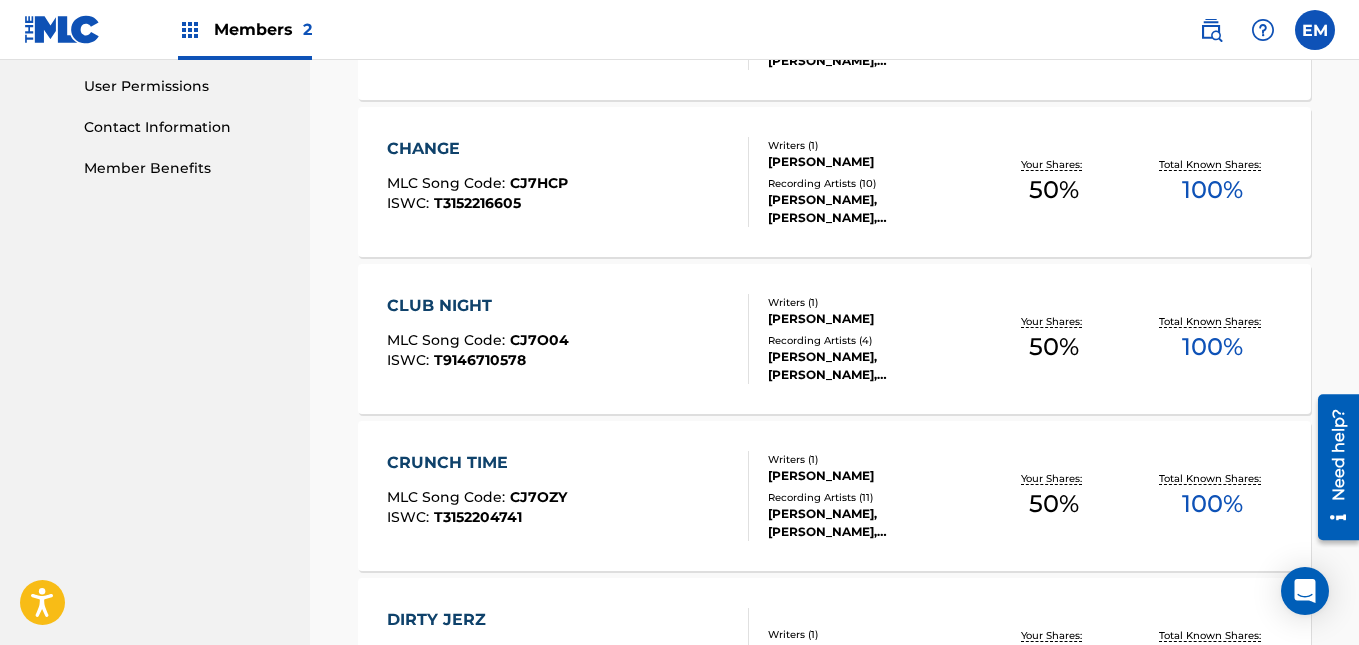 click on "100 %" at bounding box center (1212, 190) 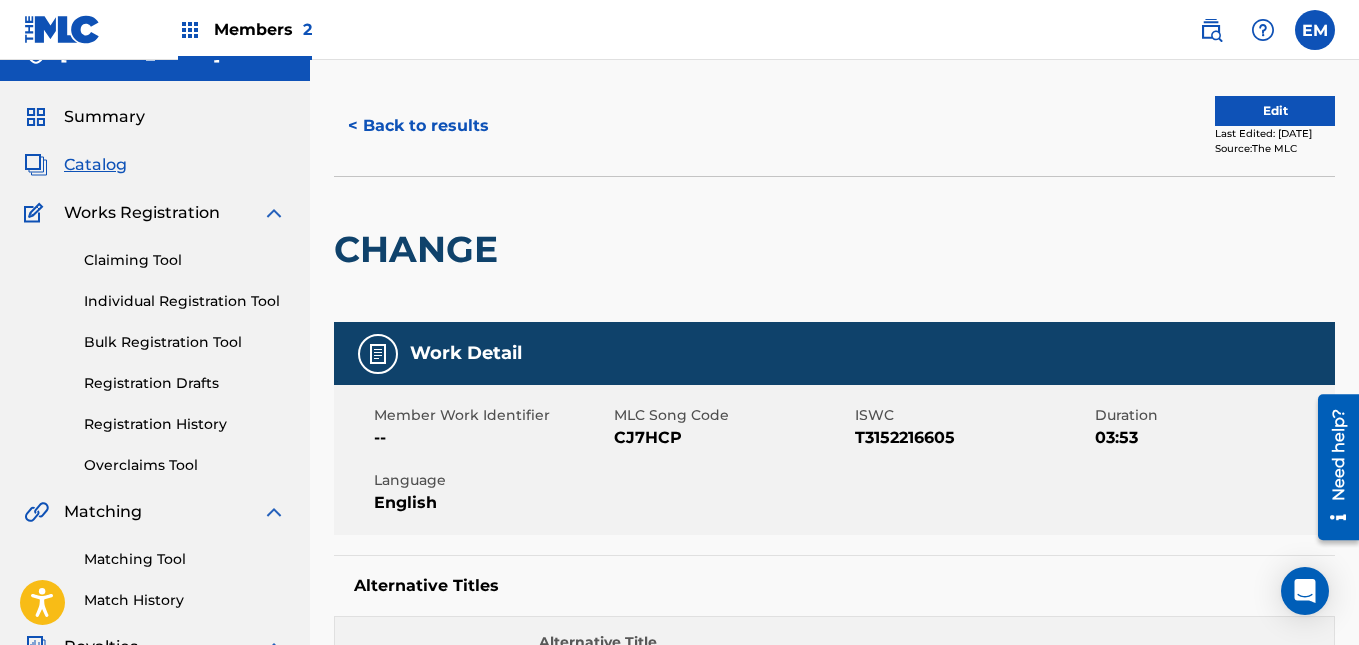 scroll, scrollTop: 0, scrollLeft: 0, axis: both 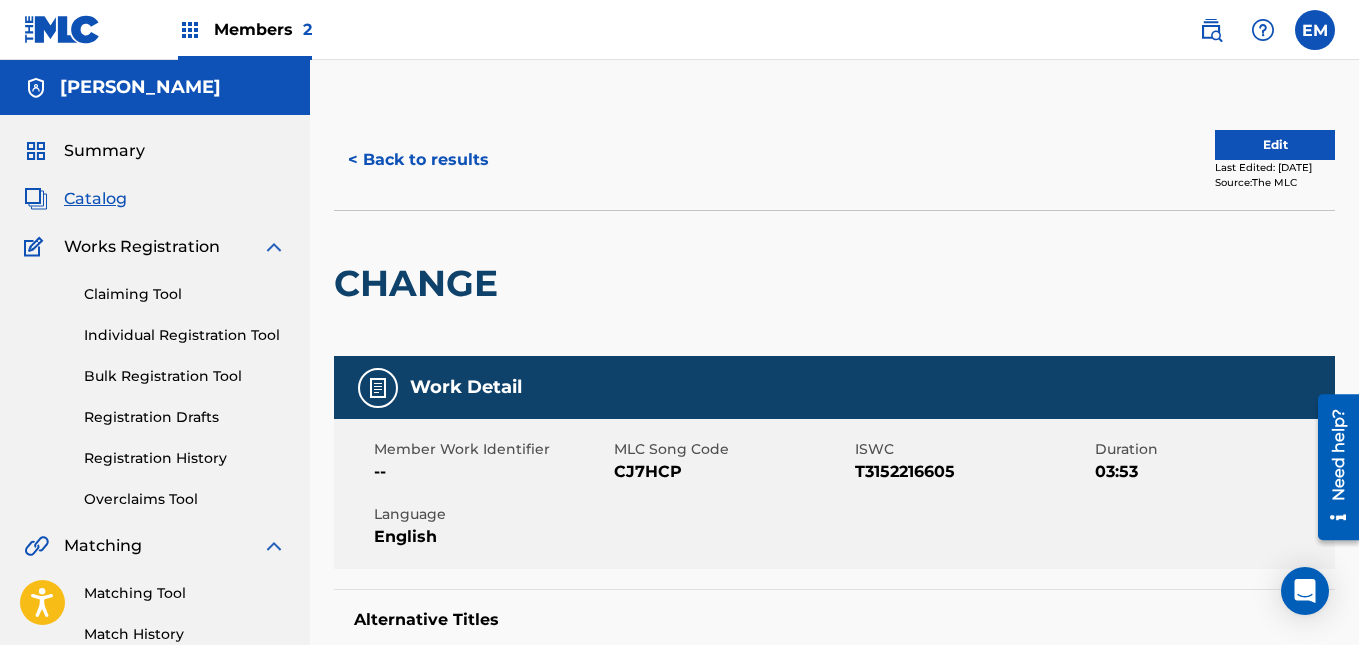 click on "Members    2" at bounding box center [263, 29] 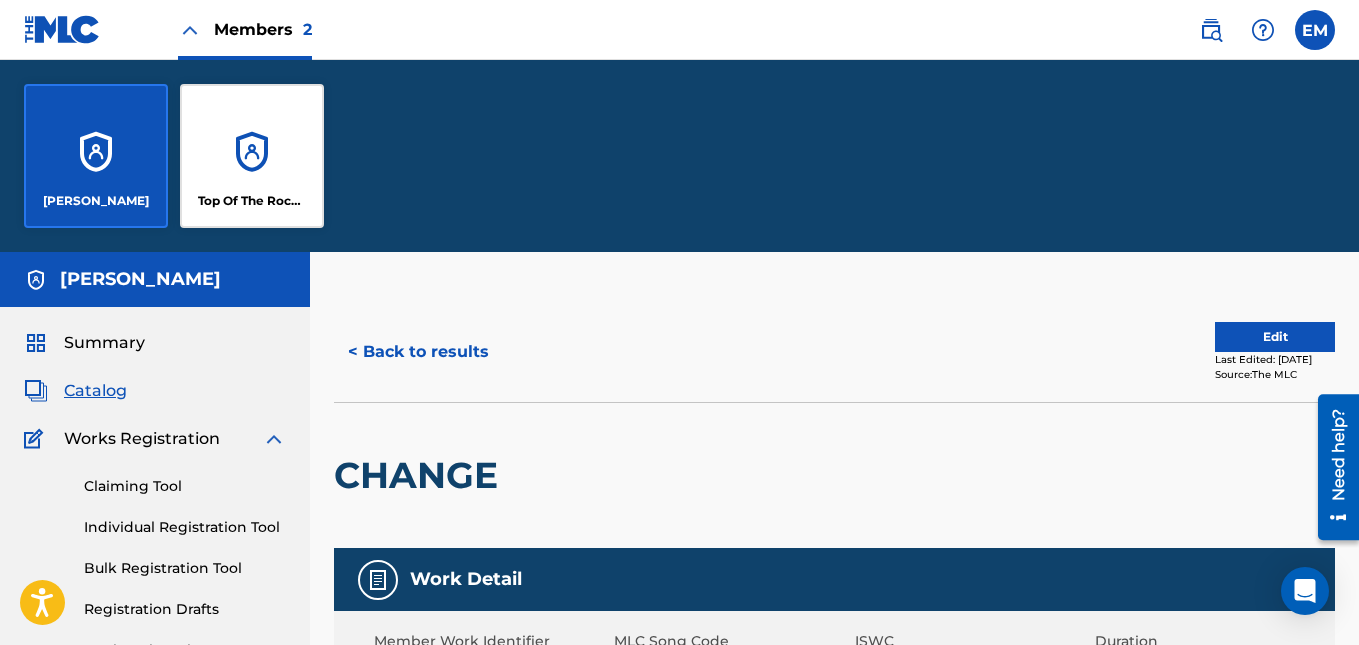 click on "Top Of The Rock Entertainment LLC" at bounding box center (252, 156) 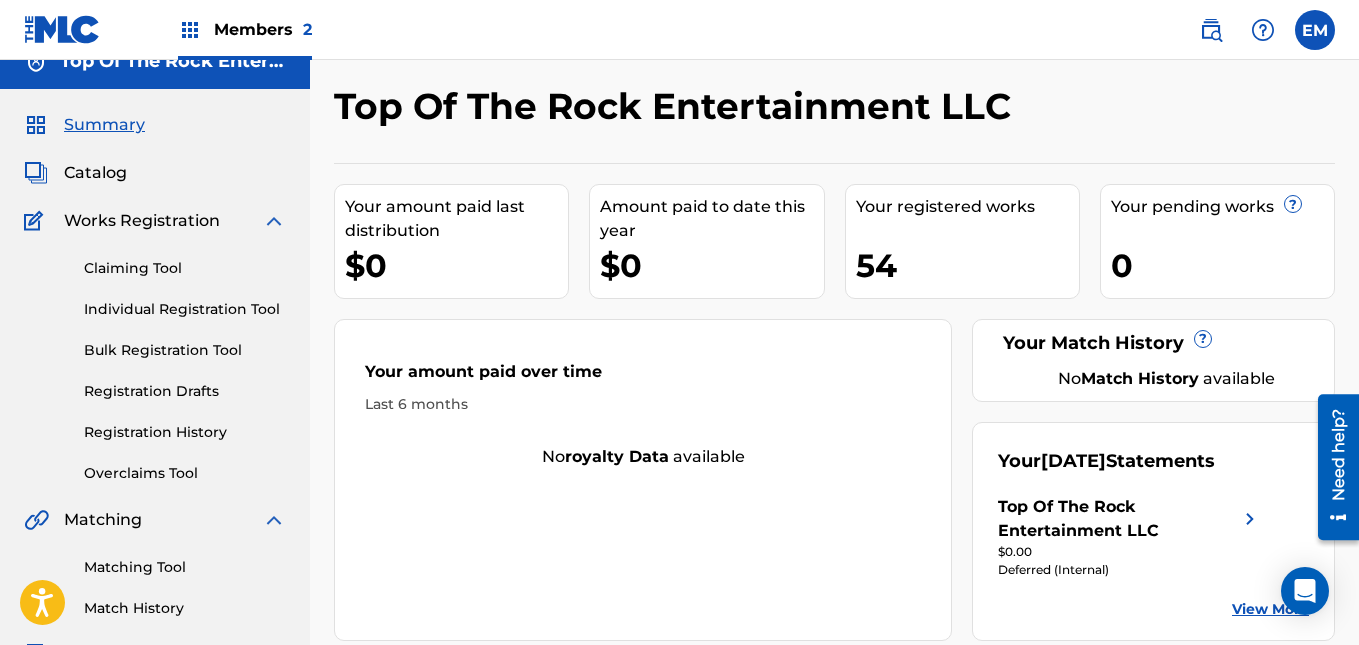 scroll, scrollTop: 0, scrollLeft: 0, axis: both 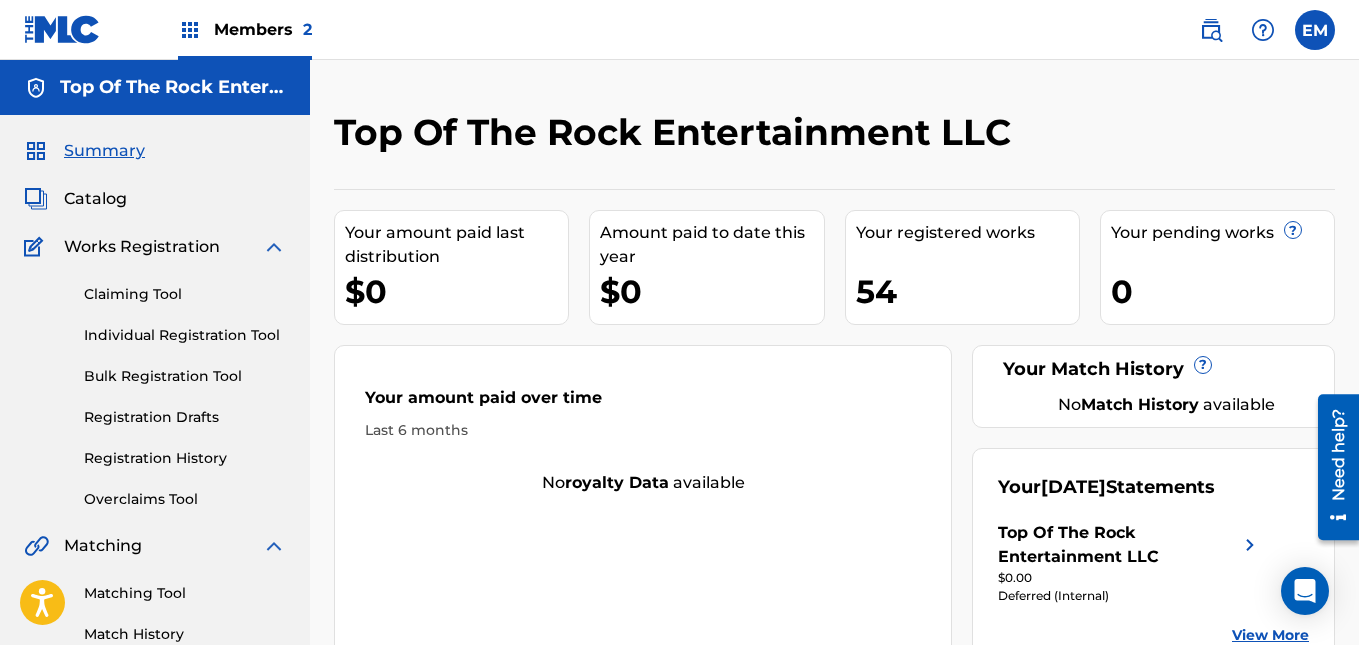 click on "Catalog" at bounding box center [155, 199] 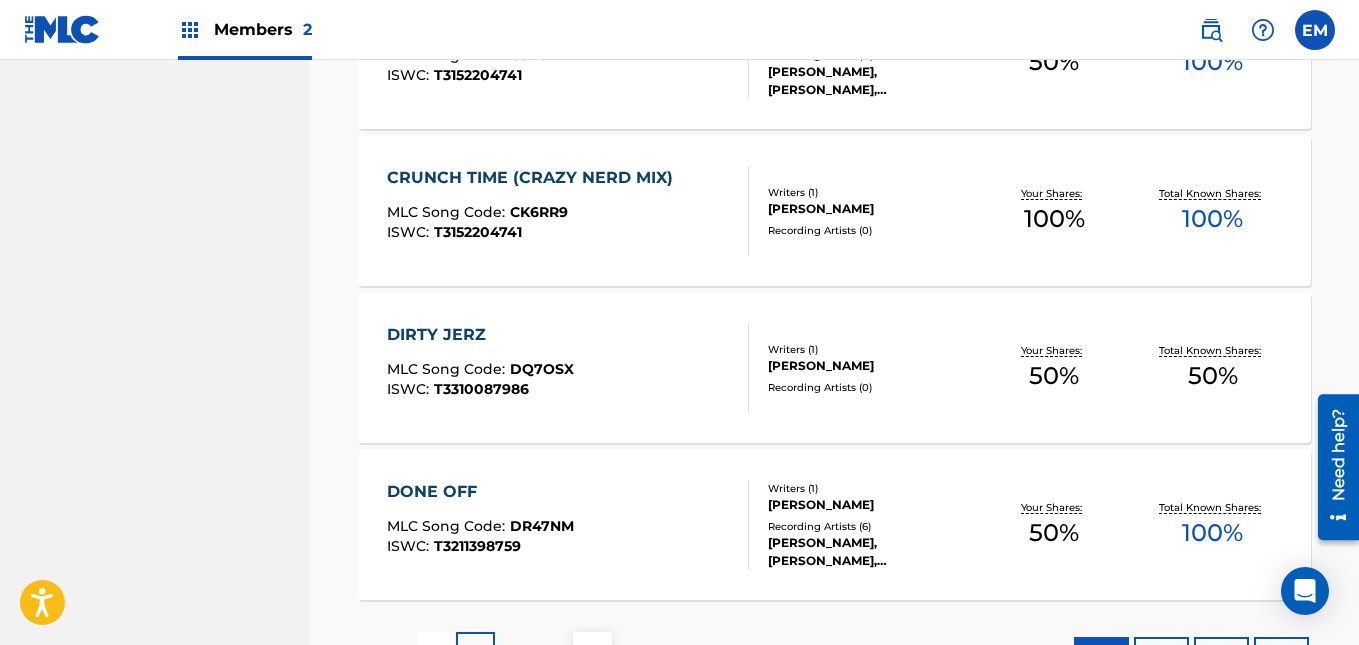 scroll, scrollTop: 1694, scrollLeft: 0, axis: vertical 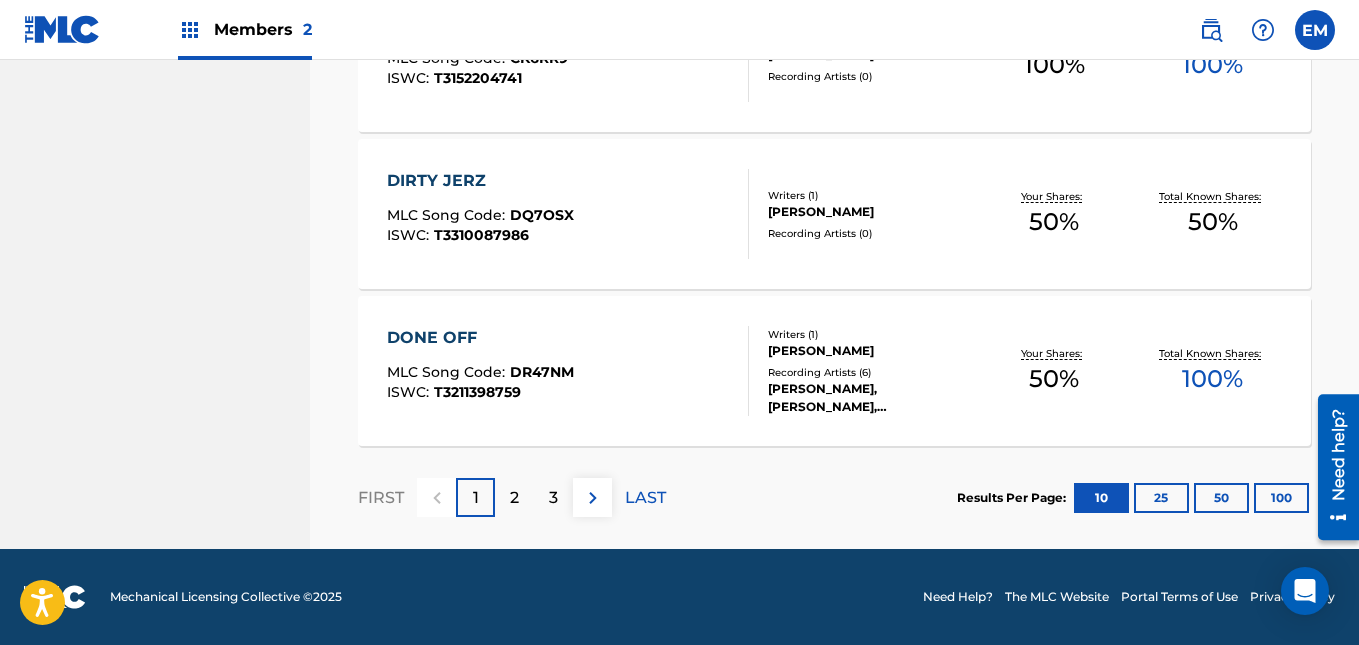 click on "3" at bounding box center [553, 498] 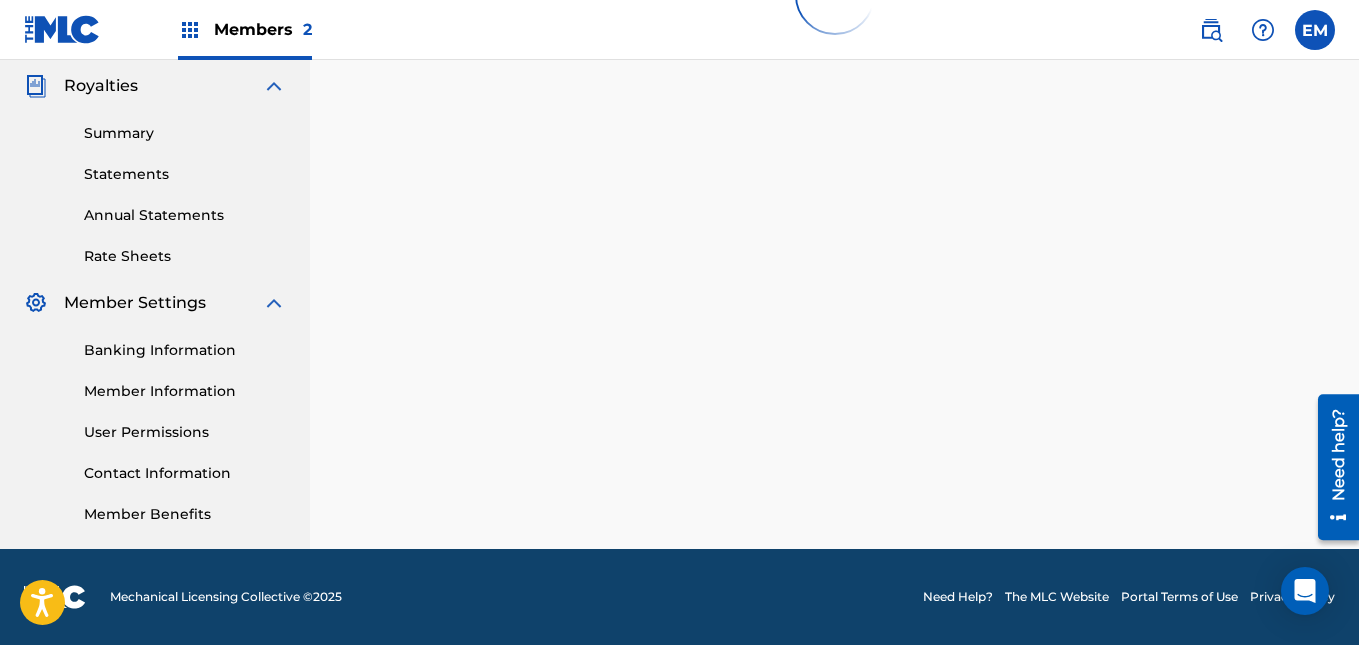 scroll, scrollTop: 1694, scrollLeft: 0, axis: vertical 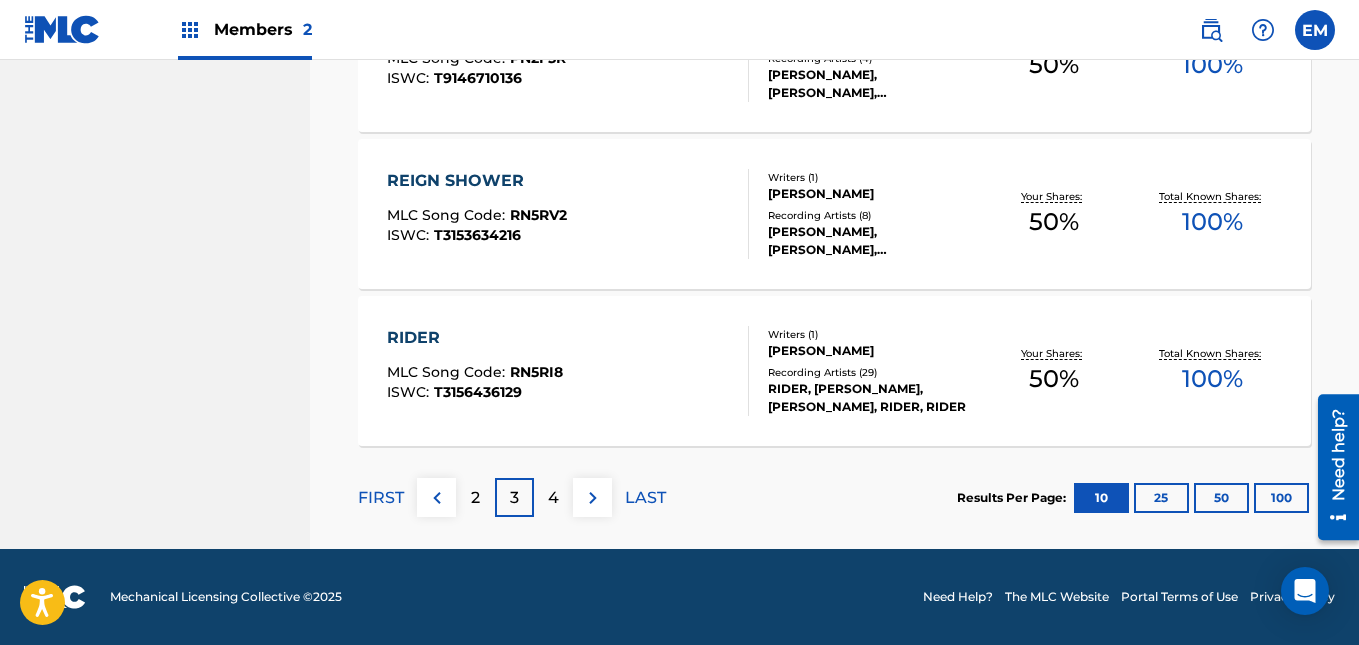 click on "4" at bounding box center (553, 498) 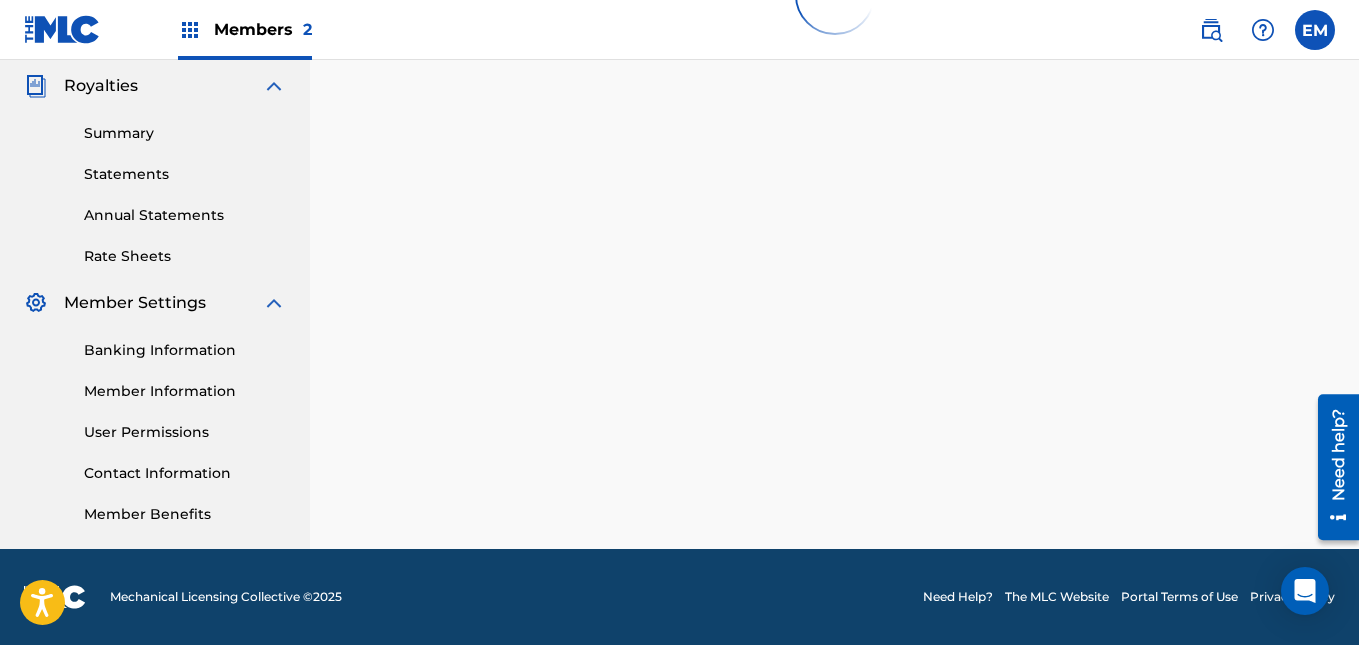 scroll, scrollTop: 1694, scrollLeft: 0, axis: vertical 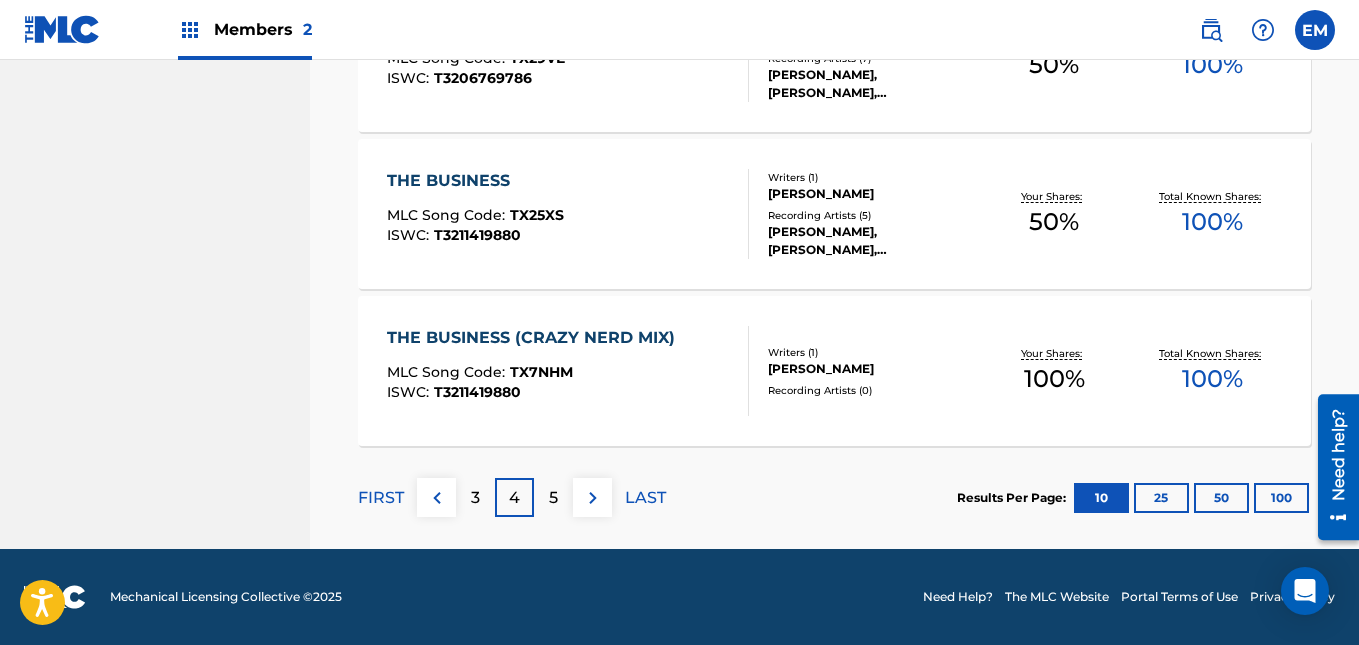 click on "5" at bounding box center (553, 498) 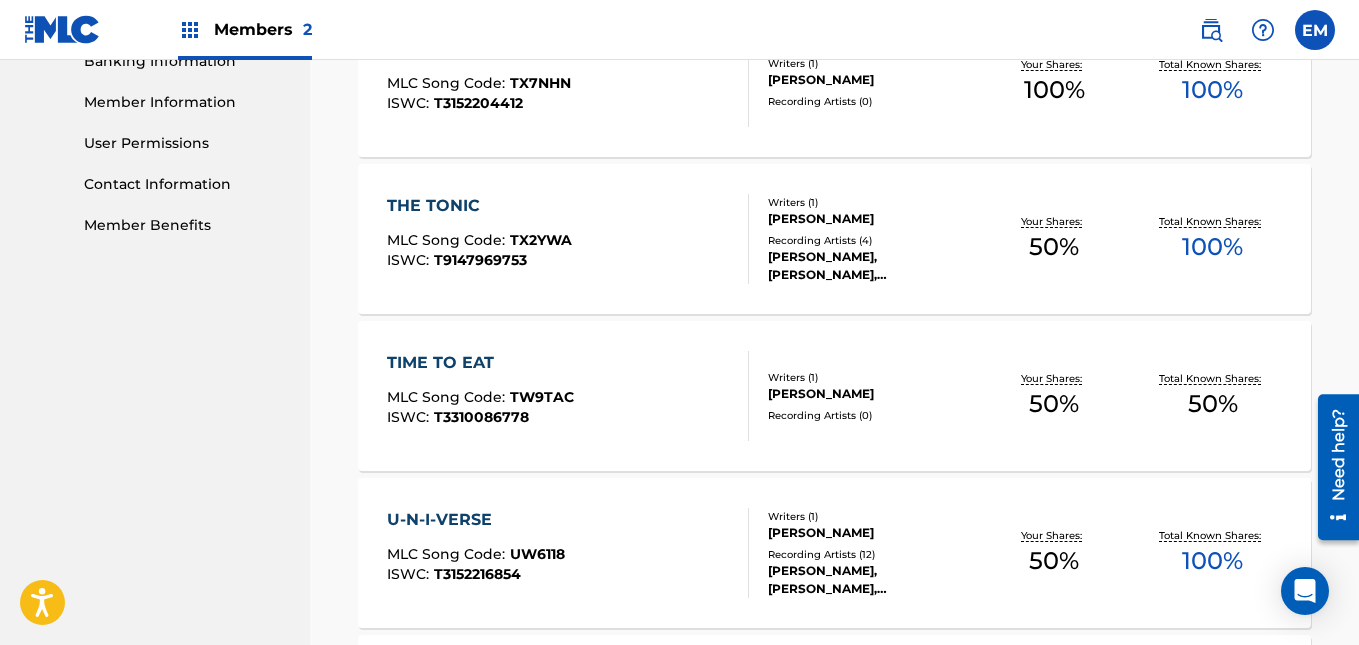 scroll, scrollTop: 883, scrollLeft: 0, axis: vertical 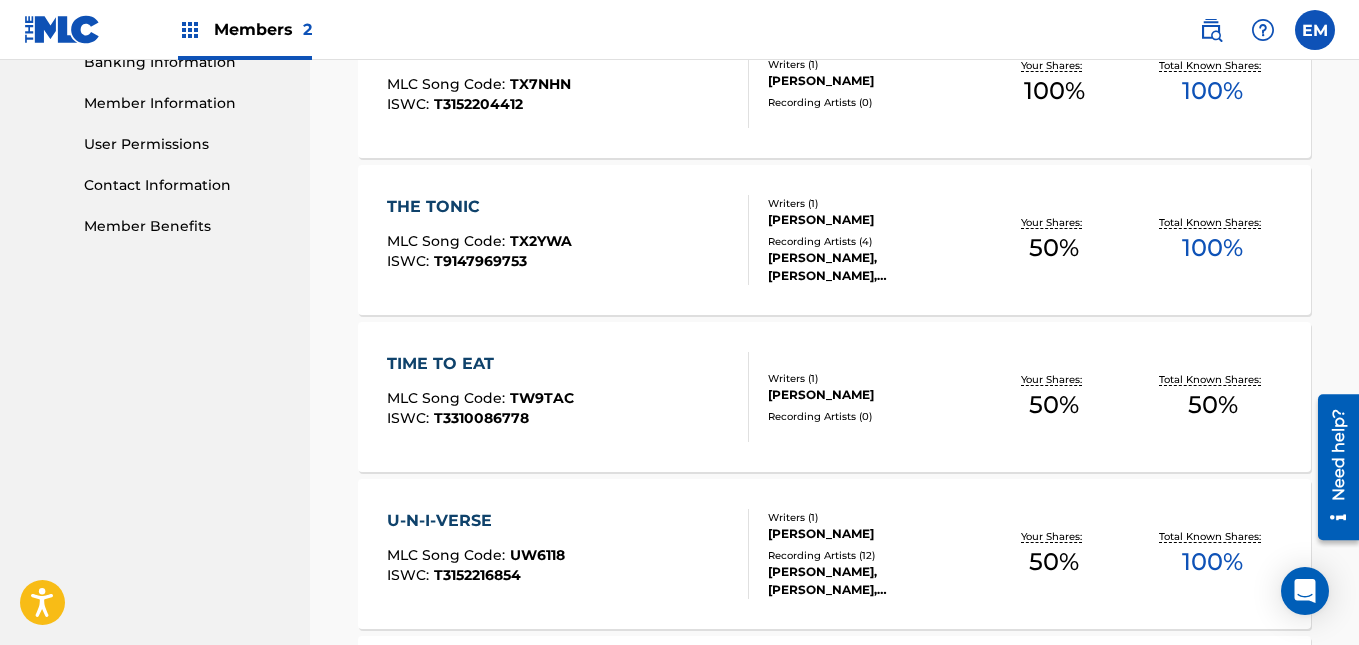 click on "[PERSON_NAME]" at bounding box center [871, 395] 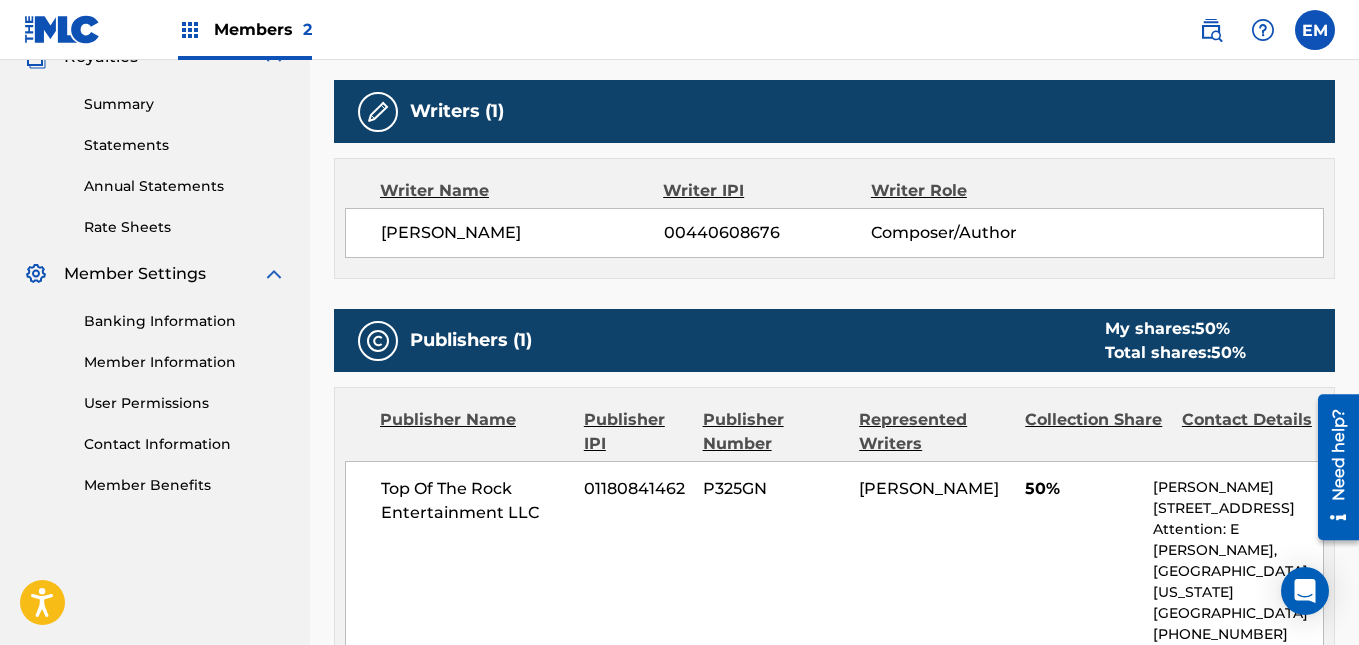 scroll, scrollTop: 0, scrollLeft: 0, axis: both 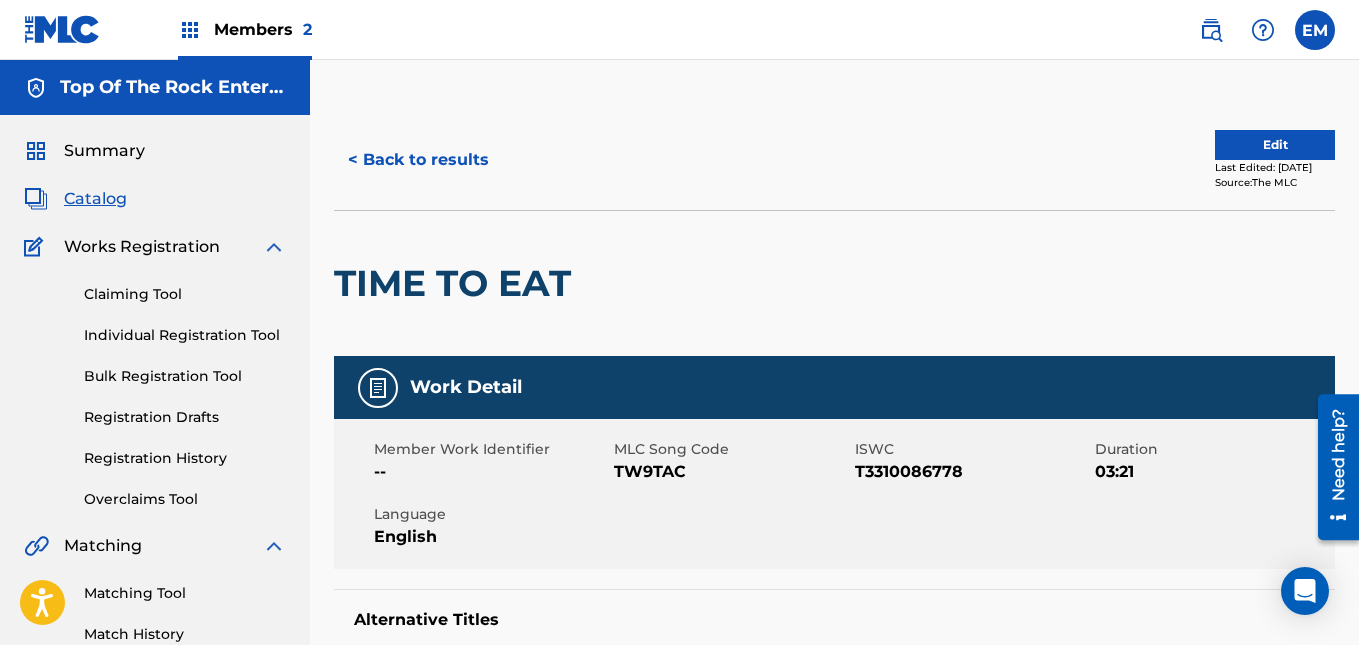 click on "Edit" at bounding box center (1275, 145) 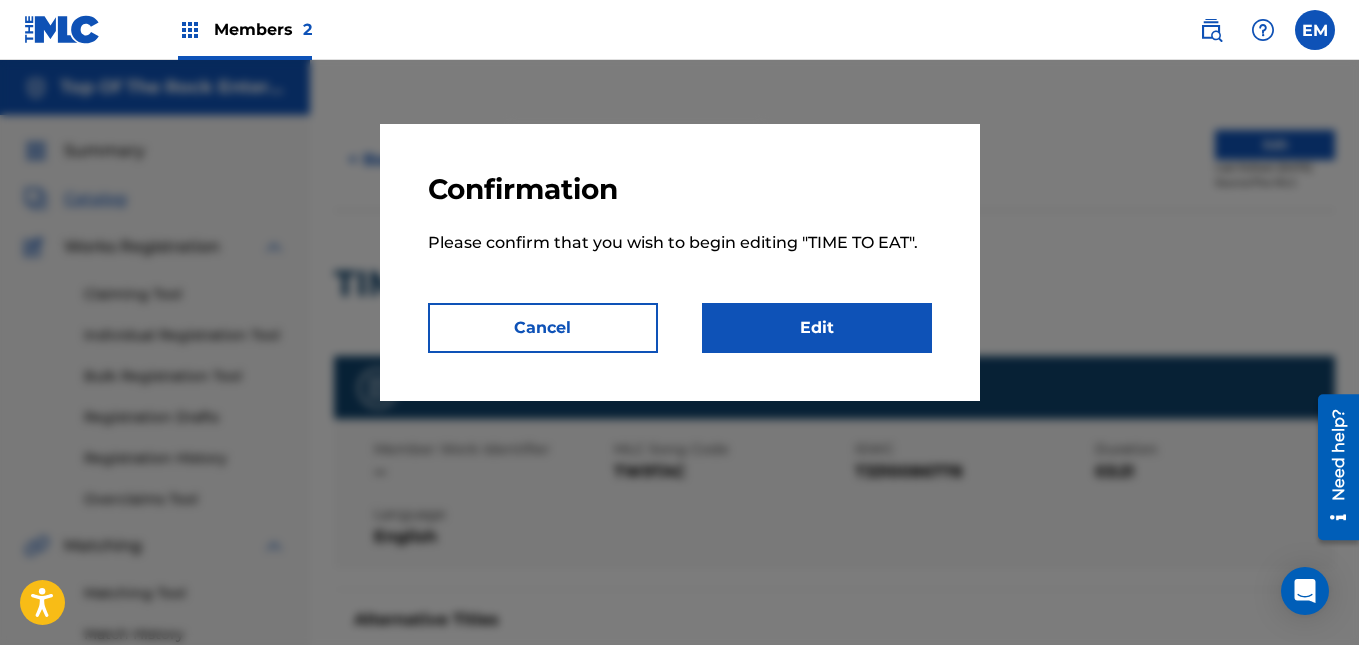 click on "Edit" at bounding box center [817, 328] 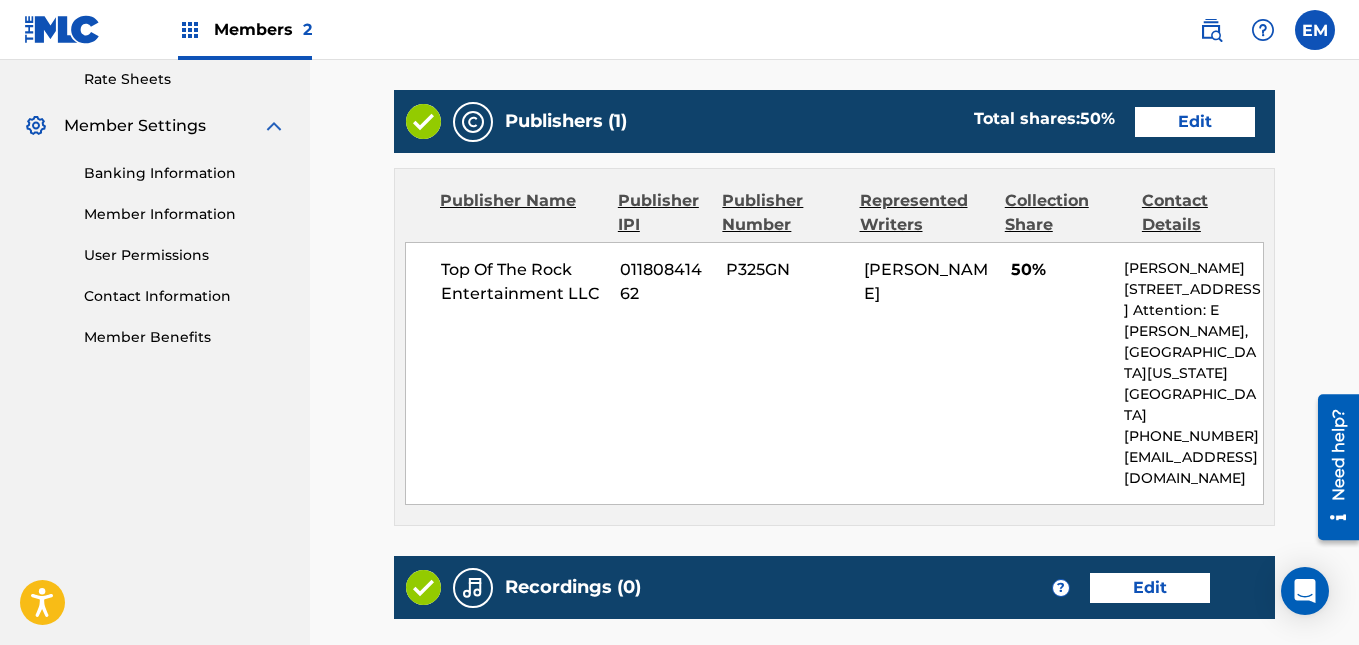 scroll, scrollTop: 750, scrollLeft: 0, axis: vertical 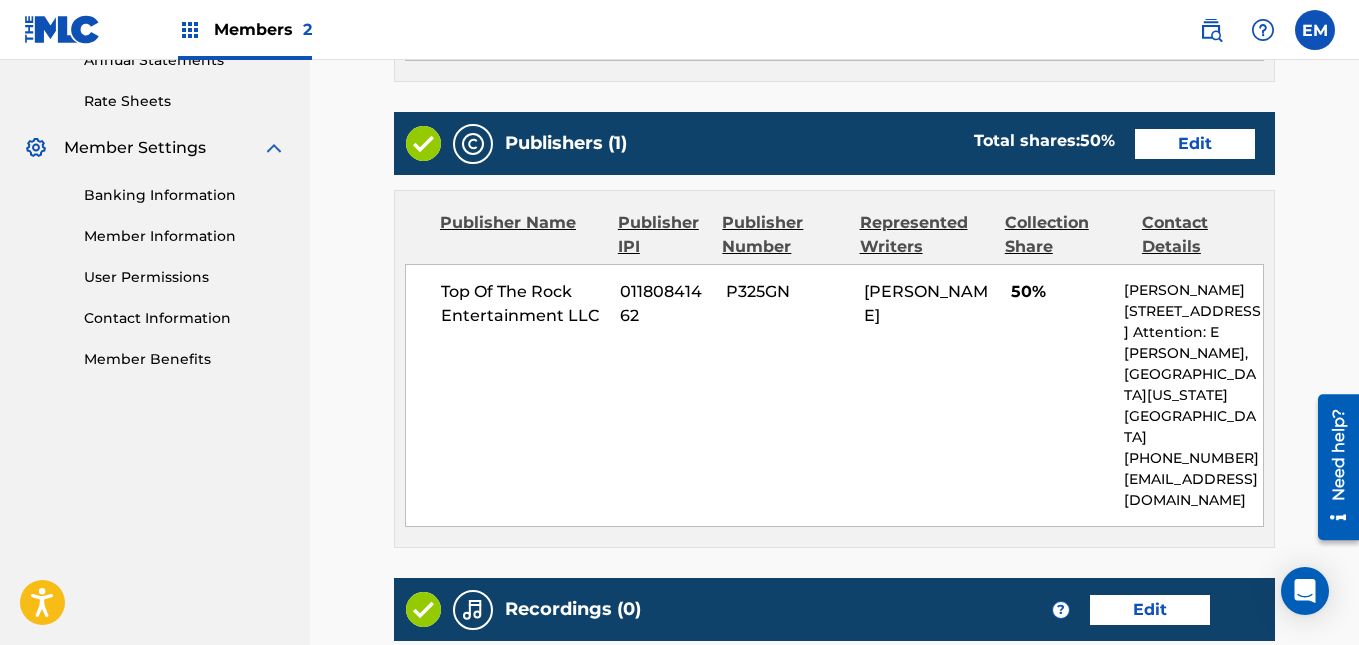 click on "Edit" at bounding box center [1195, 144] 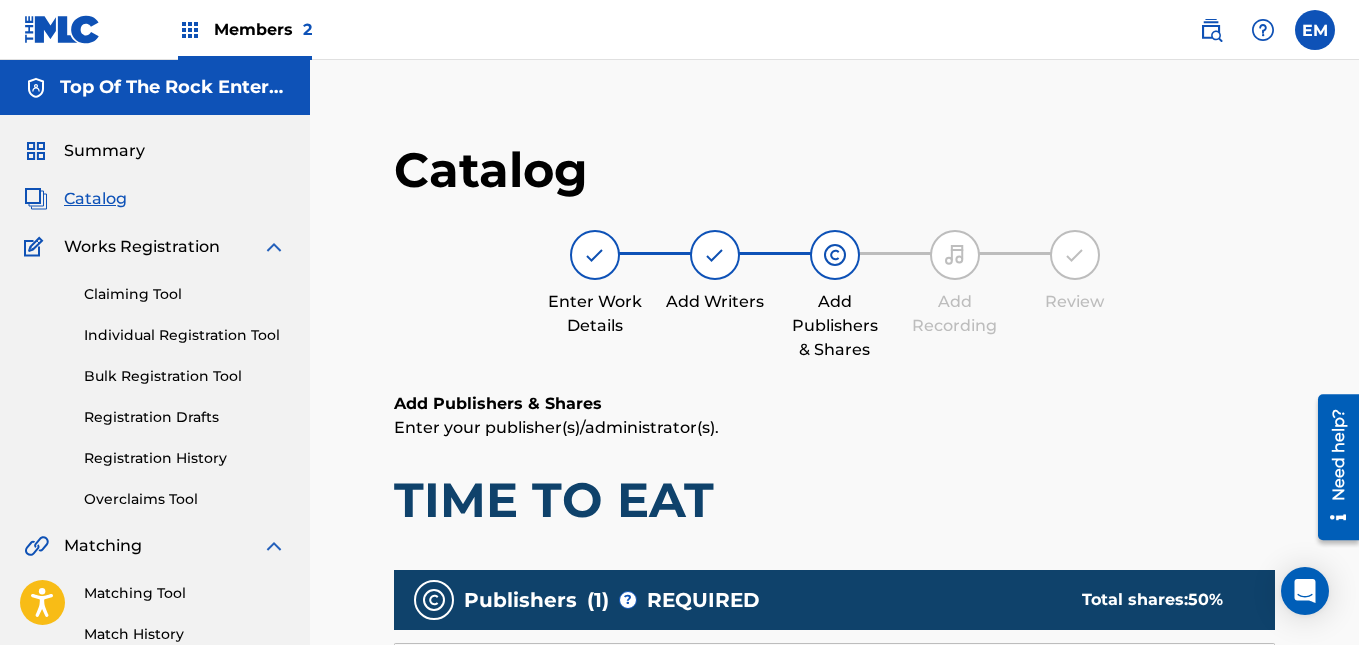 scroll, scrollTop: 718, scrollLeft: 0, axis: vertical 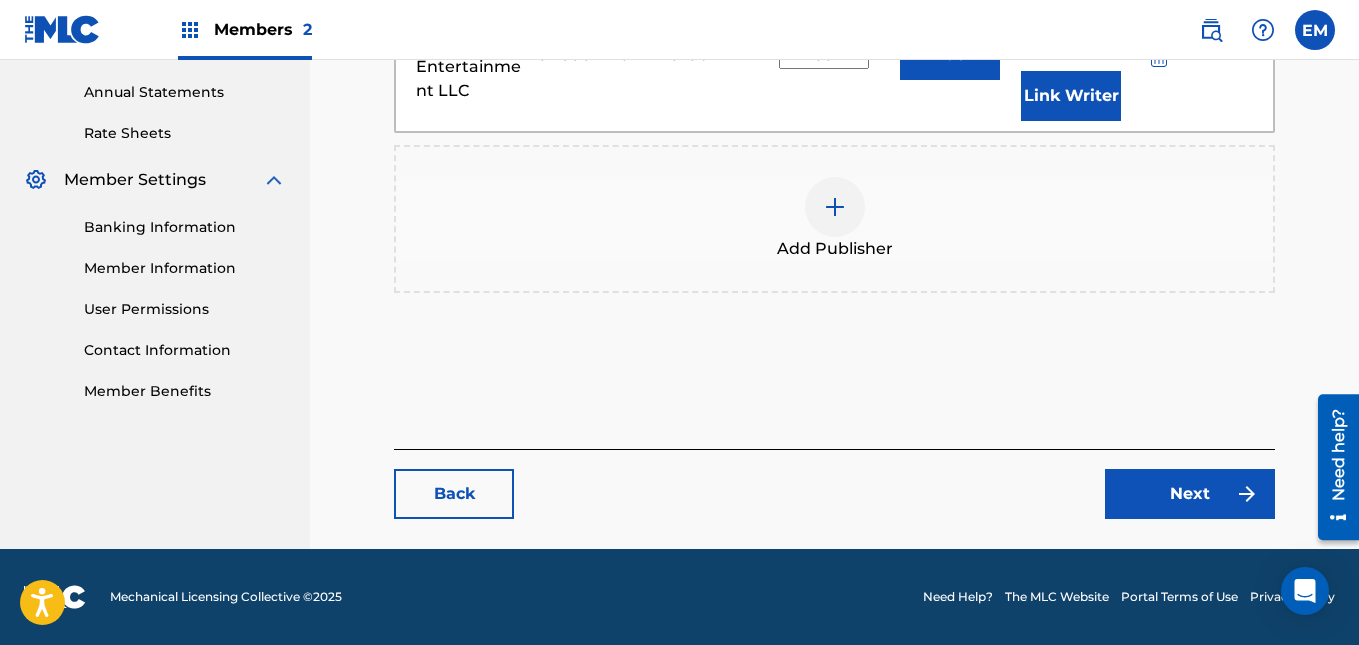 click at bounding box center [835, 207] 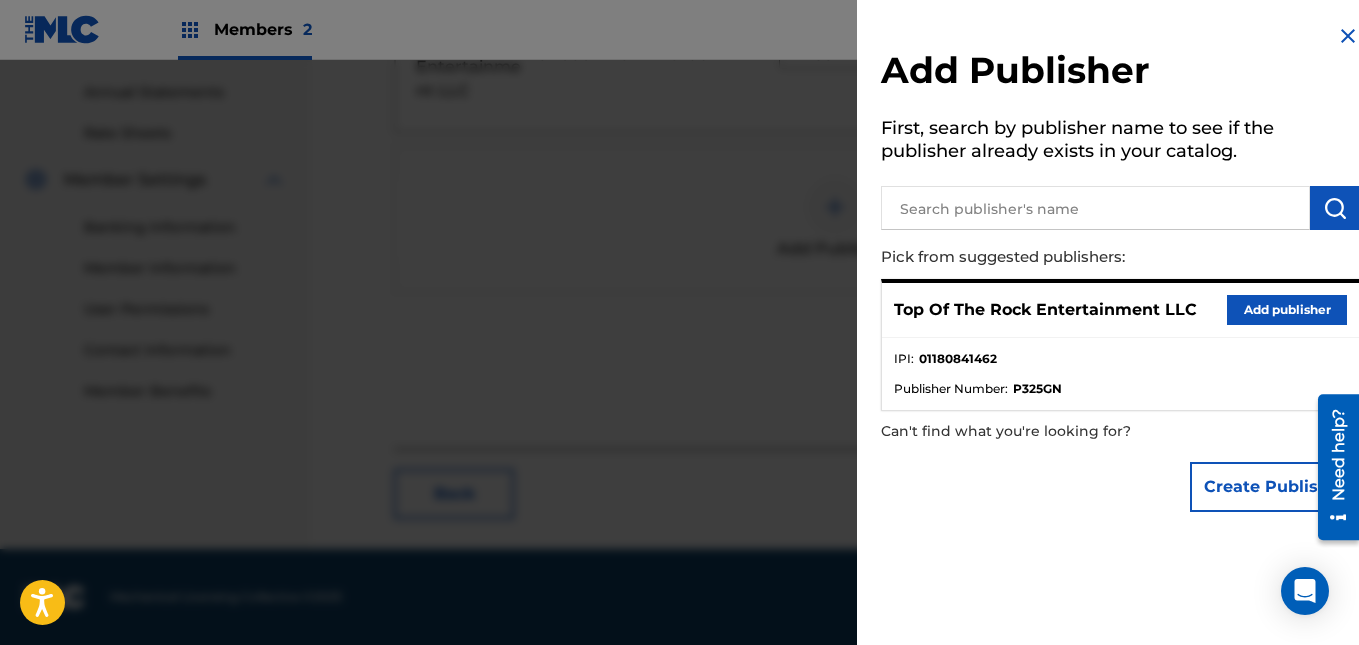click at bounding box center [1095, 208] 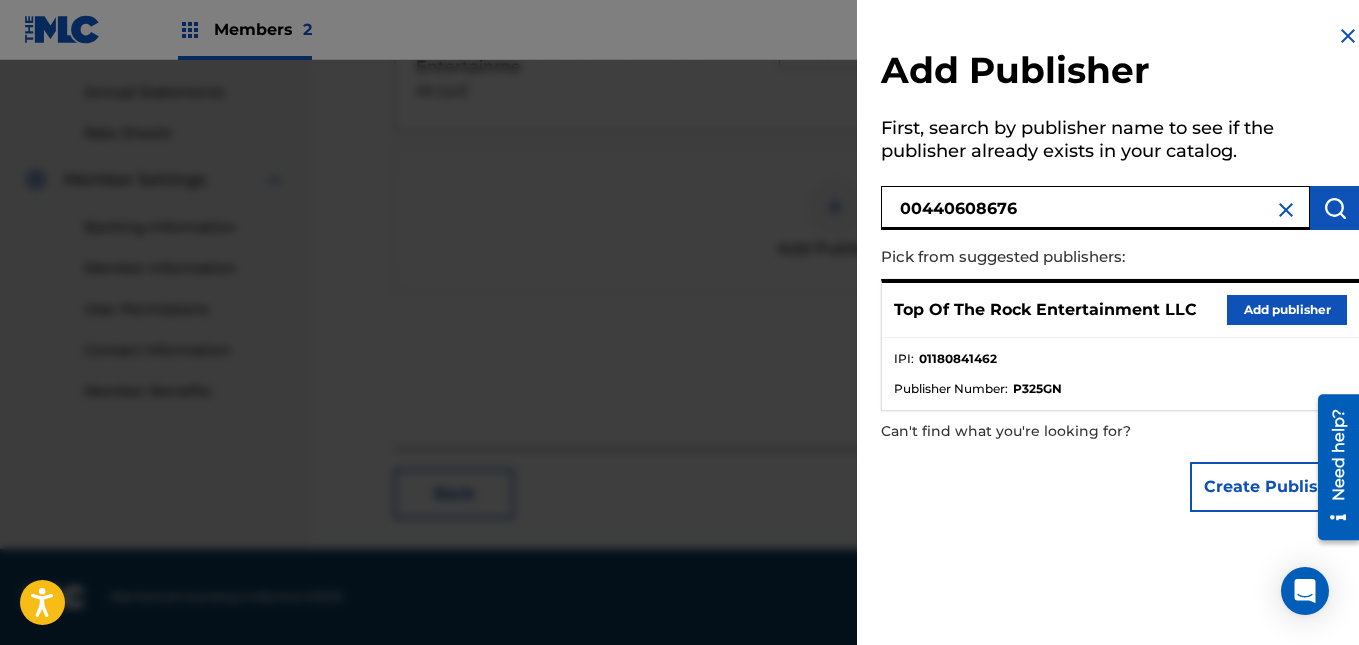 type on "00440608676" 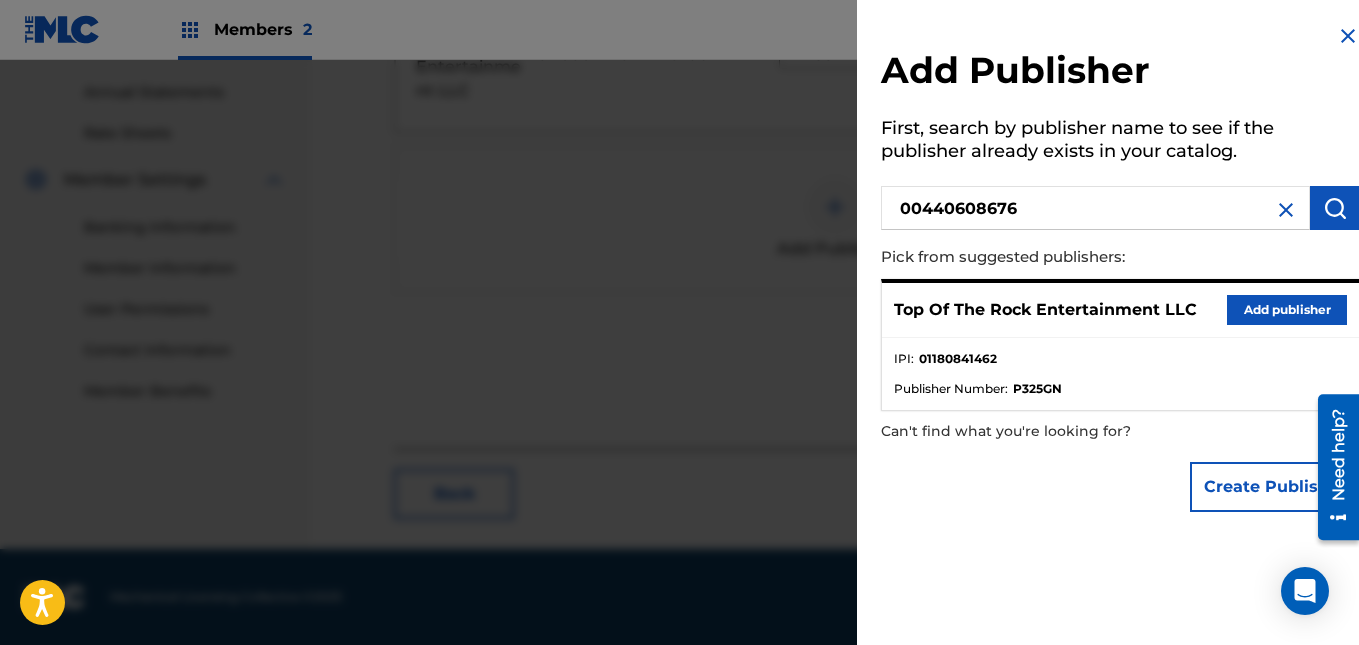 click on "Add publisher" at bounding box center [1287, 310] 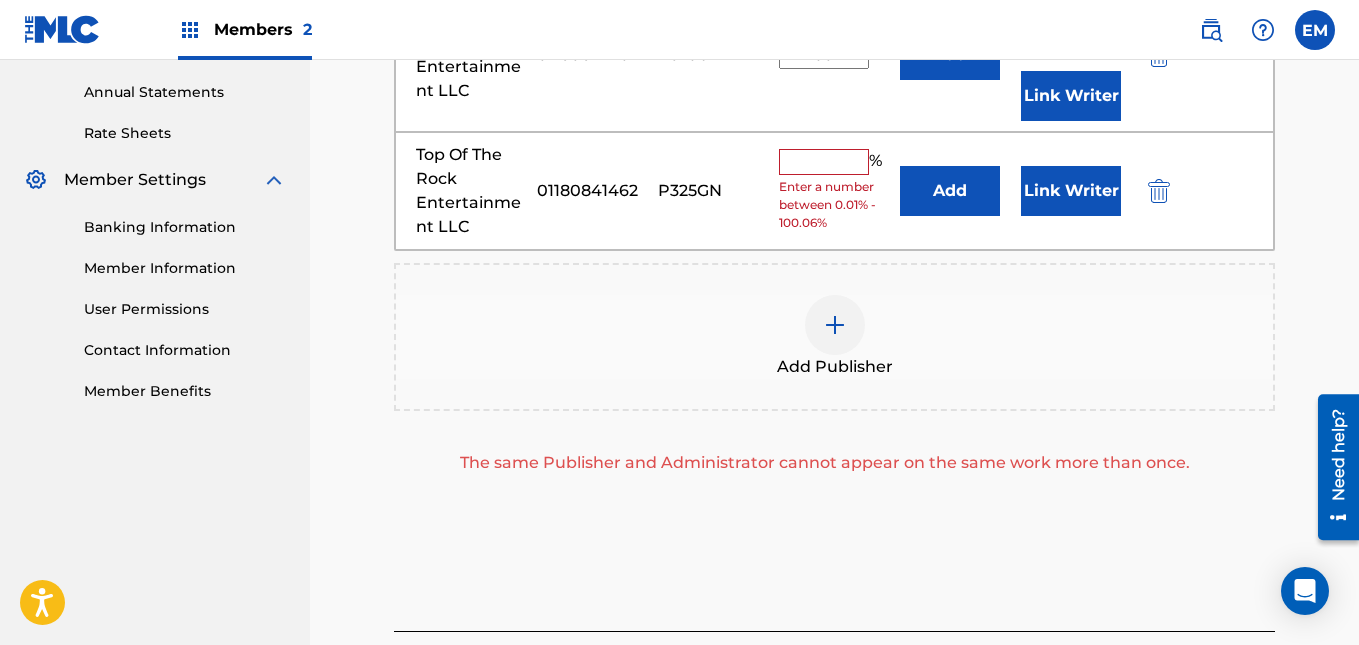 click at bounding box center (824, 162) 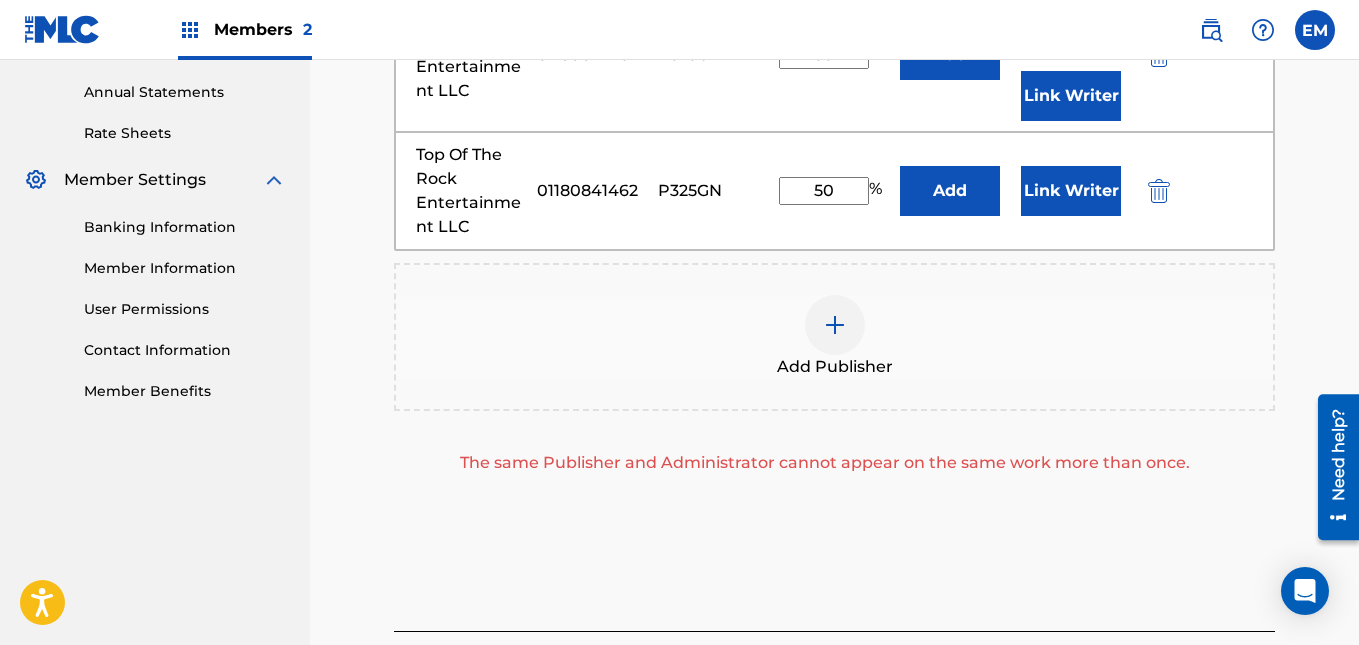 type on "50" 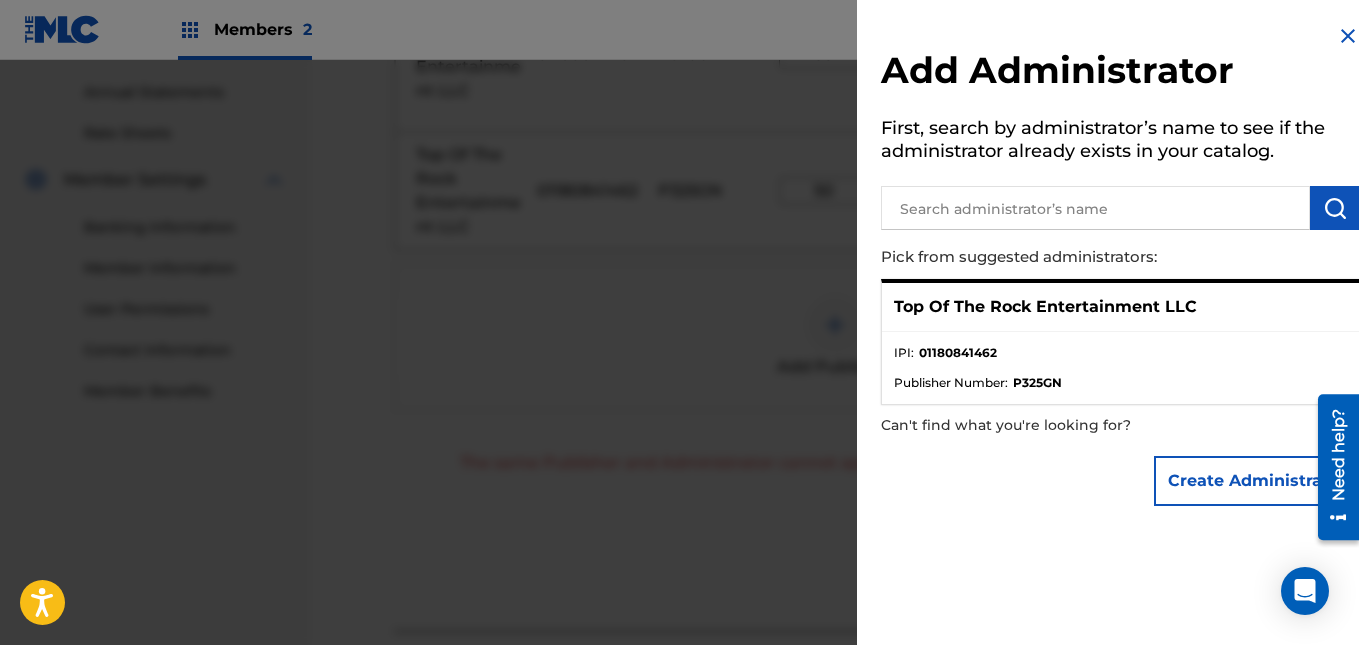 click at bounding box center [1348, 36] 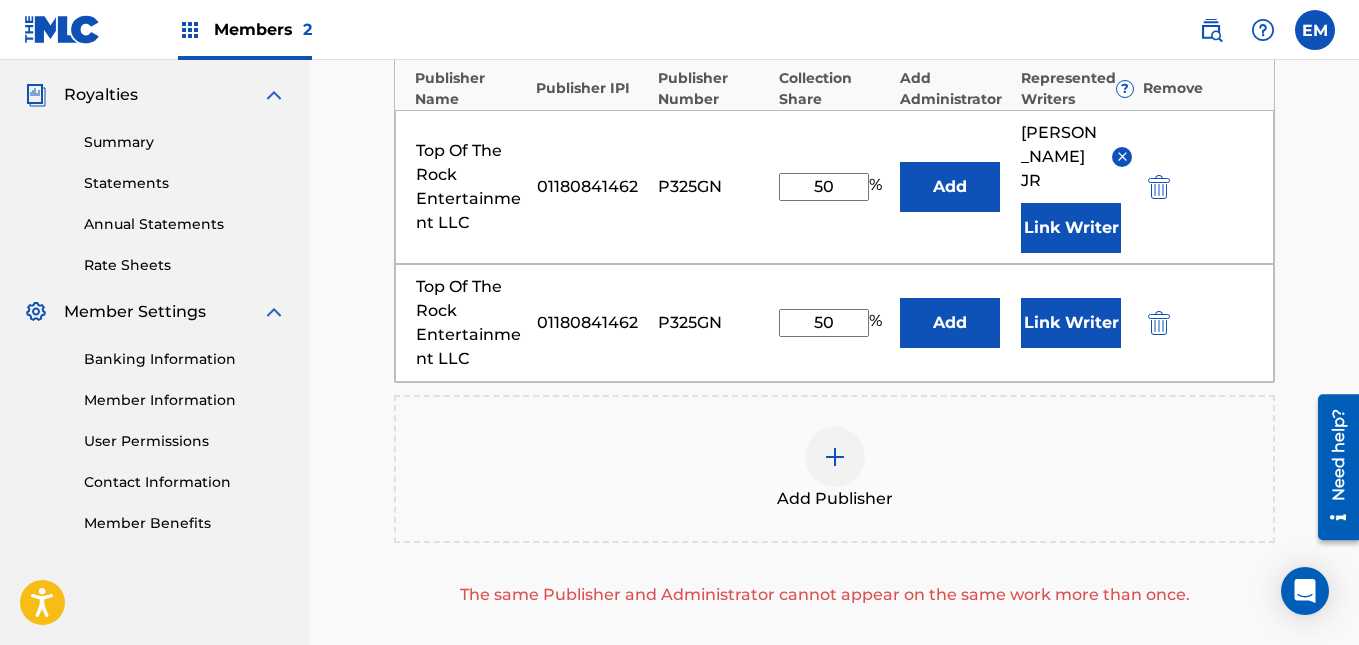 scroll, scrollTop: 551, scrollLeft: 0, axis: vertical 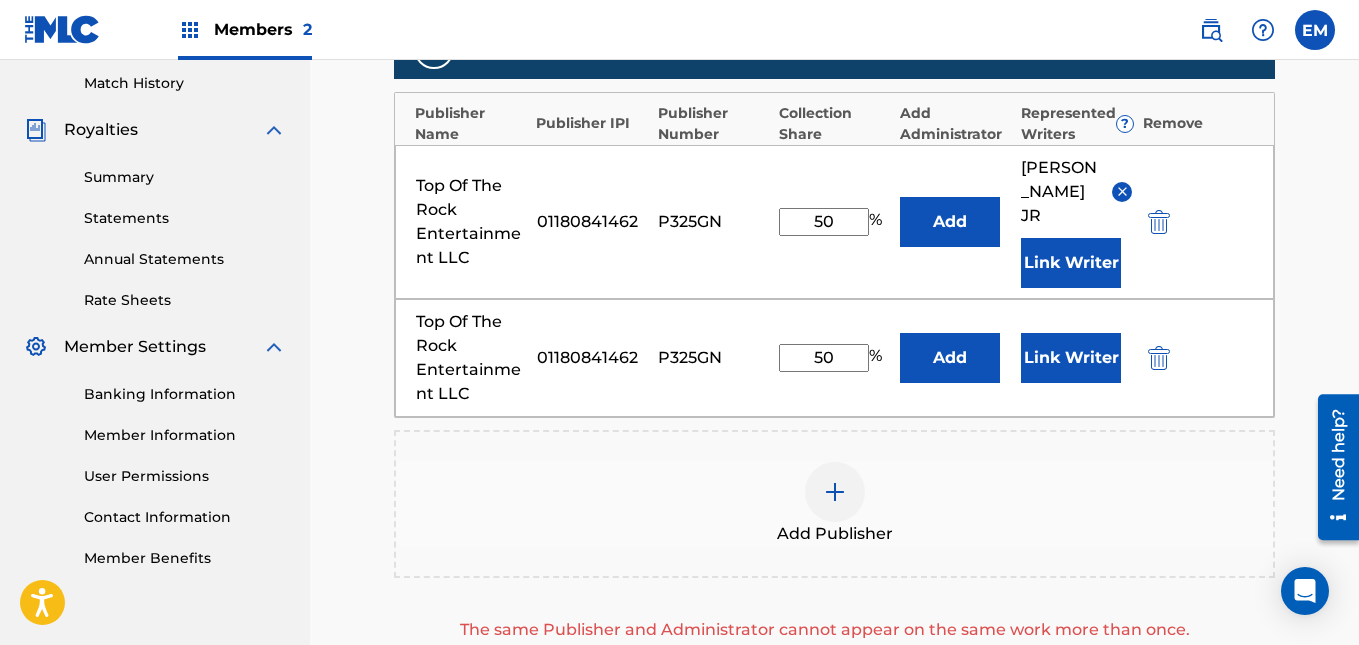 click at bounding box center (1159, 358) 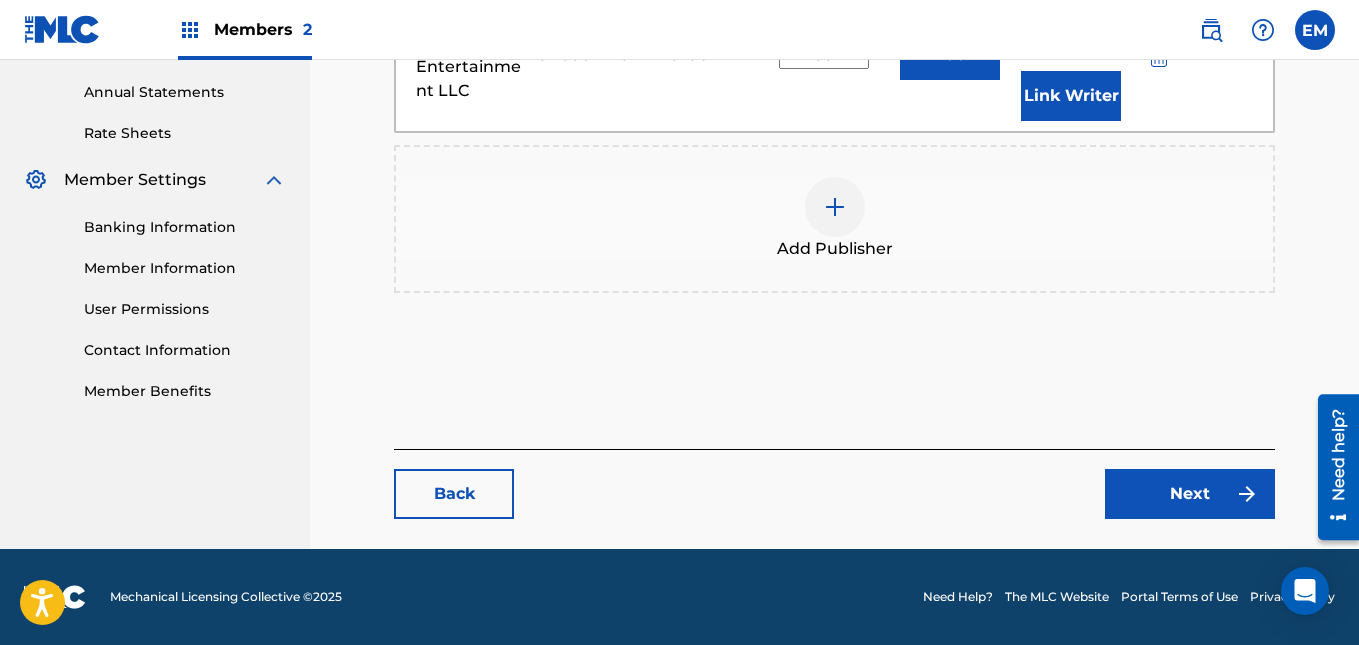 scroll, scrollTop: 718, scrollLeft: 0, axis: vertical 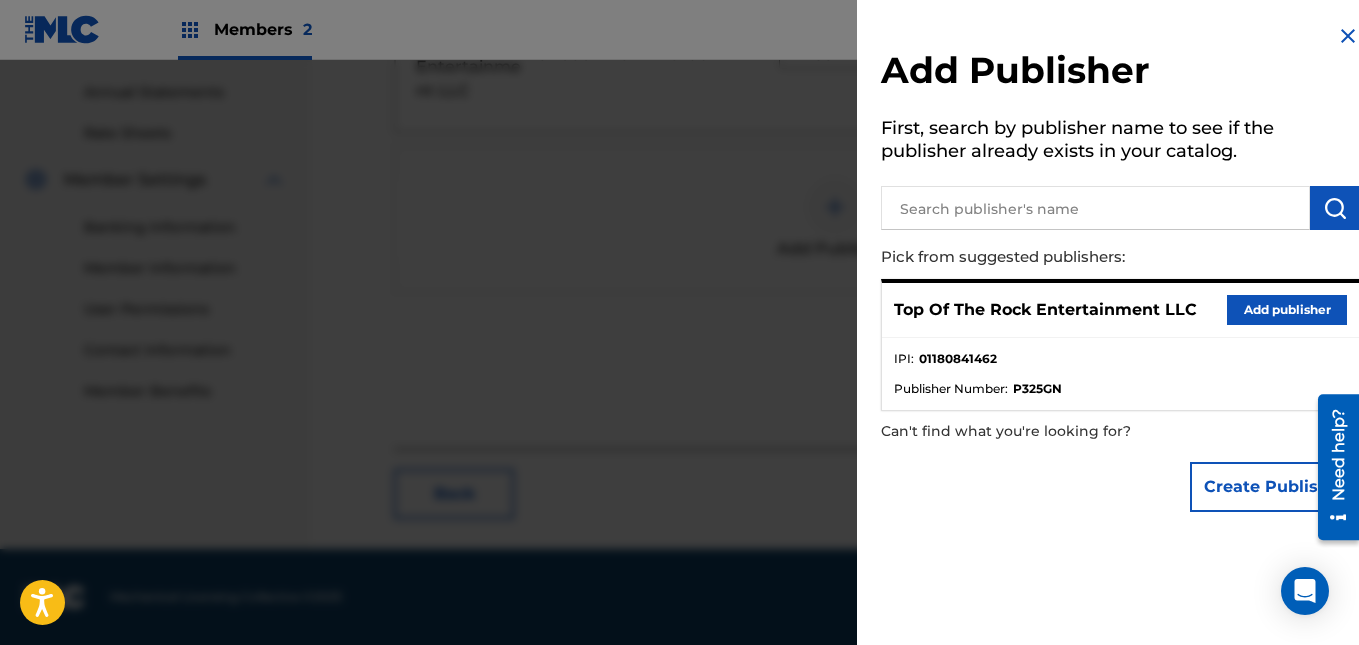 click on "Create Publisher" at bounding box center (1275, 487) 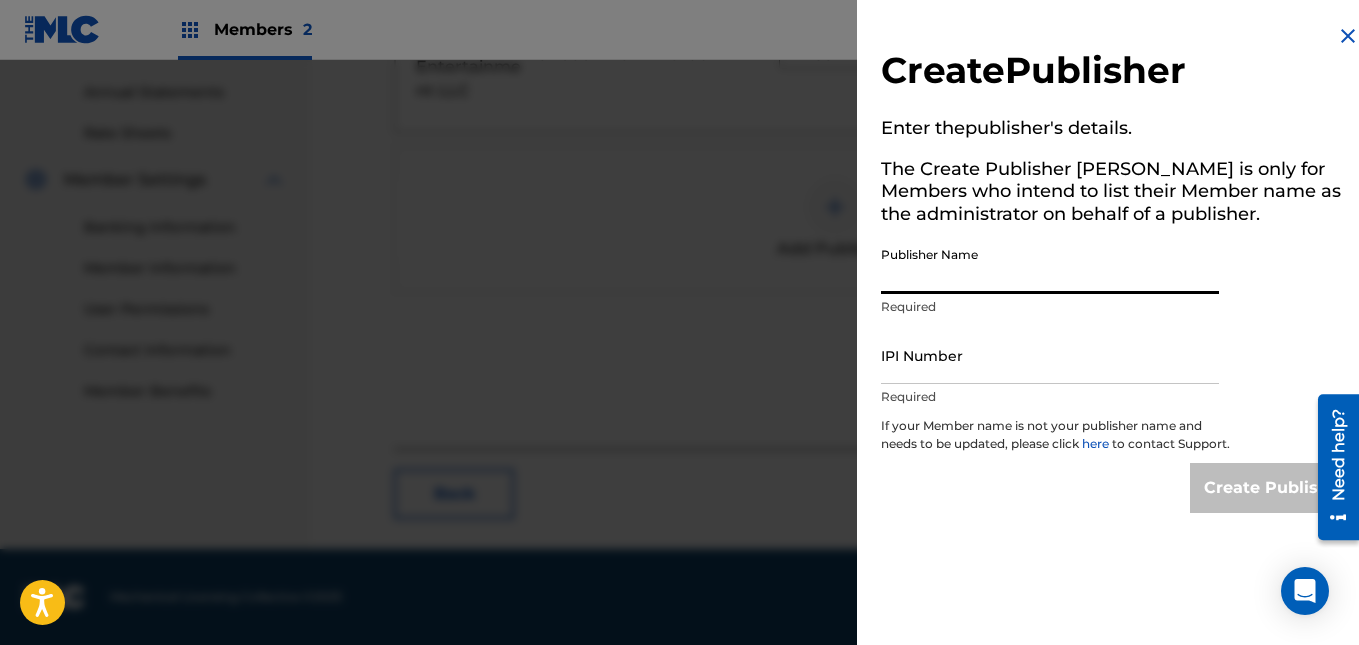 click on "Publisher Name" at bounding box center (1050, 265) 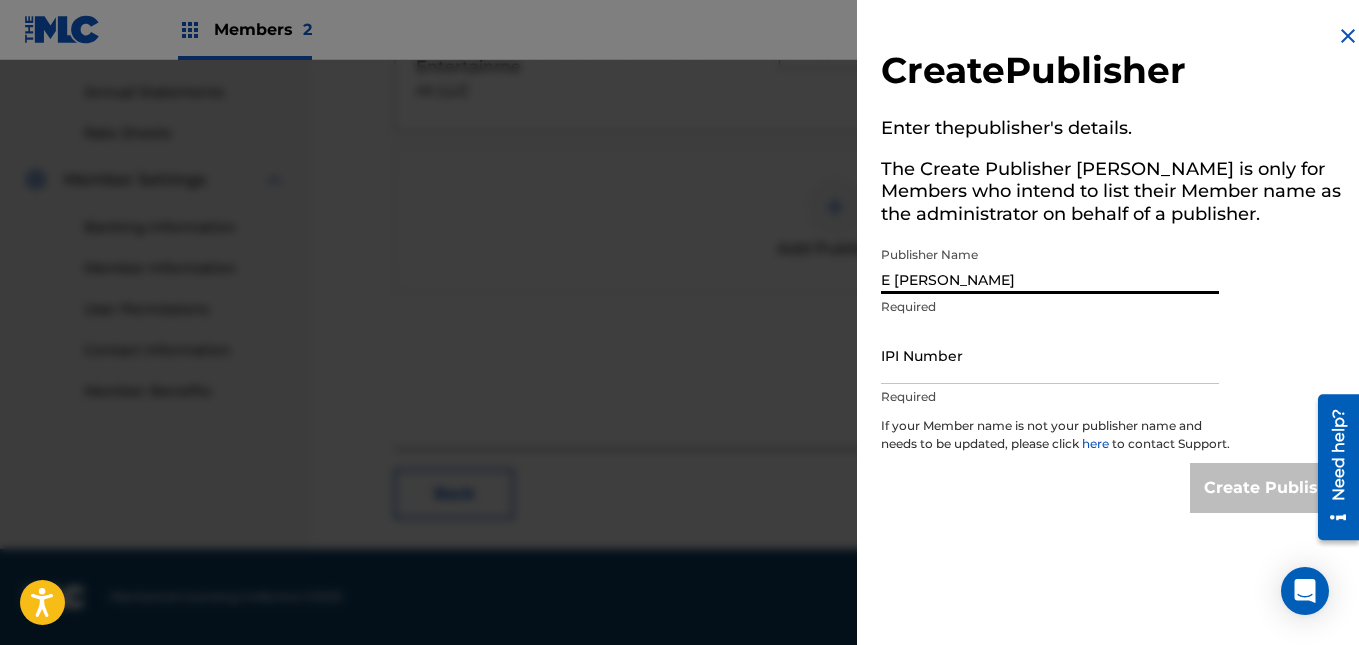 click on "E [PERSON_NAME]" at bounding box center (1050, 265) 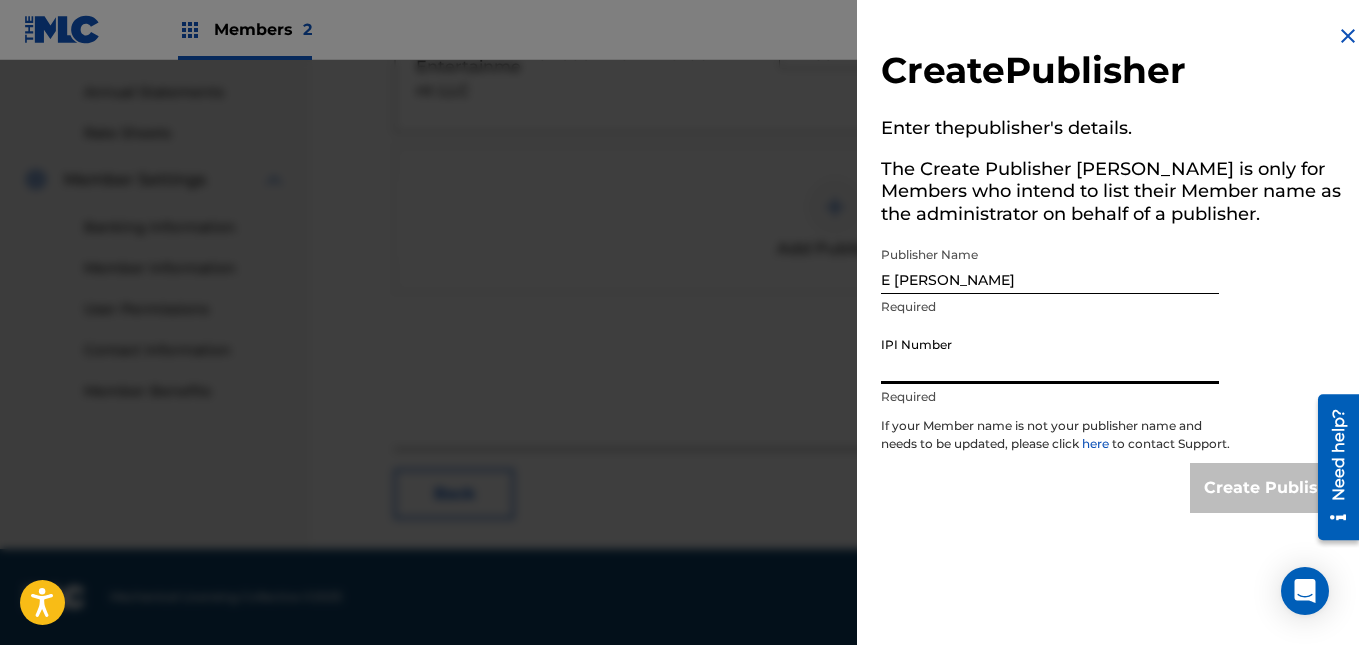 click on "IPI Number" at bounding box center (1050, 355) 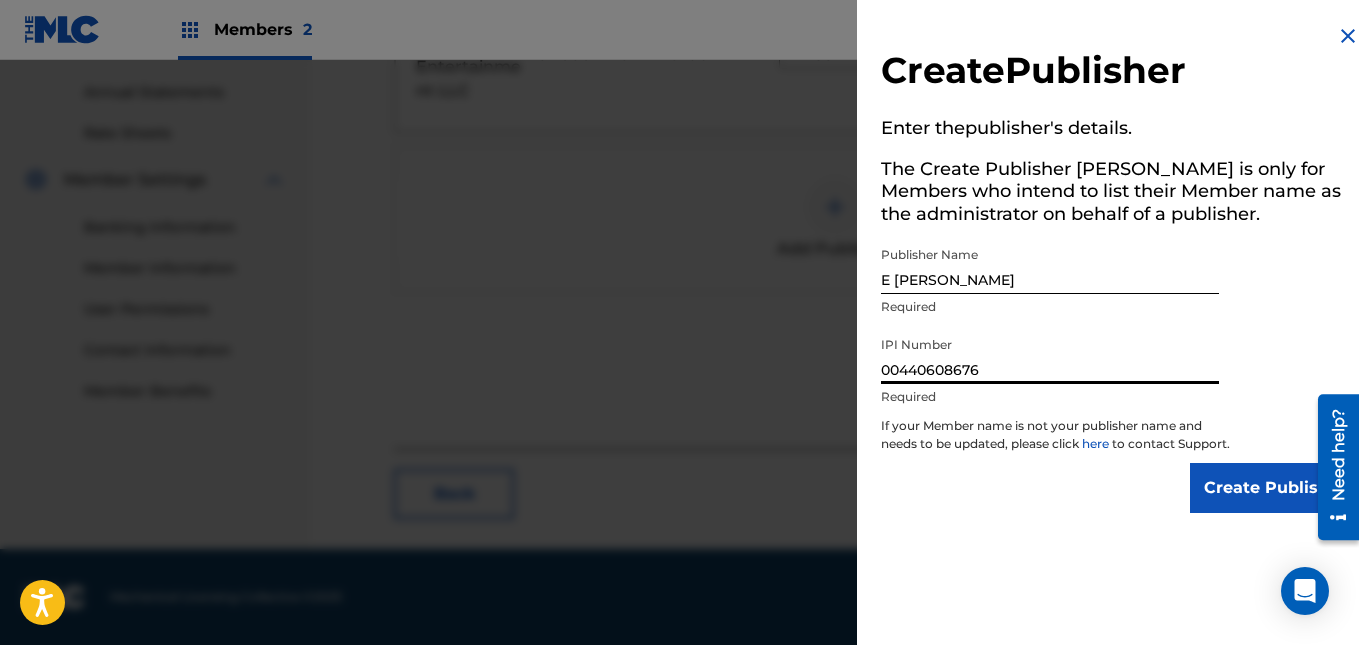 type on "00440608676" 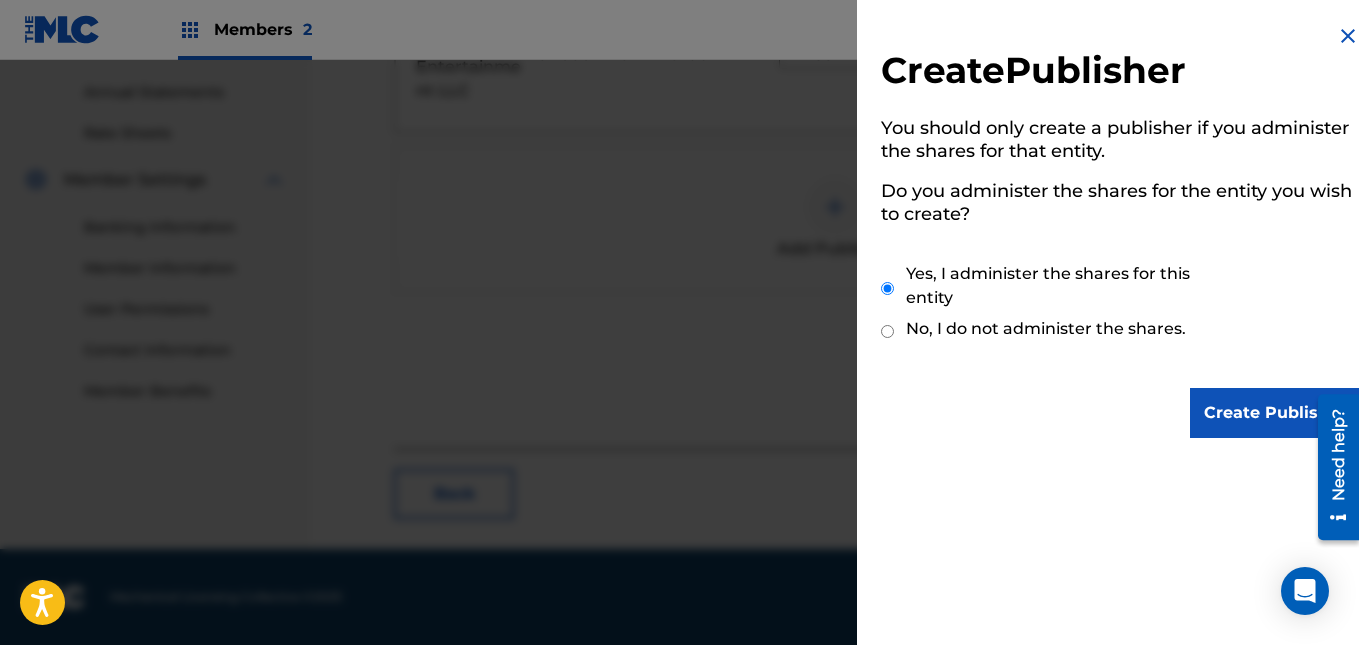 click on "Create Publisher" at bounding box center [1275, 413] 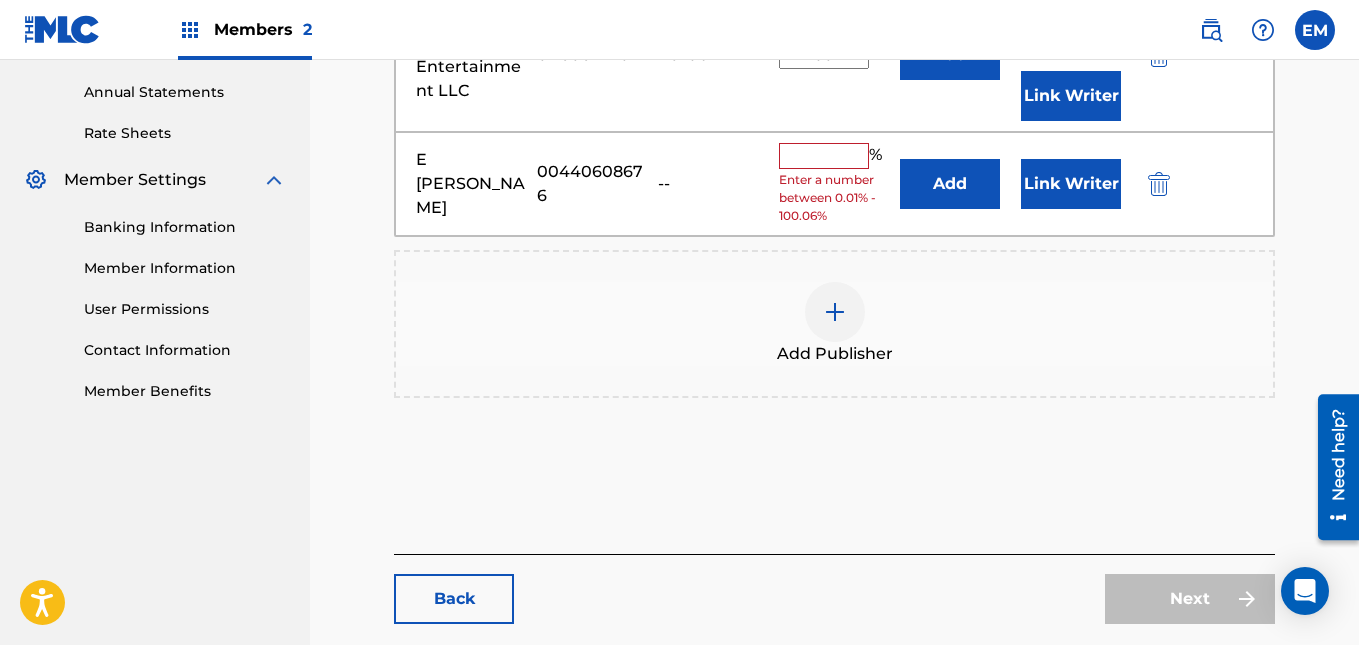 click at bounding box center [824, 156] 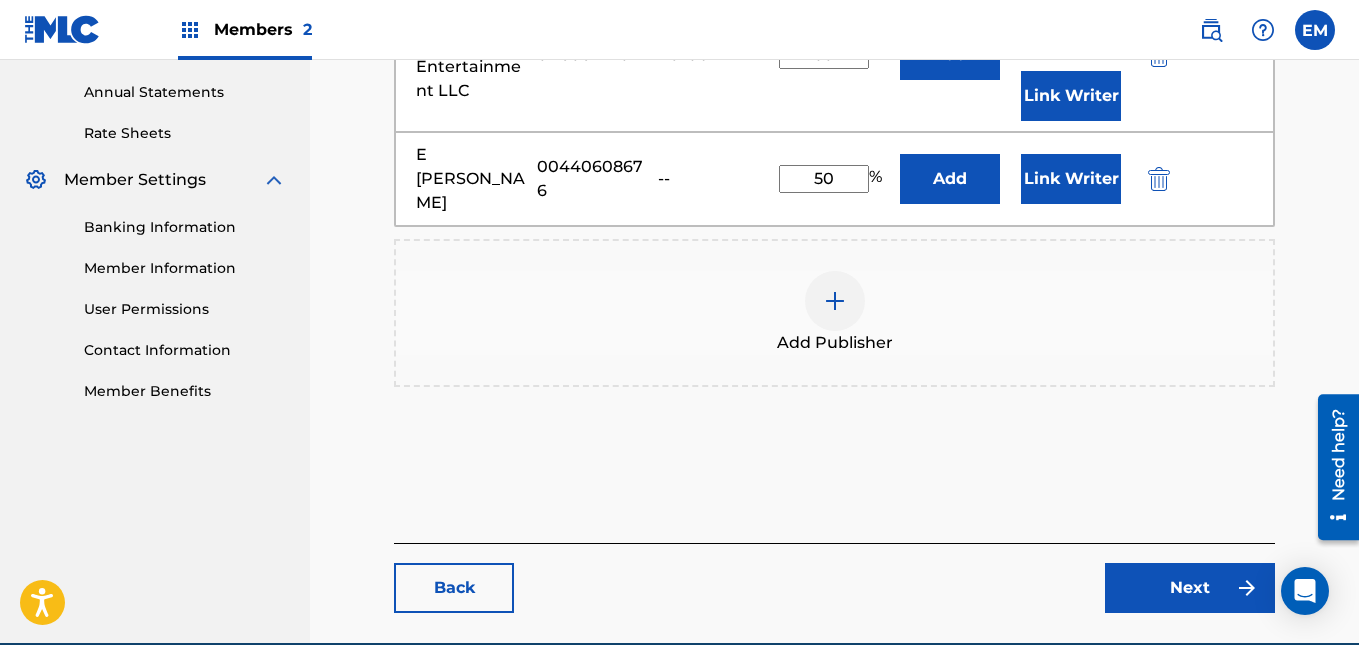 type on "50" 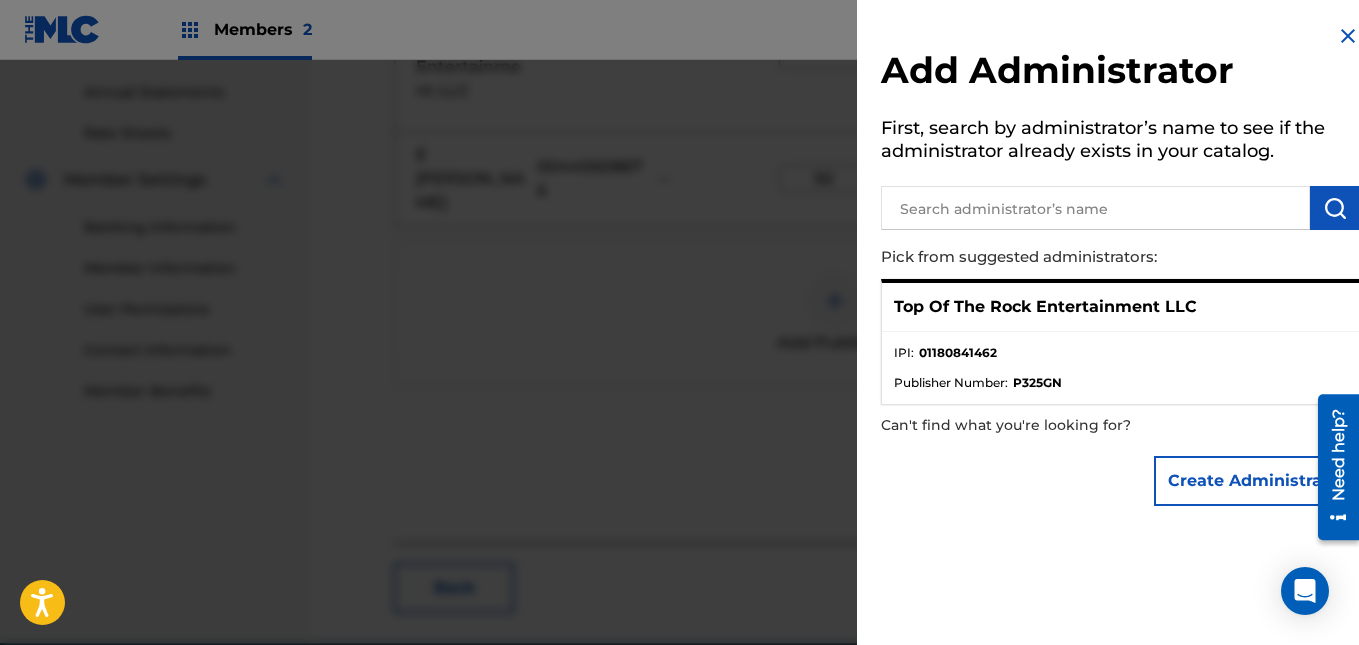 click at bounding box center (1348, 36) 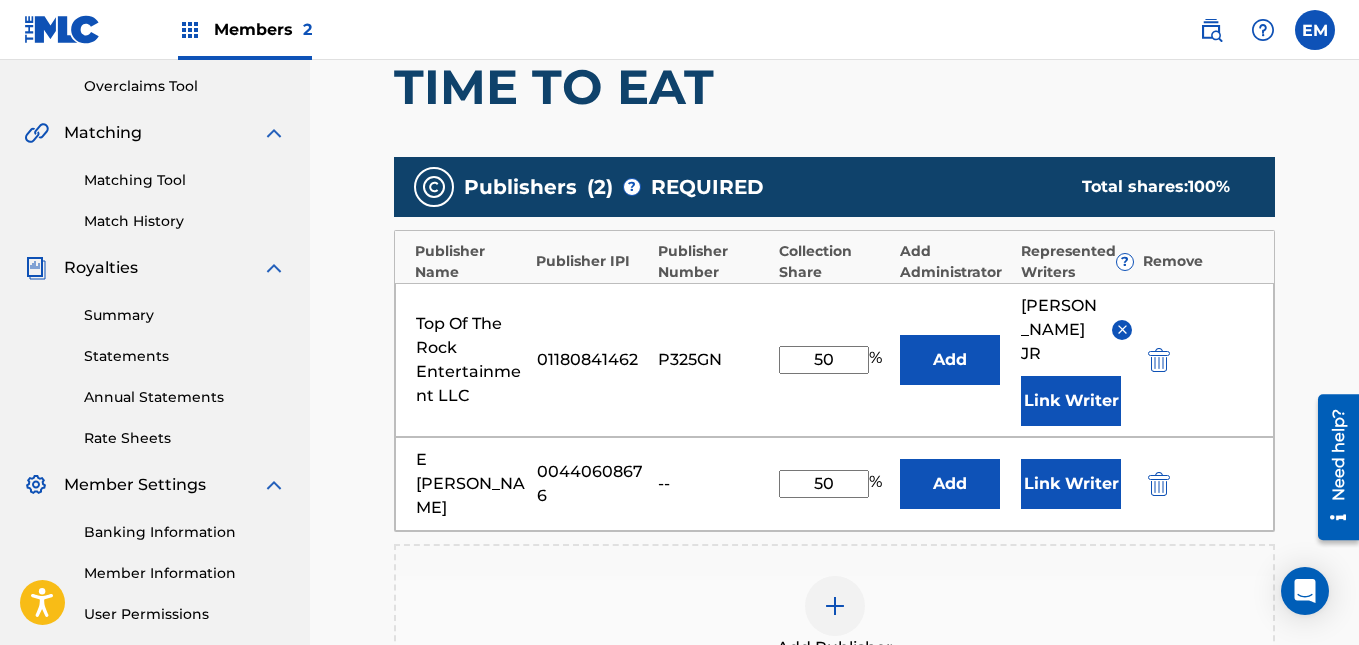 scroll, scrollTop: 790, scrollLeft: 0, axis: vertical 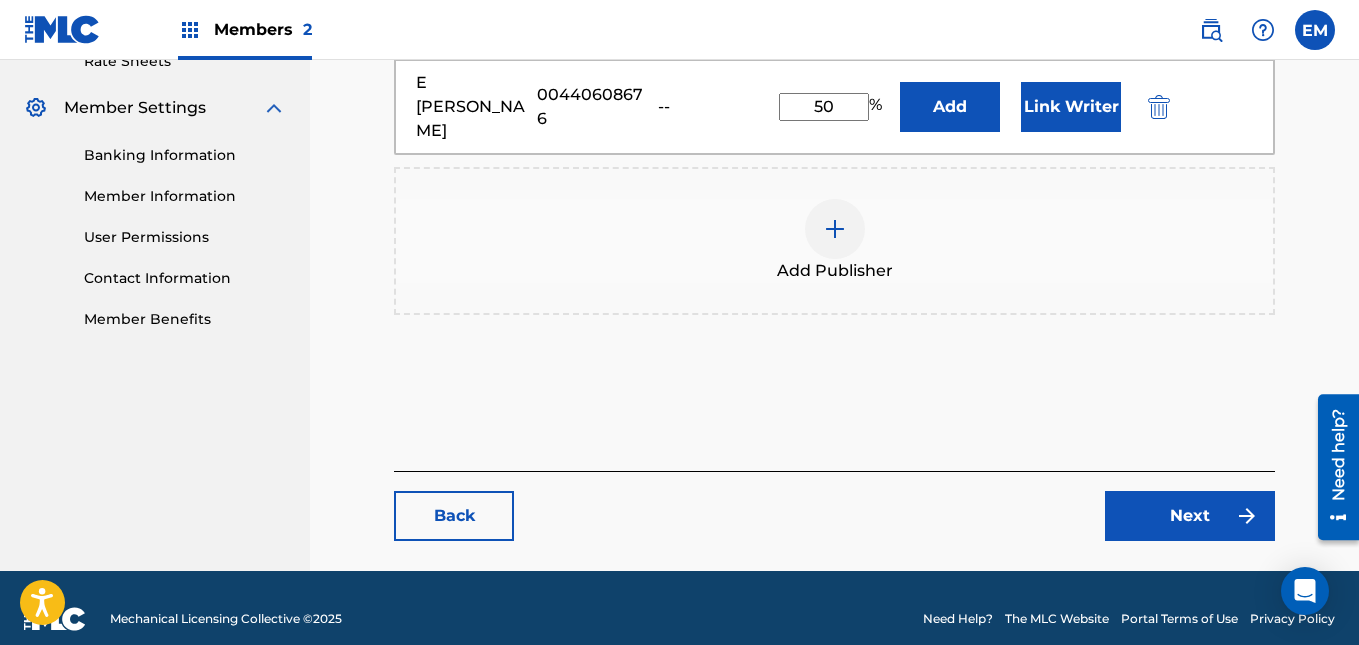 click on "Next" at bounding box center (1190, 516) 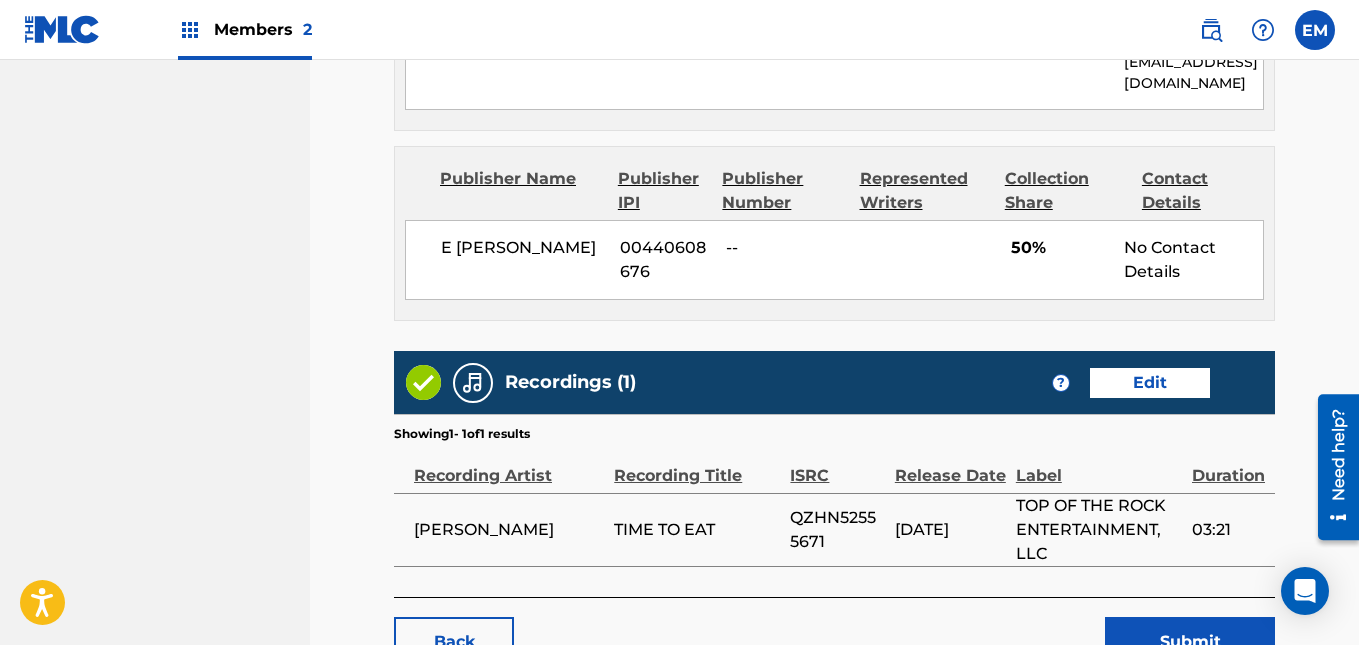 scroll, scrollTop: 1315, scrollLeft: 0, axis: vertical 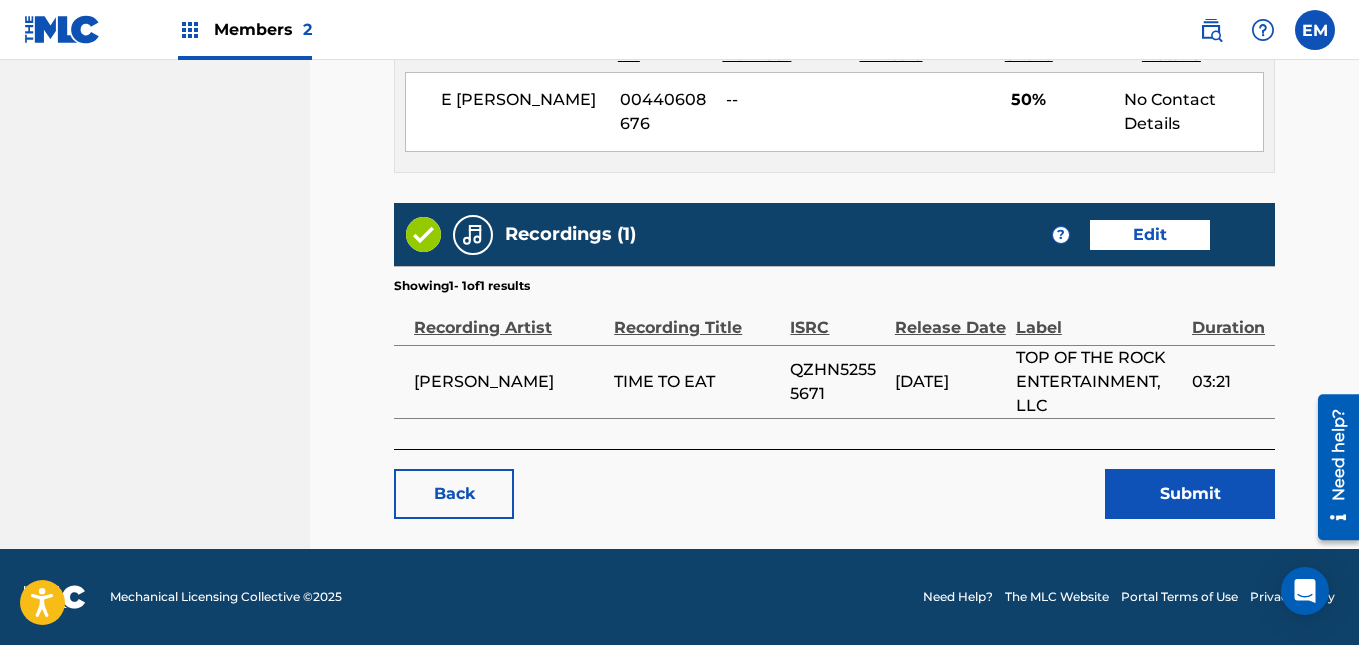 click on "Submit" at bounding box center (1190, 494) 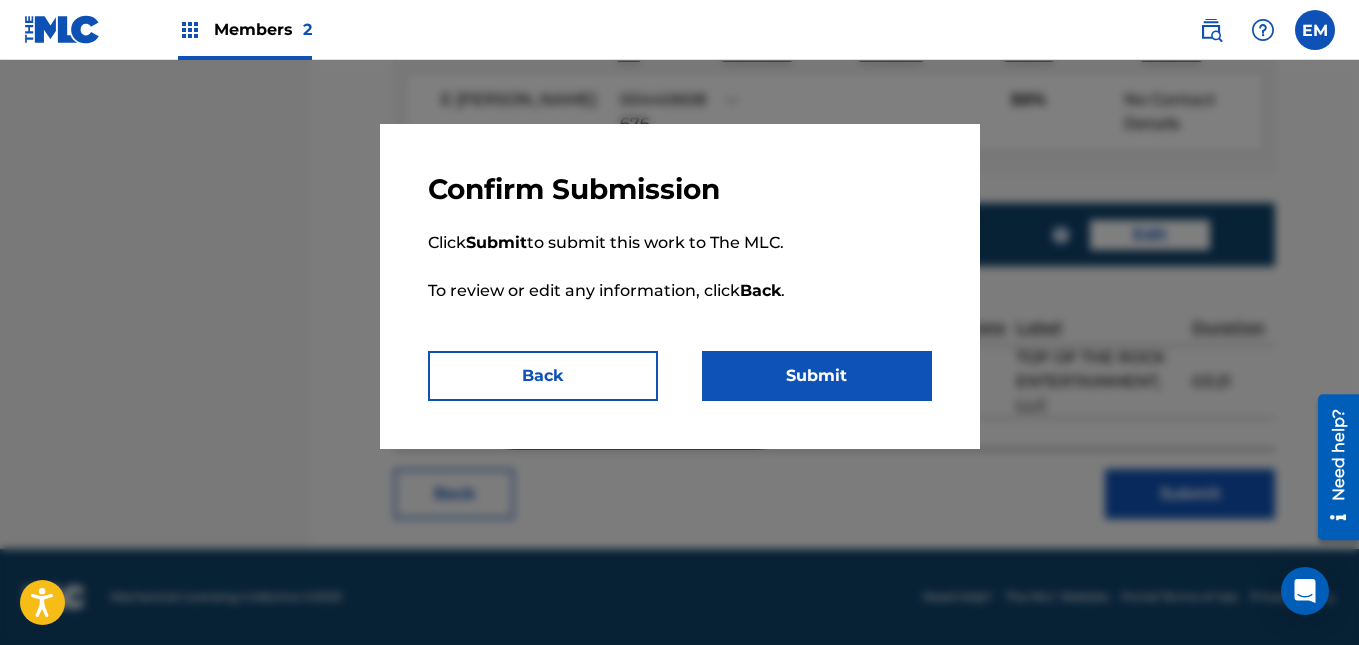 click on "Submit" at bounding box center (817, 376) 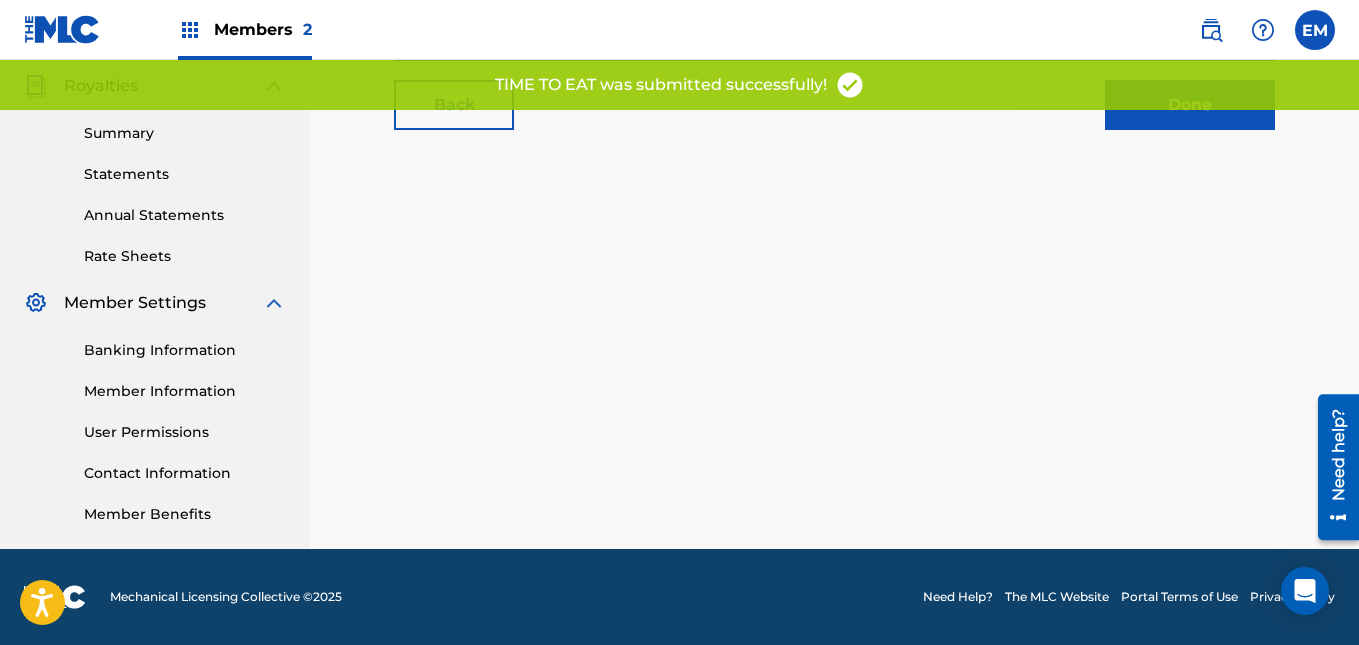 scroll, scrollTop: 0, scrollLeft: 0, axis: both 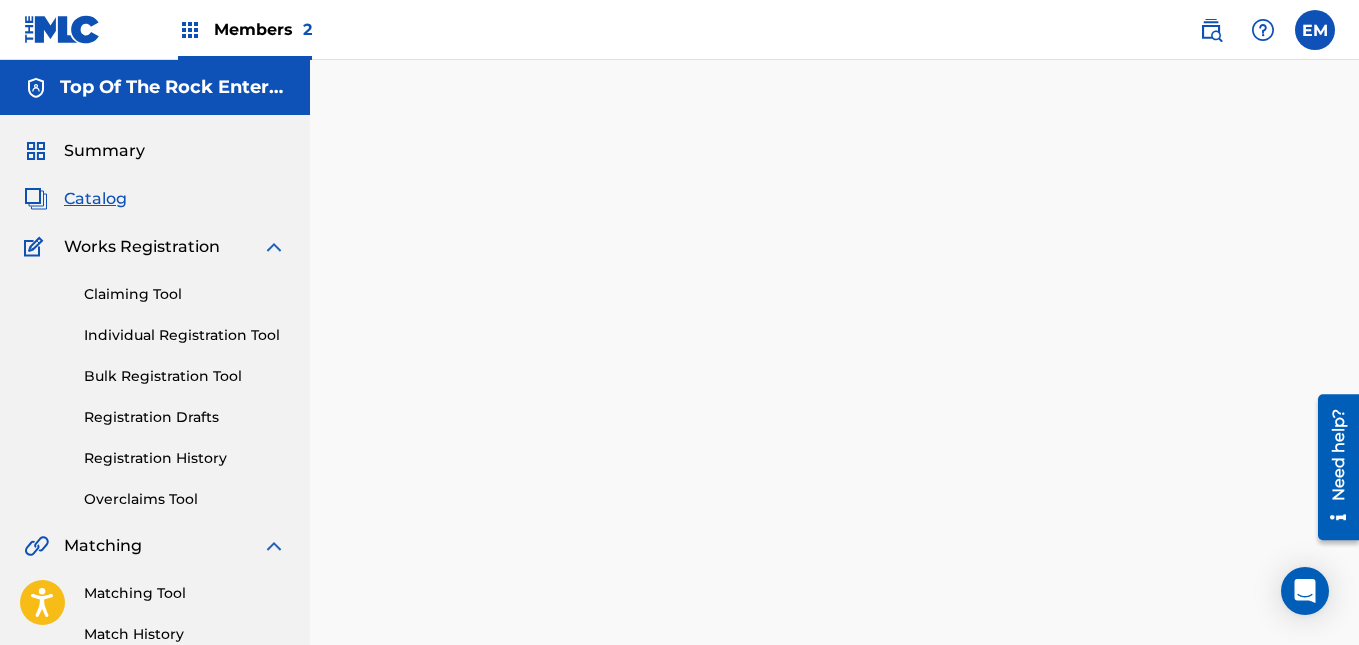 click on "Members    2" at bounding box center [263, 29] 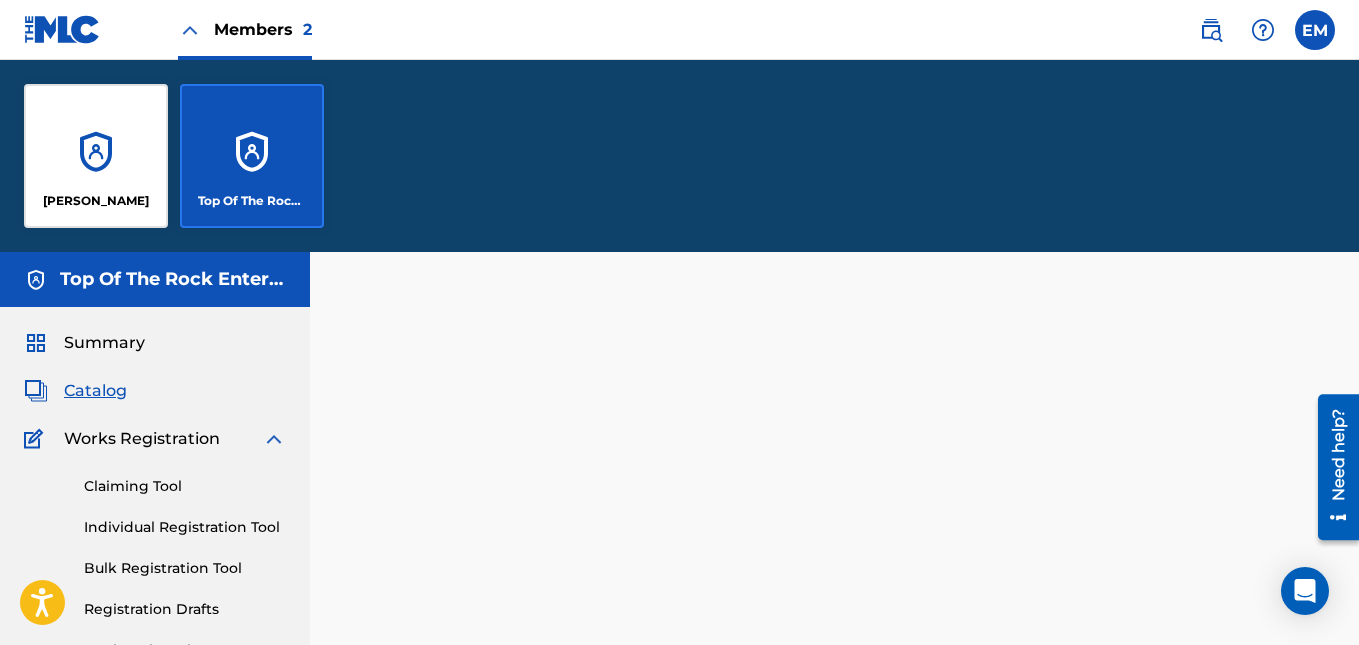 click on "[PERSON_NAME]" at bounding box center [96, 156] 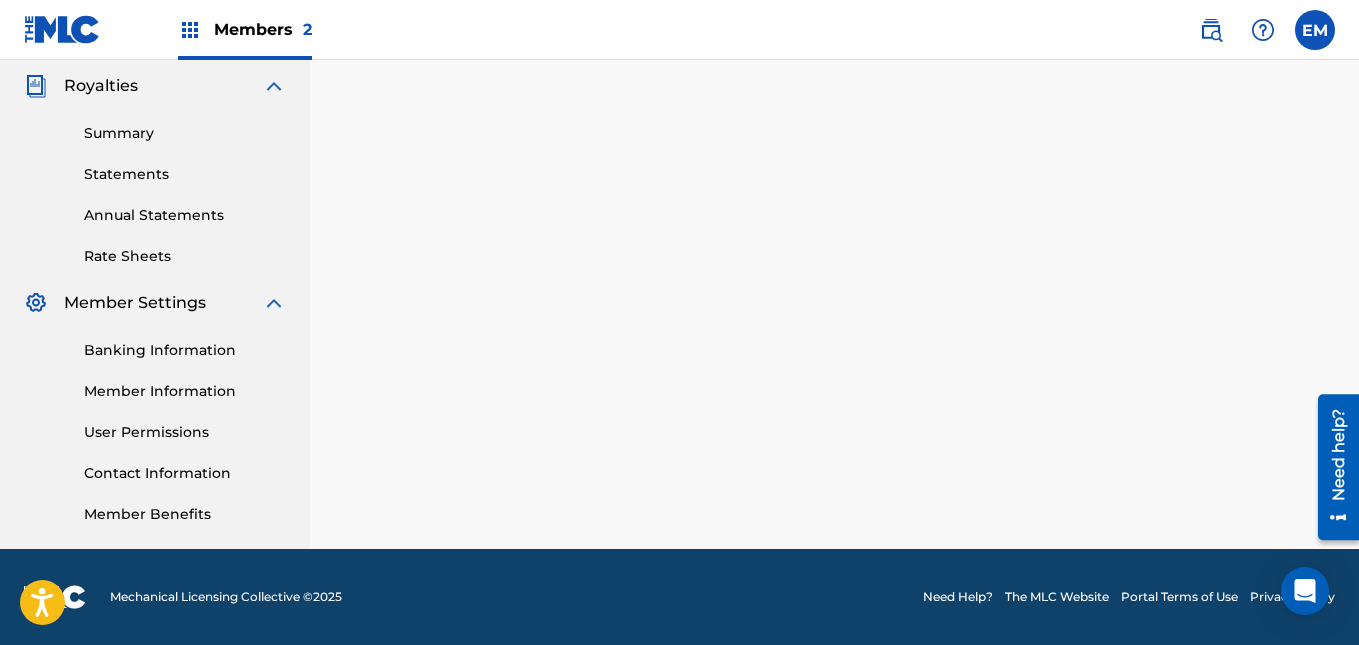 scroll, scrollTop: 0, scrollLeft: 0, axis: both 